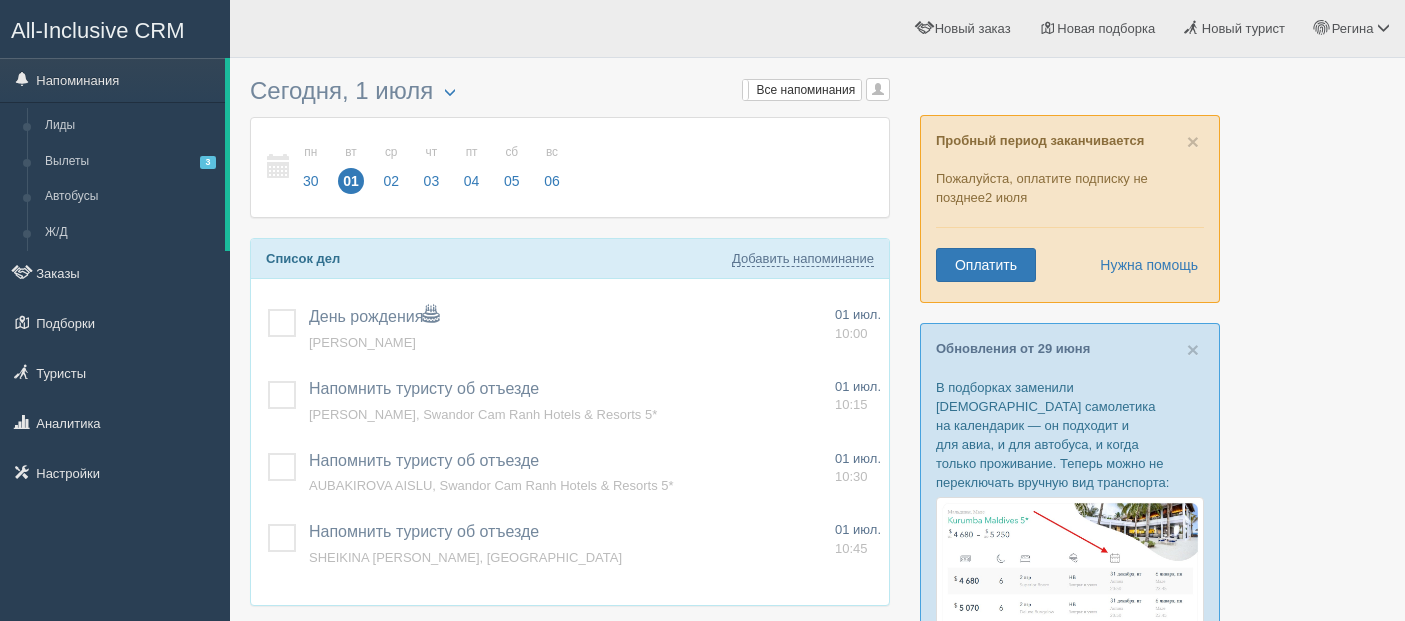 scroll, scrollTop: 0, scrollLeft: 0, axis: both 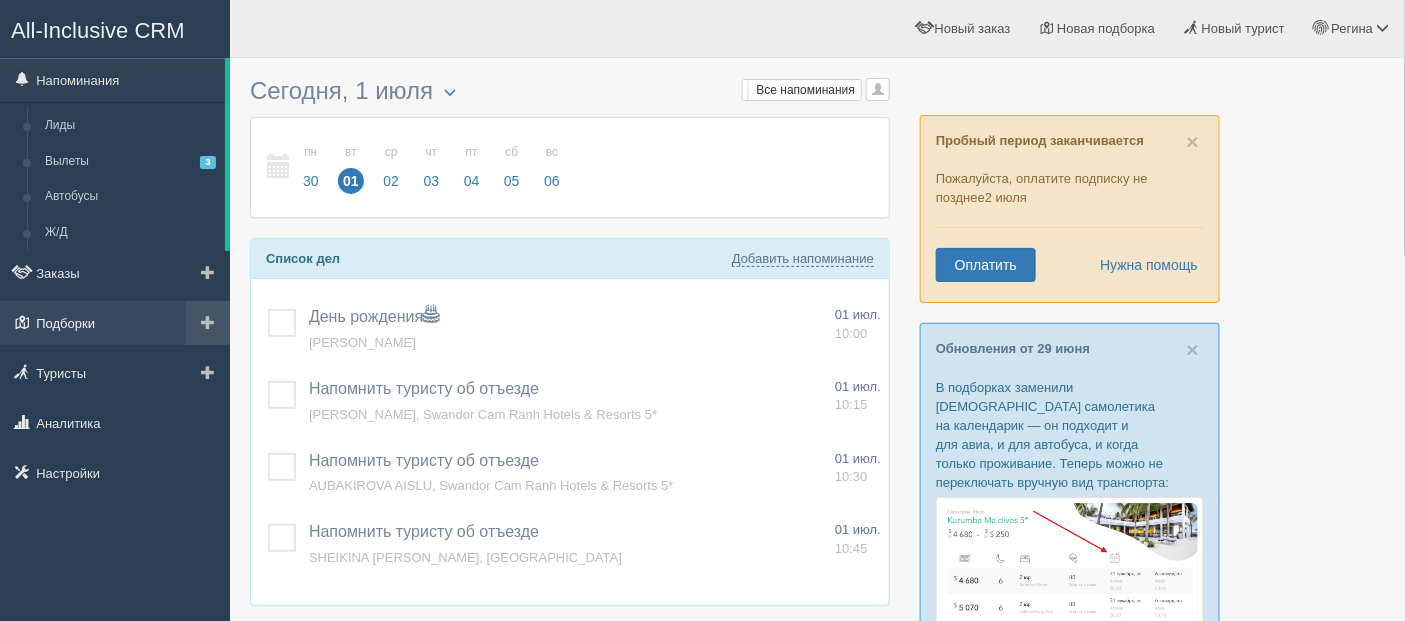 click on "Подборки" at bounding box center (115, 323) 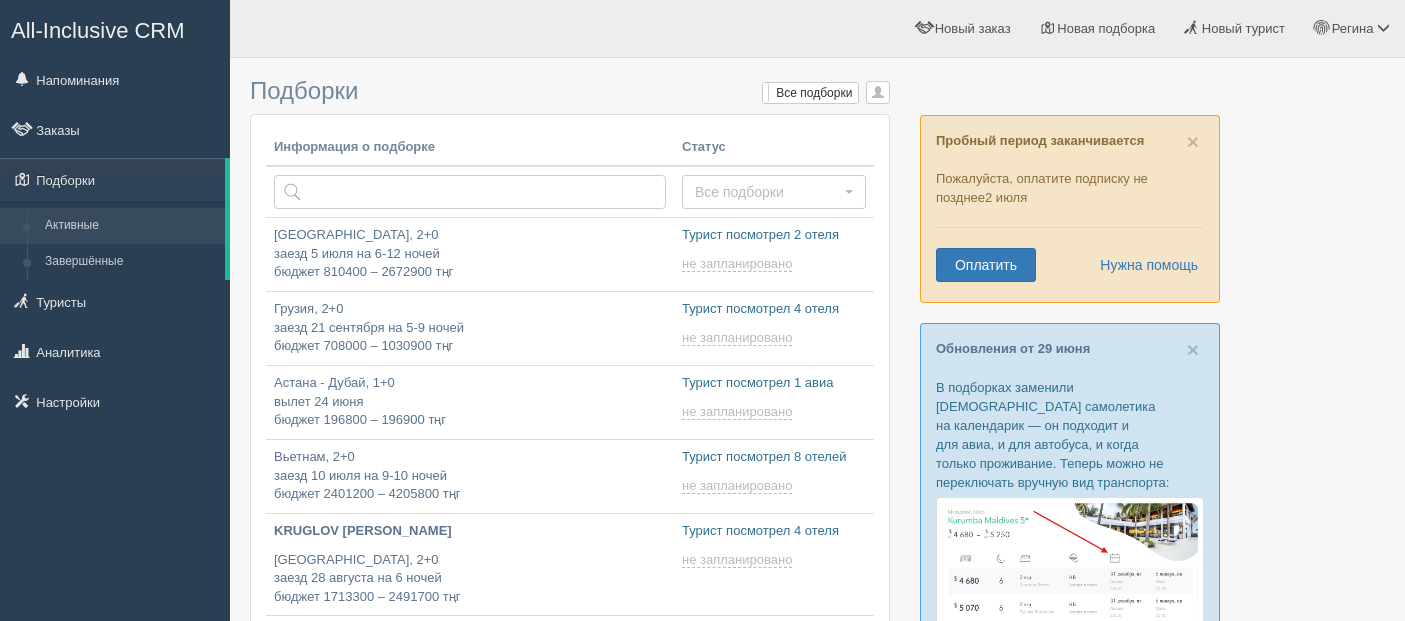 scroll, scrollTop: 0, scrollLeft: 0, axis: both 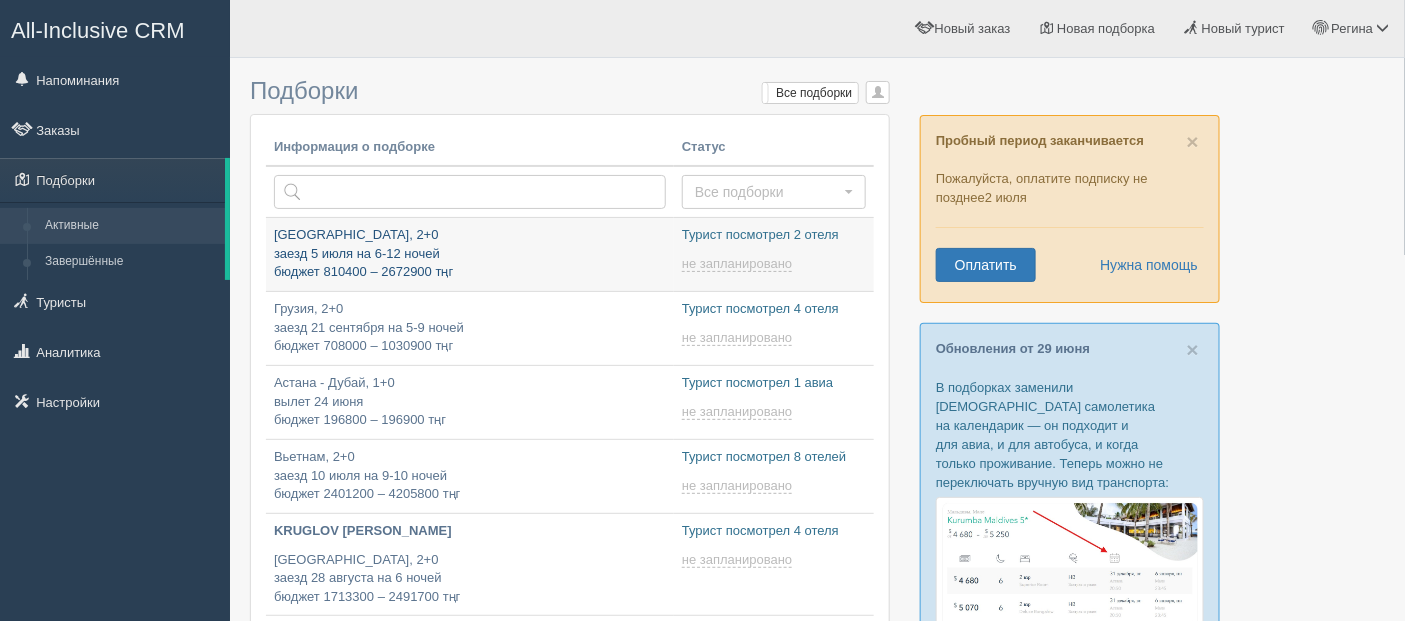 type on "2025-07-01 17:30" 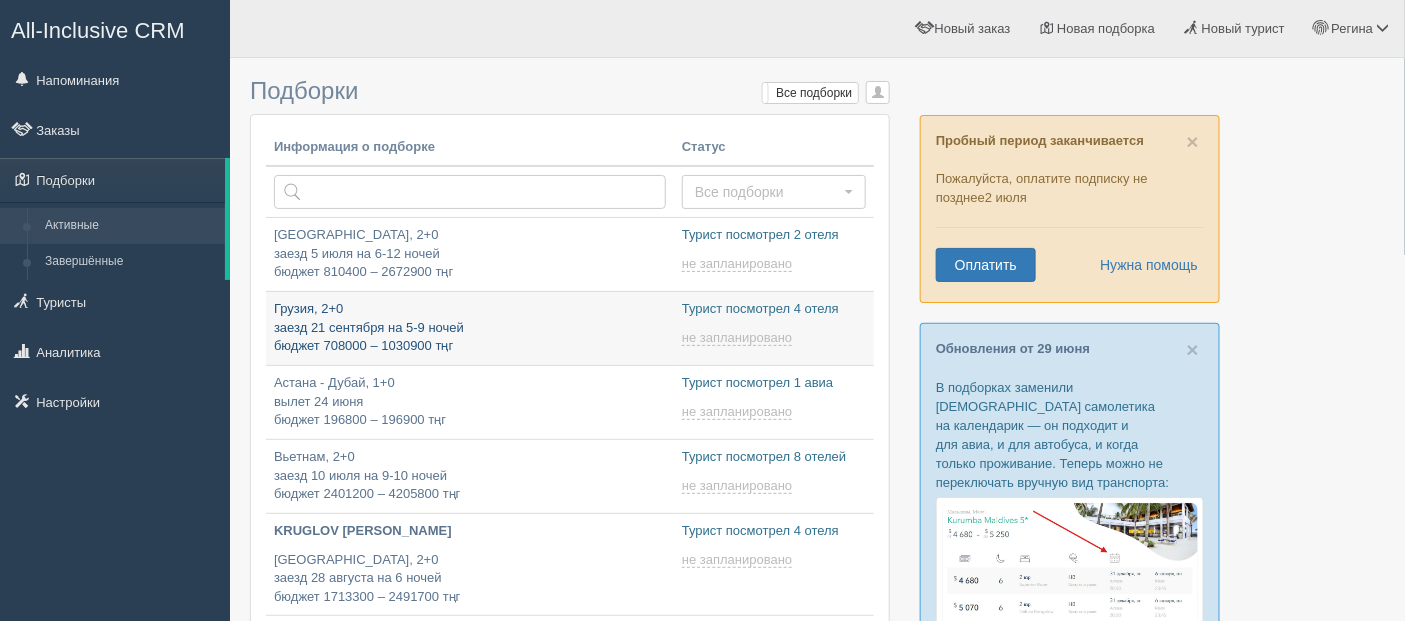 type on "2025-07-01 14:25" 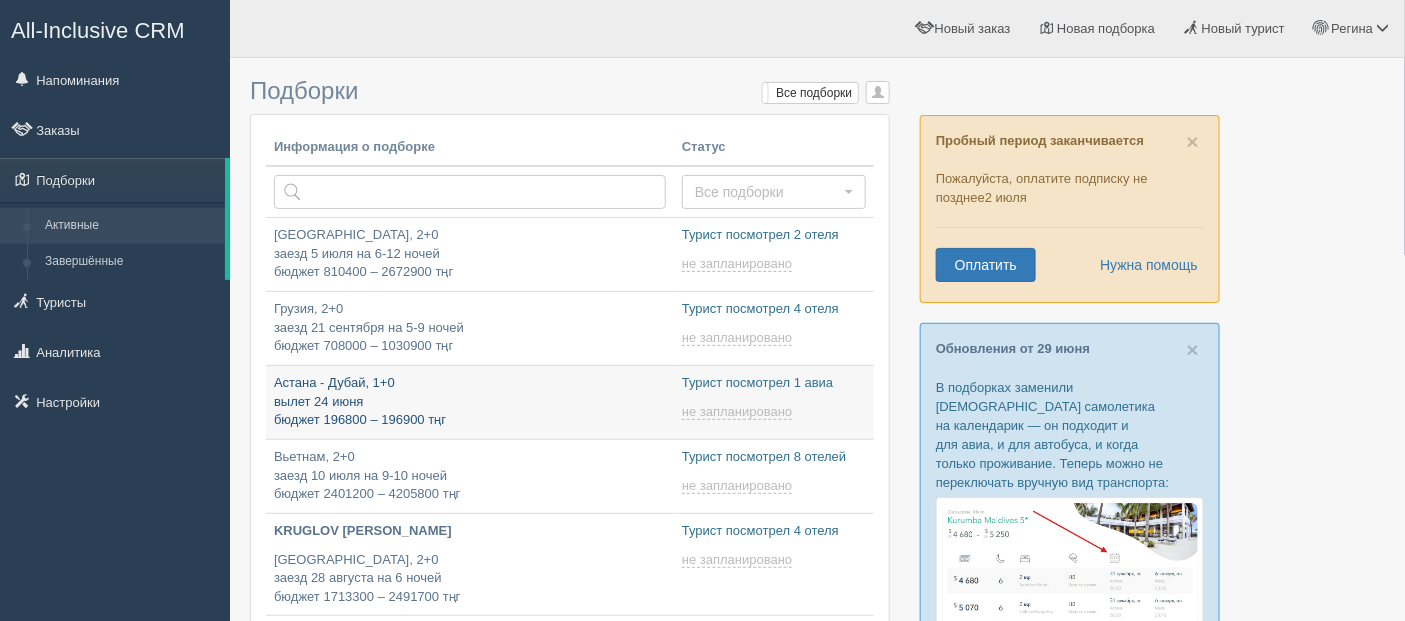 type on "2025-07-01 12:55" 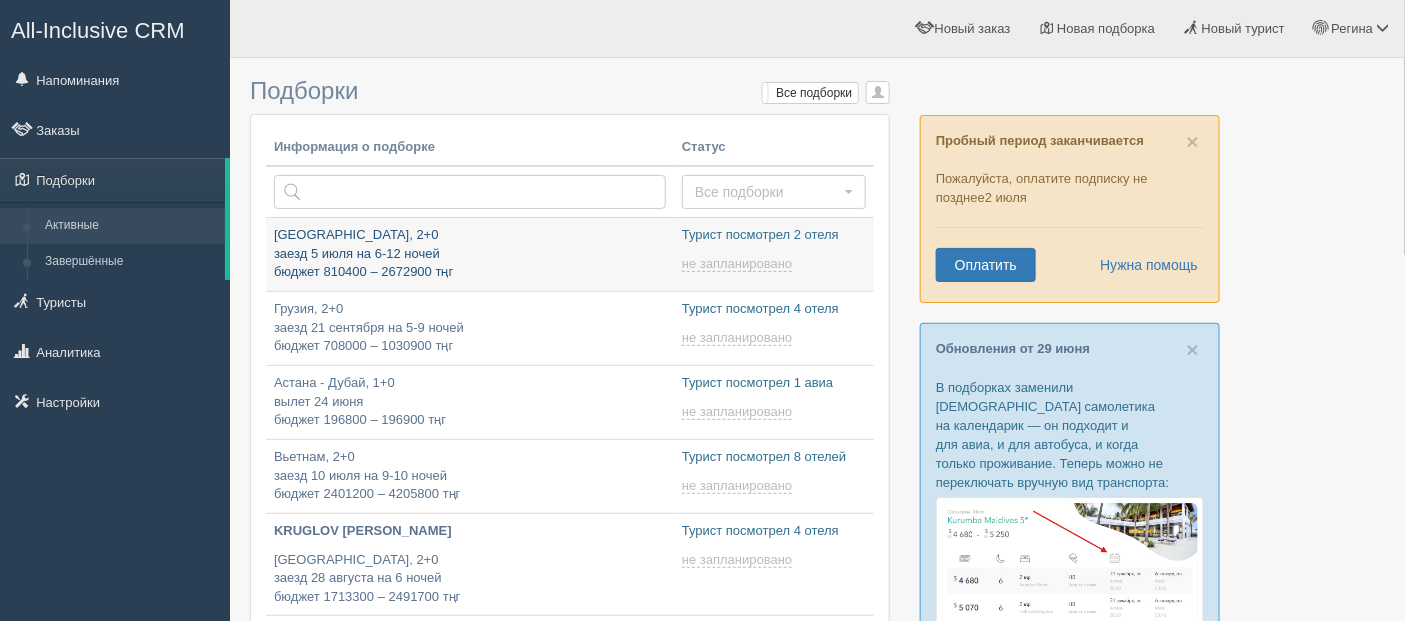 click on "Египет, 2+0 заезд 5 июля на 6-12 ночей бюджет 810400 – 2672900 тңг" at bounding box center [470, 254] 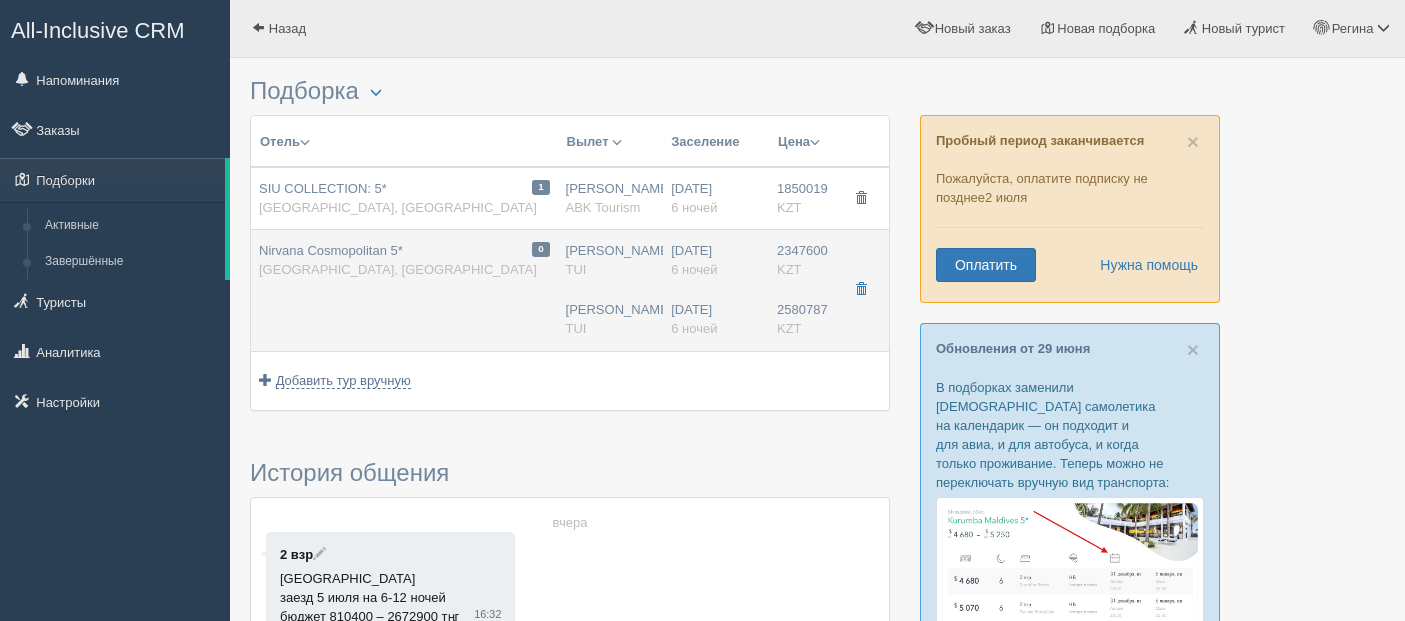 scroll, scrollTop: 0, scrollLeft: 0, axis: both 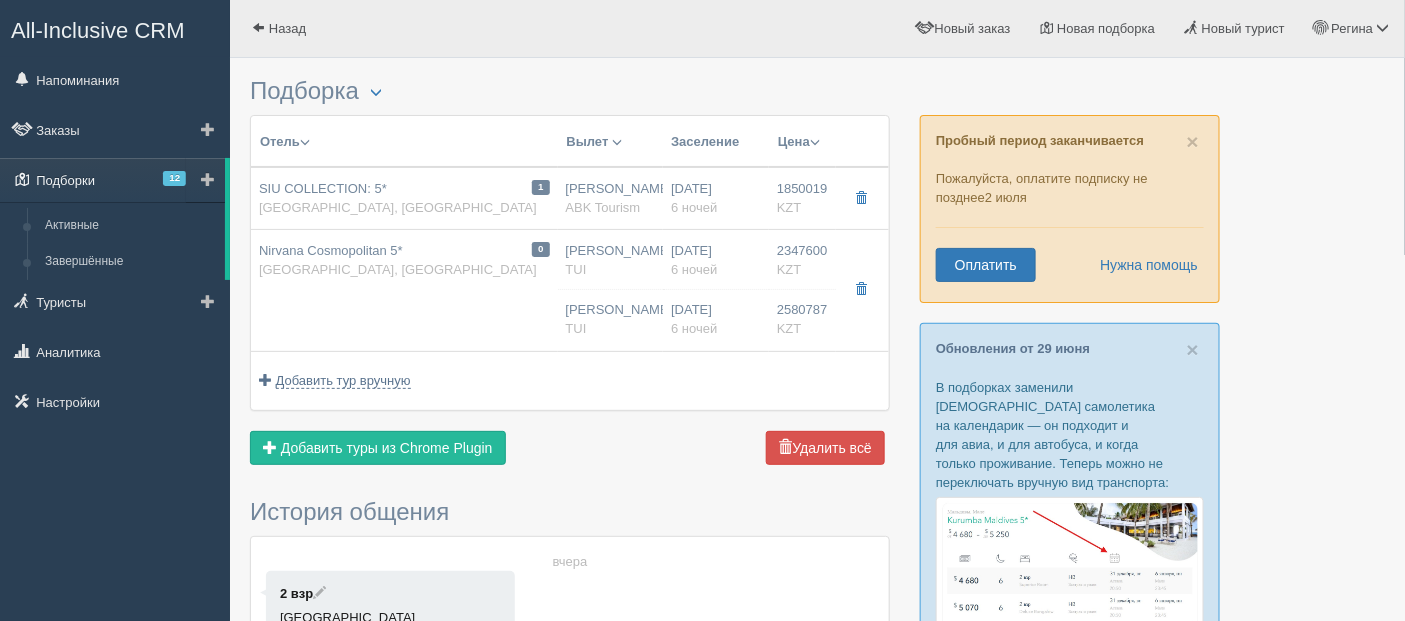 click on "12" at bounding box center [174, 178] 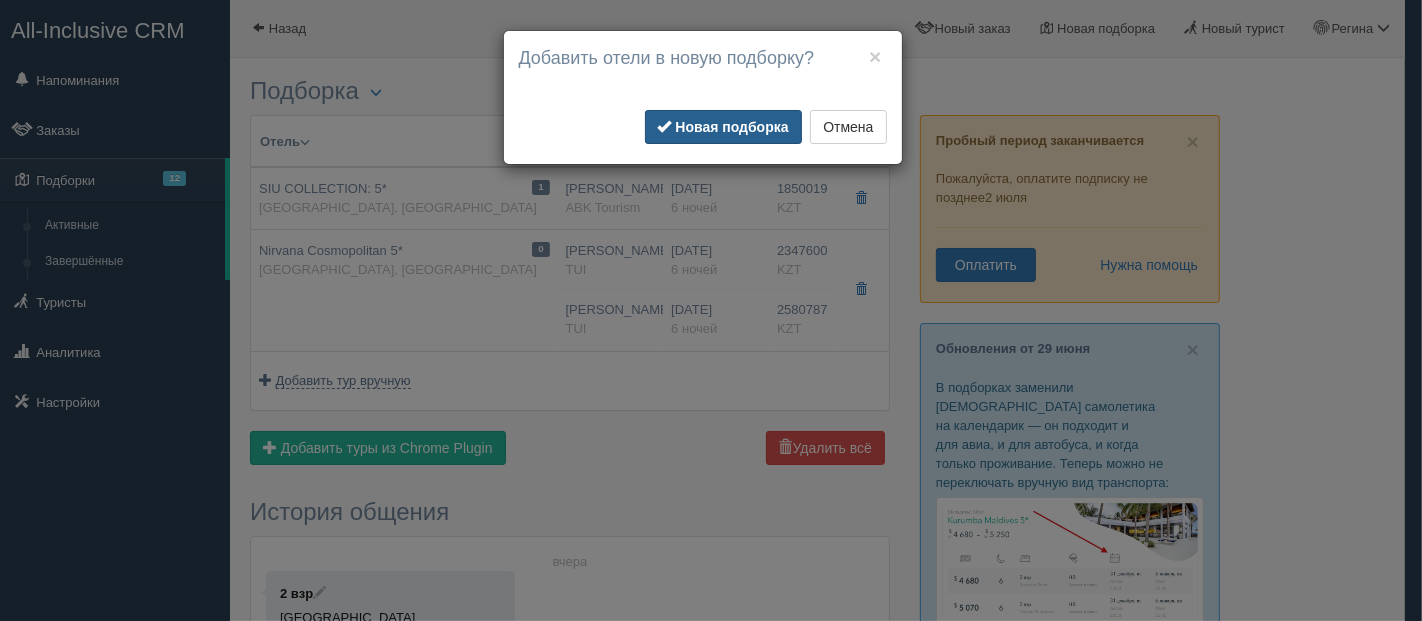 click on "Новая подборка" at bounding box center (731, 127) 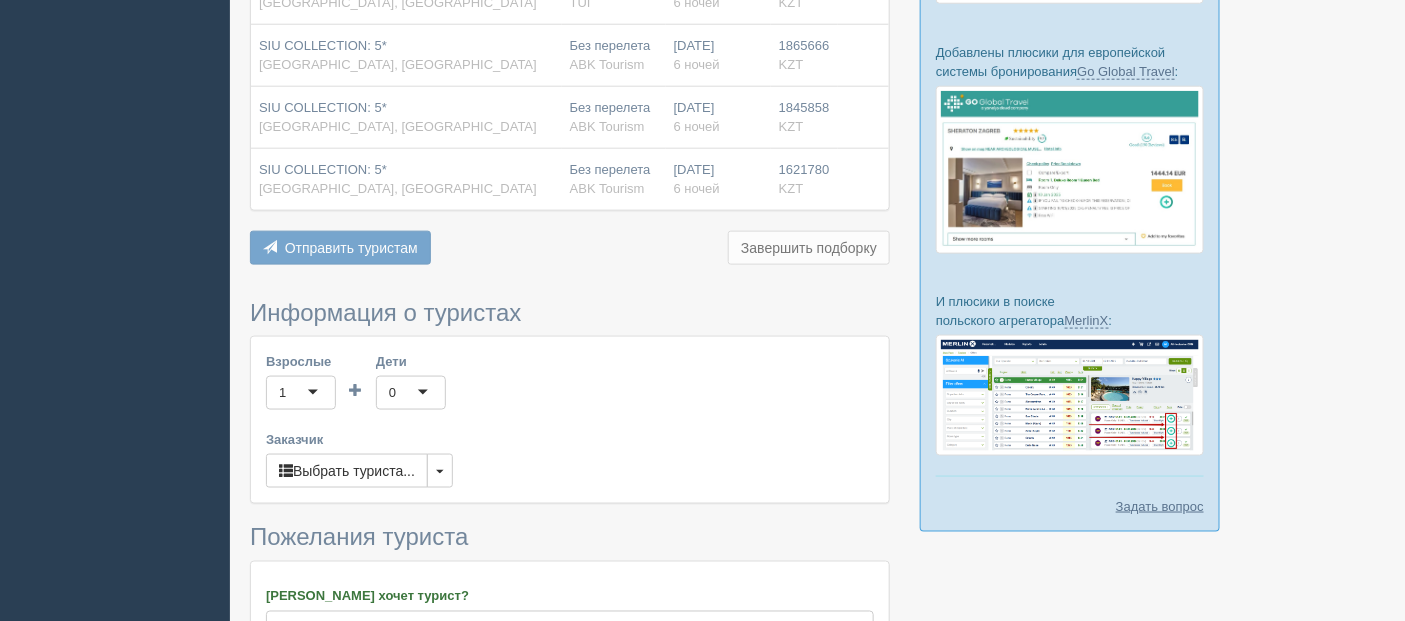 scroll, scrollTop: 888, scrollLeft: 0, axis: vertical 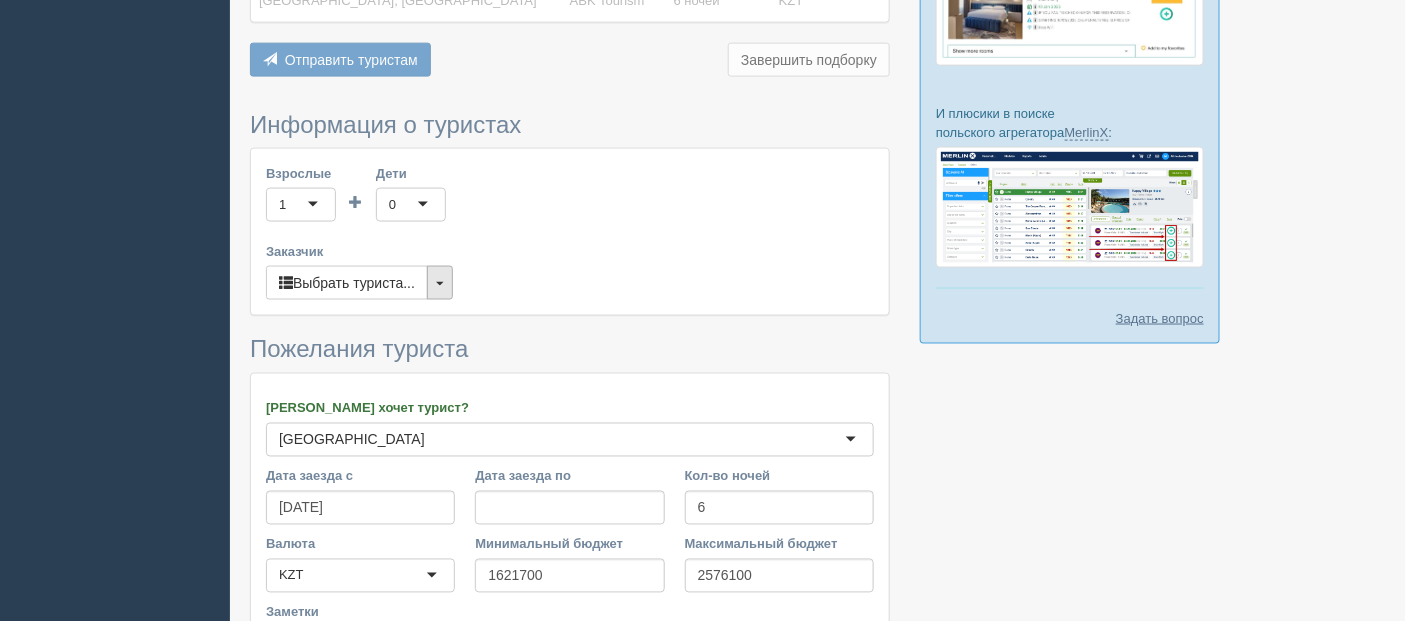 click at bounding box center [440, 283] 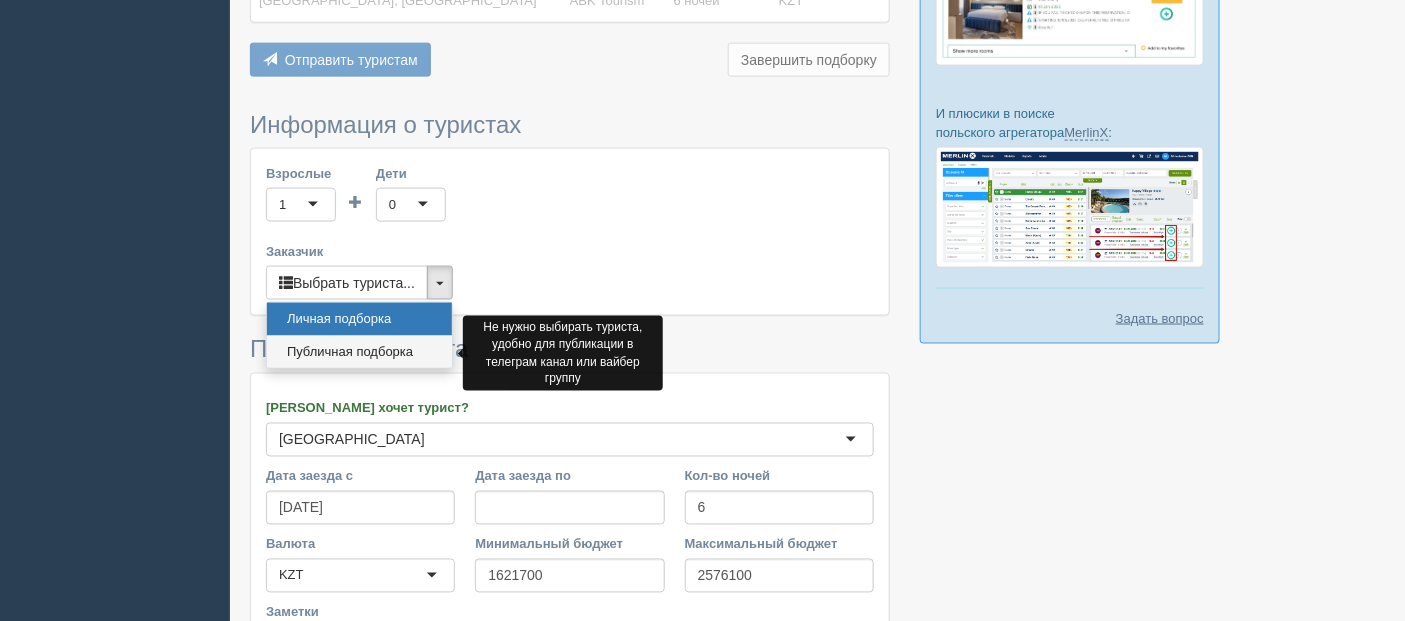 click on "Публичная подборка" at bounding box center (359, 352) 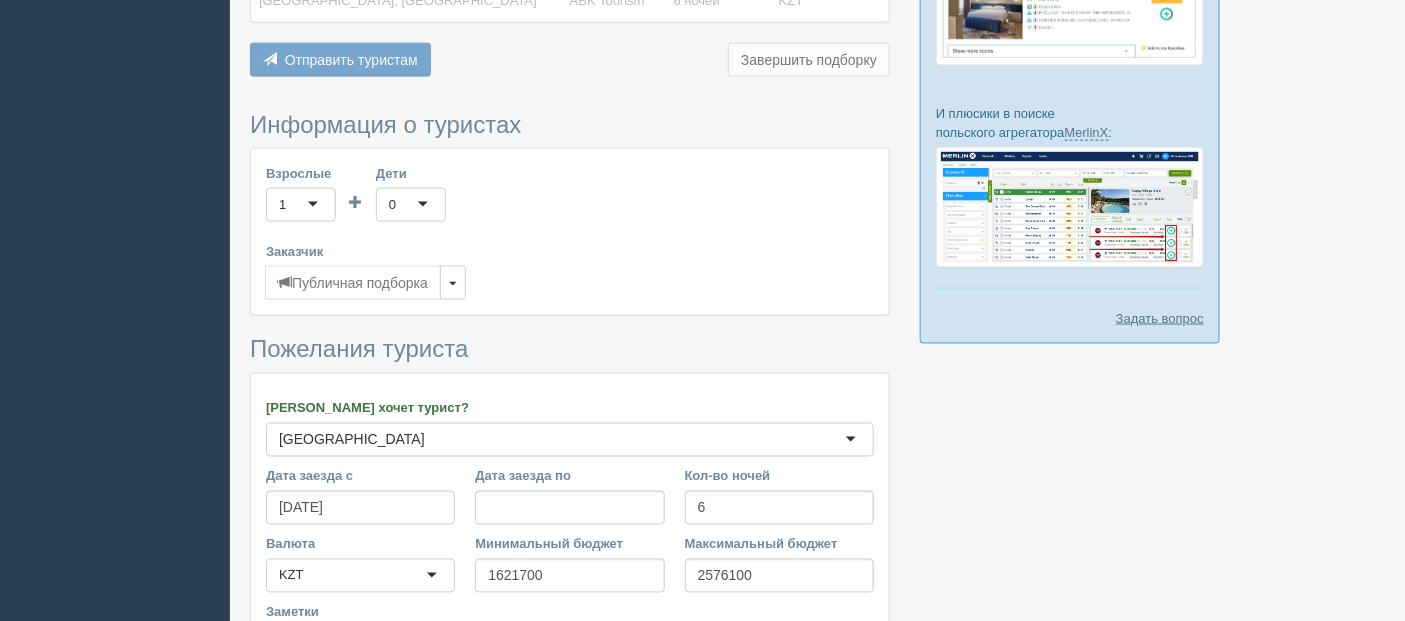 click on "0" at bounding box center (411, 205) 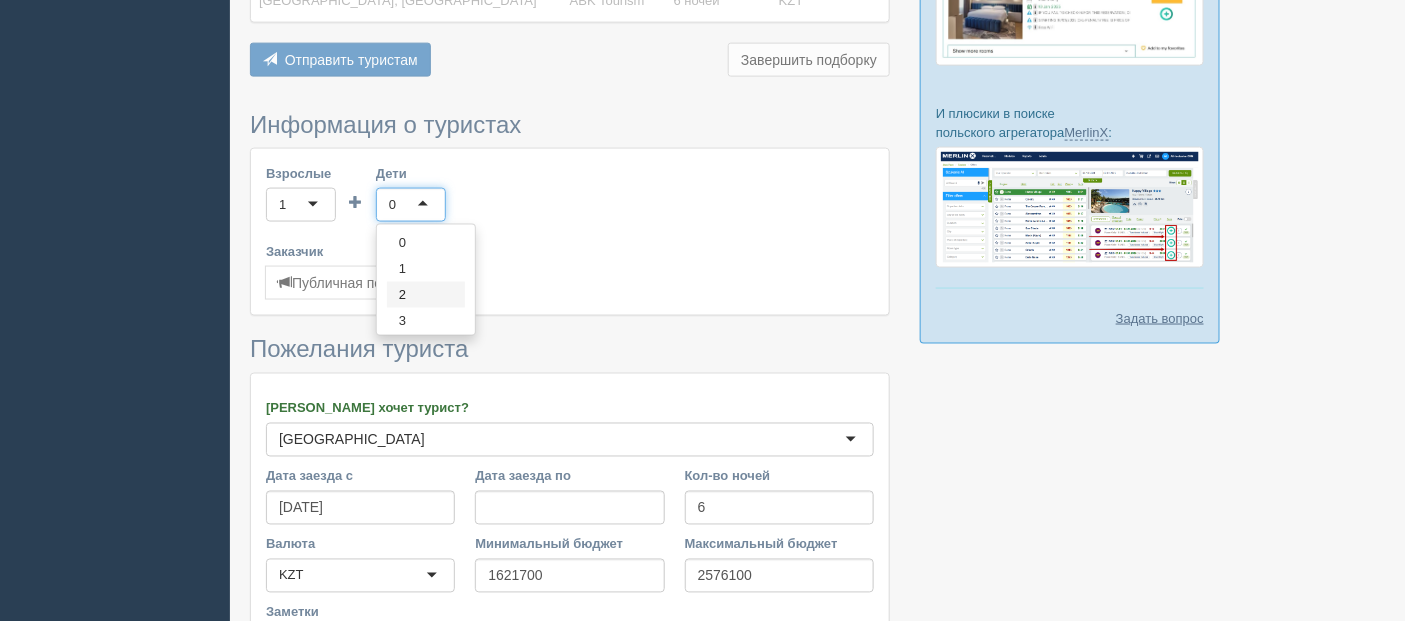 scroll, scrollTop: 0, scrollLeft: 0, axis: both 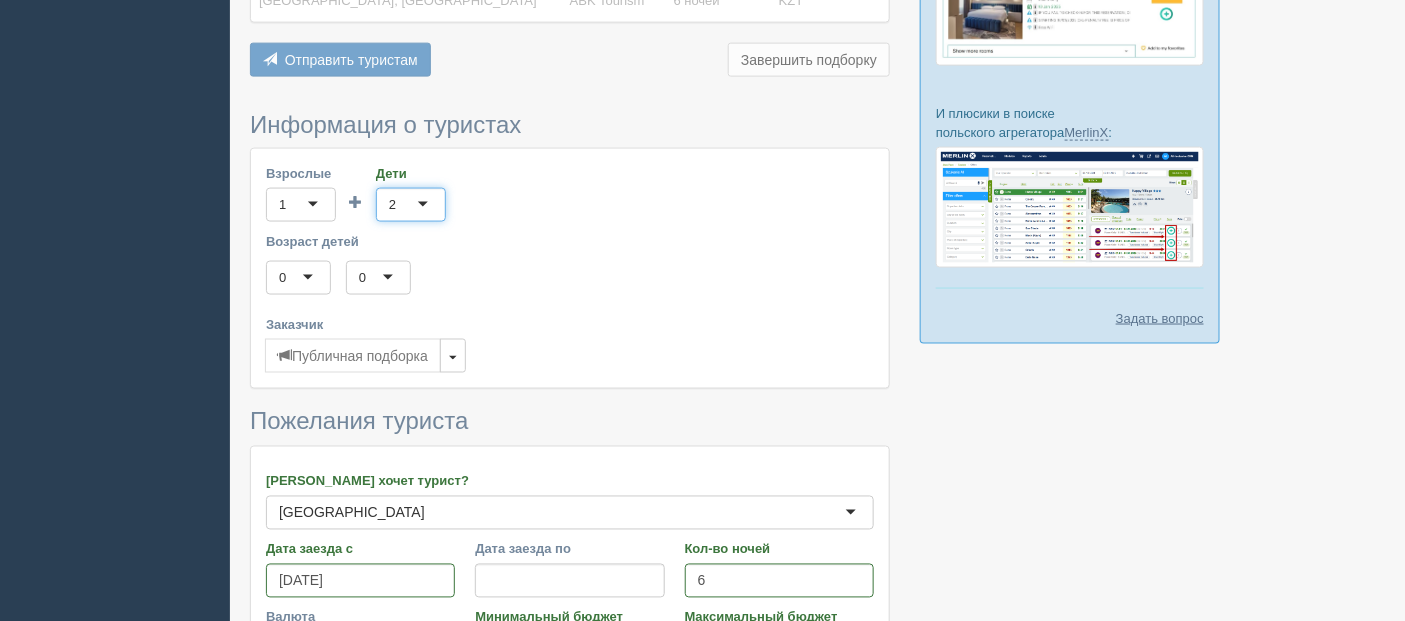 click on "0" at bounding box center [298, 278] 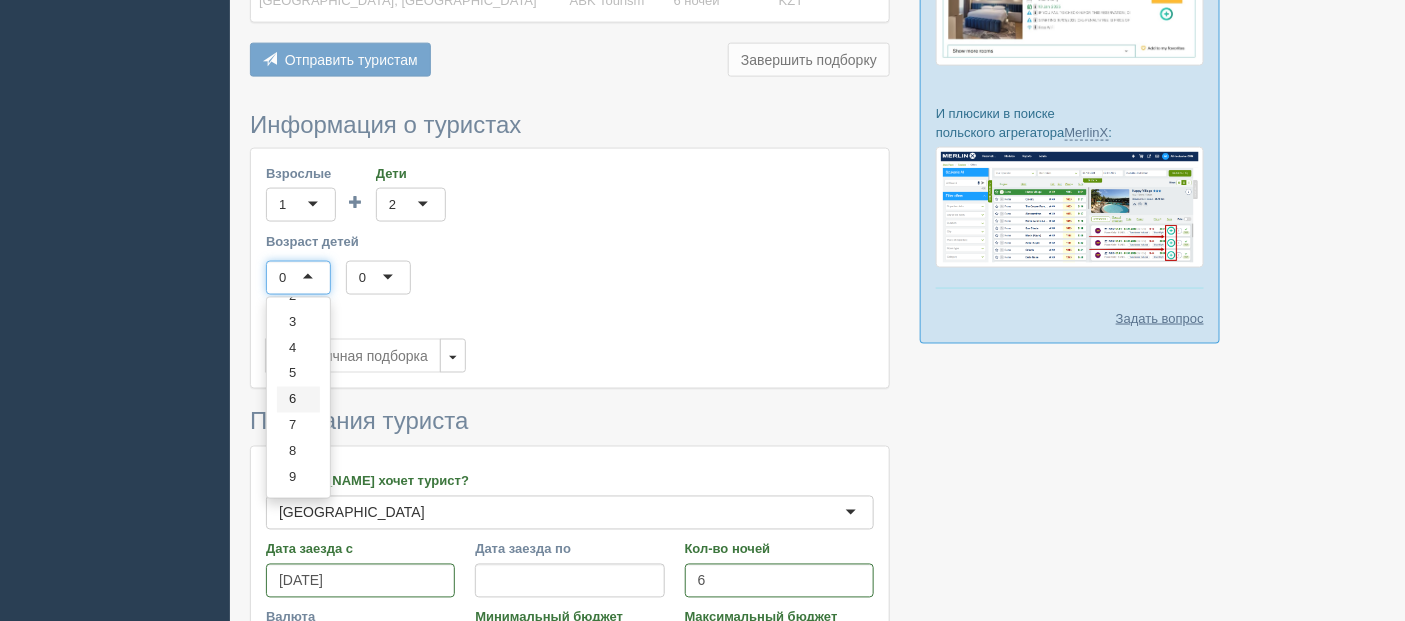 scroll, scrollTop: 111, scrollLeft: 0, axis: vertical 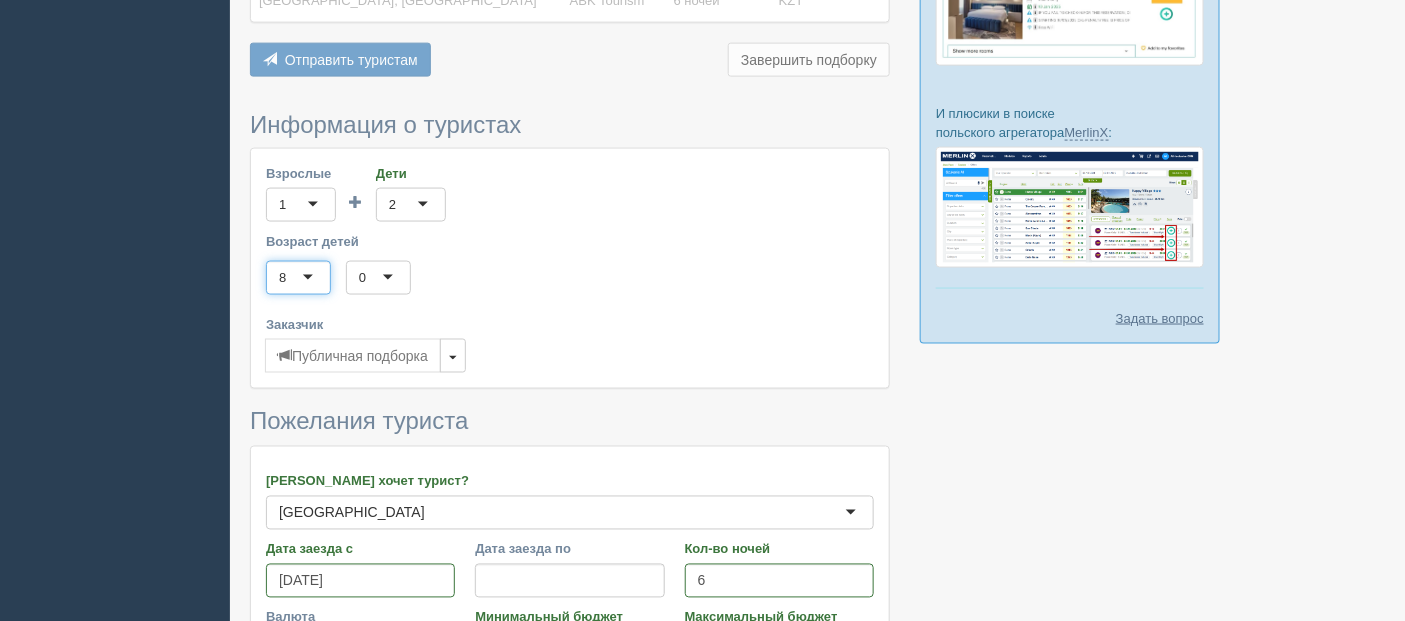 click on "Возраст детей" at bounding box center (-9731, 278) 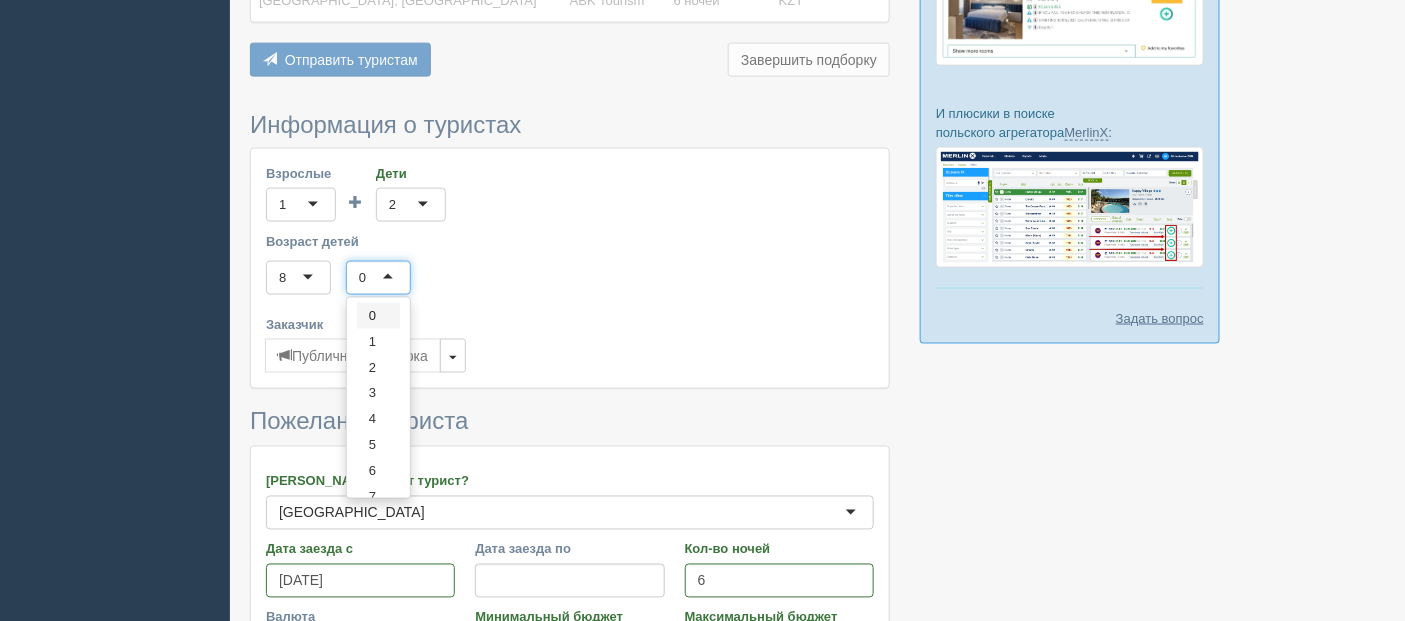 scroll, scrollTop: 111, scrollLeft: 0, axis: vertical 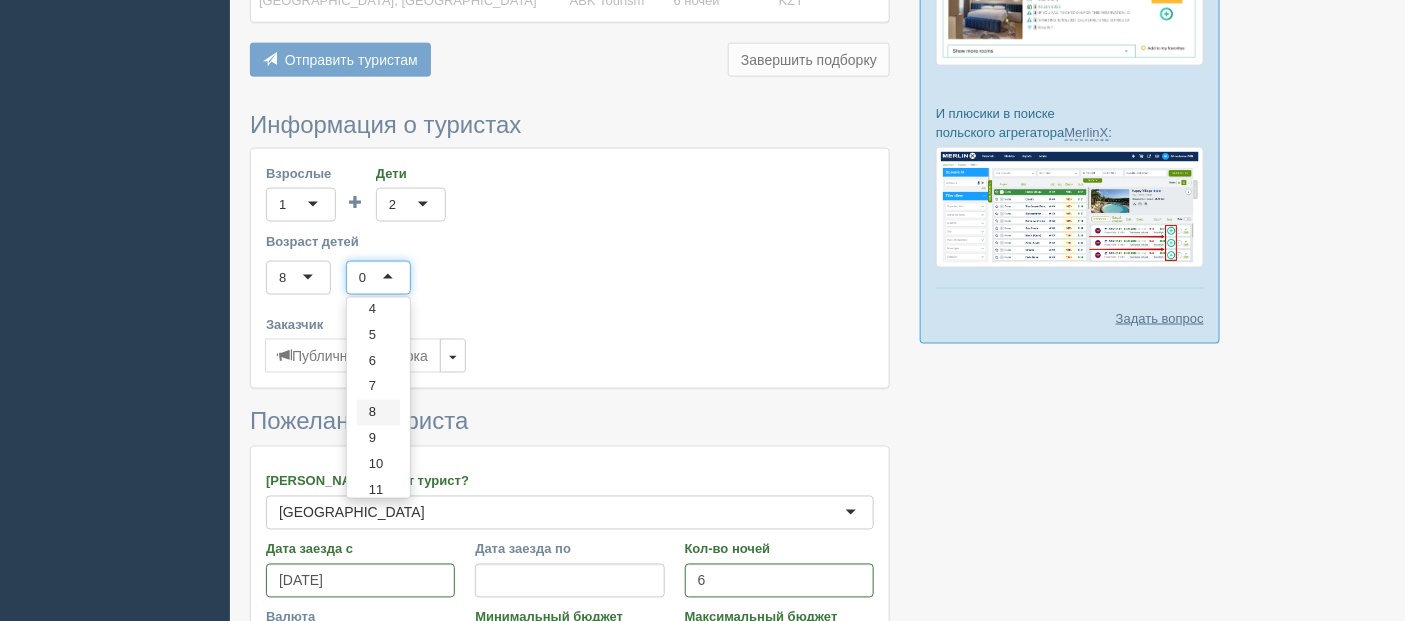 click on "0 1 2 3 4 5 6 7 8 9 10 11 12 13 14 15 16 17" at bounding box center (378, 398) 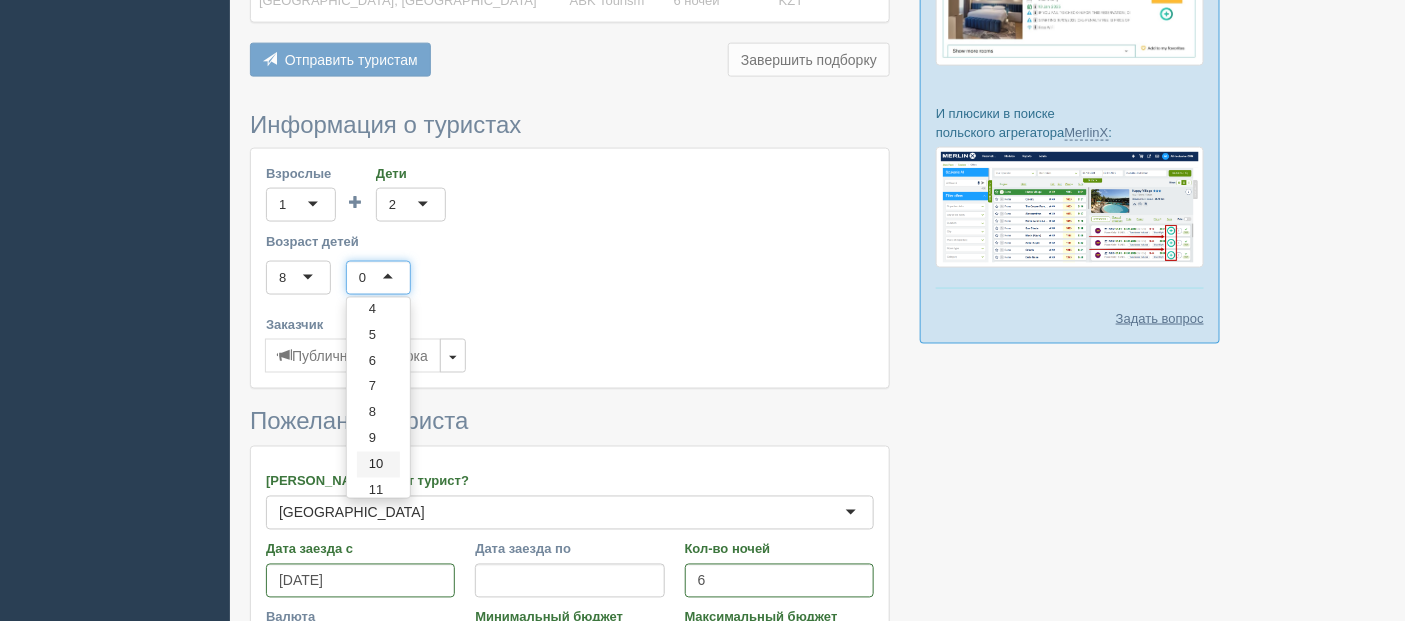 scroll, scrollTop: 0, scrollLeft: 0, axis: both 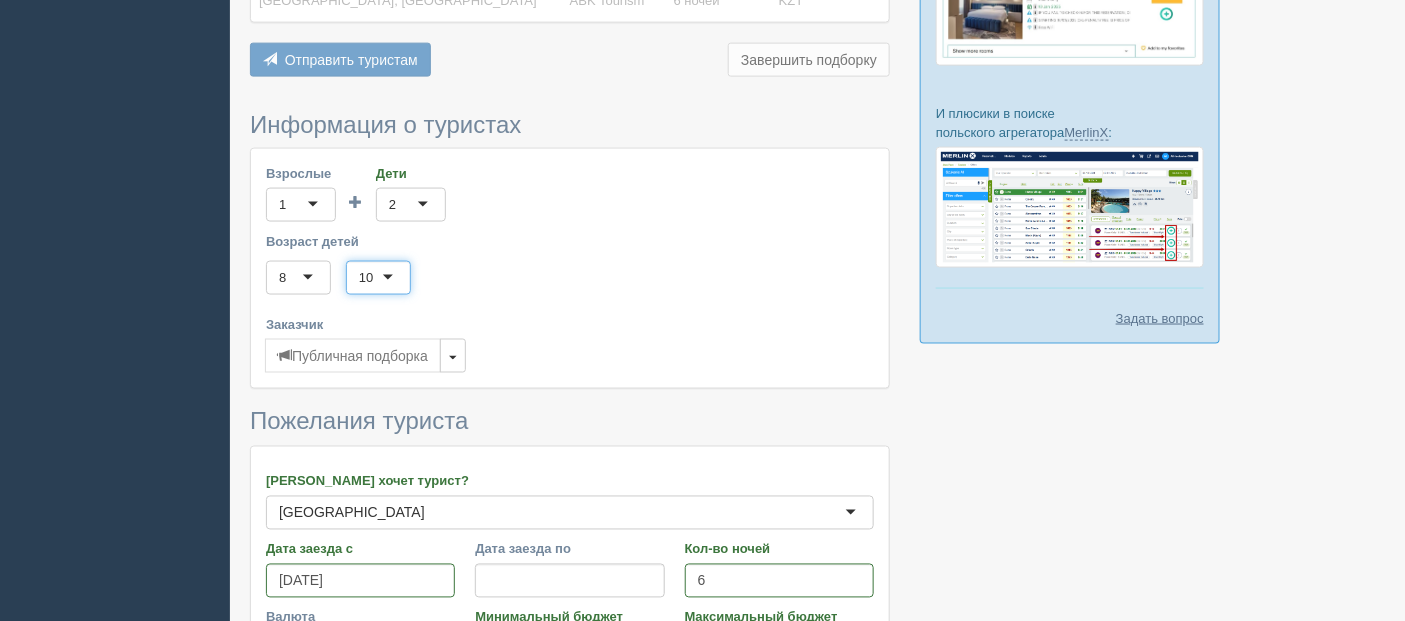 click on "Возраст детей
8 8 0 1 2 3 4 5 6 7 8 9 10 11 12 13 14 15 16 17 10 10 0 1 2 3 4 5 6 7 8 9 10 11 12 13 14 15 16 17" at bounding box center (570, 263) 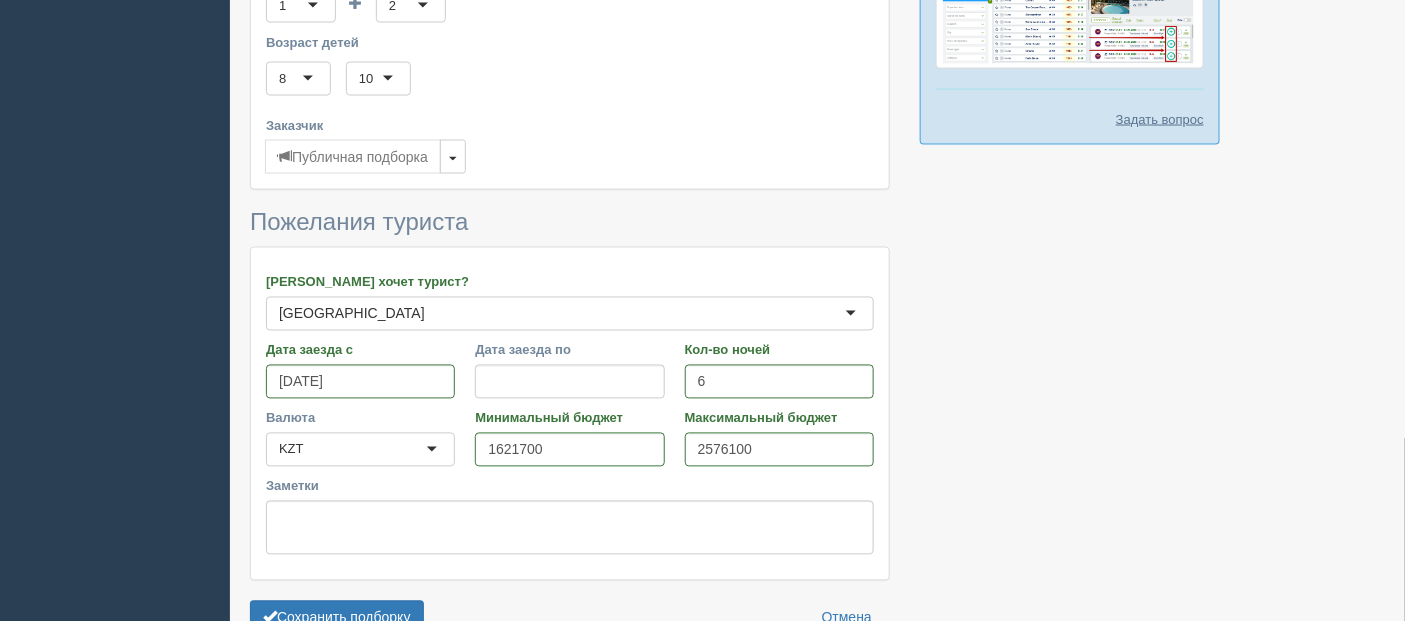 scroll, scrollTop: 1111, scrollLeft: 0, axis: vertical 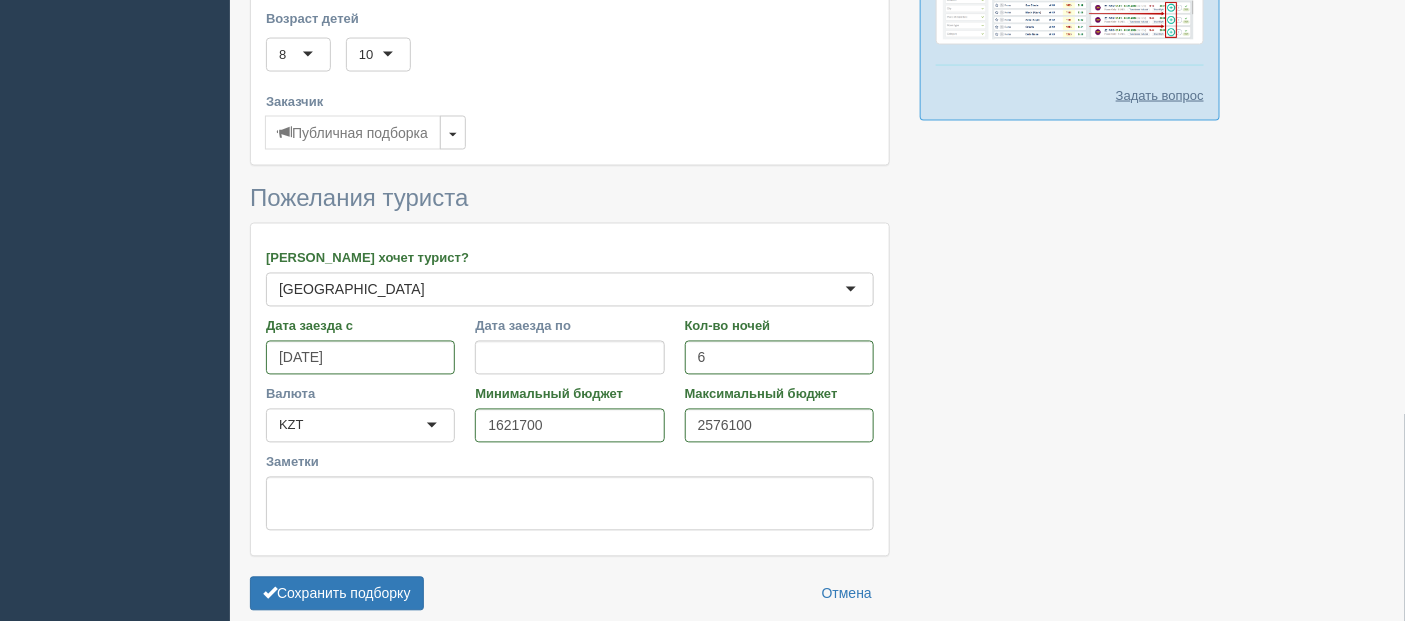 click on "Куда хочет турист?
Турция Турция Afghanistan Albania Algeria Andorra Angola Antarctica Antigua and Barbuda Argentina Armenia Aruba Australia Austria Azerbaijan Bahamas Bahrain Bangladesh Barbados Belarus Belgium Belize Benin Bermuda Bhutan Bolivia Bosnia and Herzegovina Botswana Brazil Brunei Bulgaria Burkina Faso Burundi Cambodia Cameroon Canada Cape Verde Central African Republic Chad Chile China Colombia Costa Rica Croatia Cuba Cyprus Czech Republic Democratic Republic of the Congo Denmark Djibouti Dominica Dominican Republic Ecuador Egypt El Salvador Eritrea Estonia Ethiopia European Union Faroe Islands Fiji Finland France French Polynesia Gabon Gambia Georgia Germany Ghana Gibraltar Greece Grenada Guadeloupe Guatemala Guinea Guyana Haiti Honduras Hong Kong Hungary Iceland India Indonesia Iran Iraq Ireland Israel Italy Jamaica Japan Jordan Kazakhstan Kenya Kuwait Kyrgyzstan Laos Latvia Lebanon Liberia Libya Liechtenstein Mali" at bounding box center (570, 390) 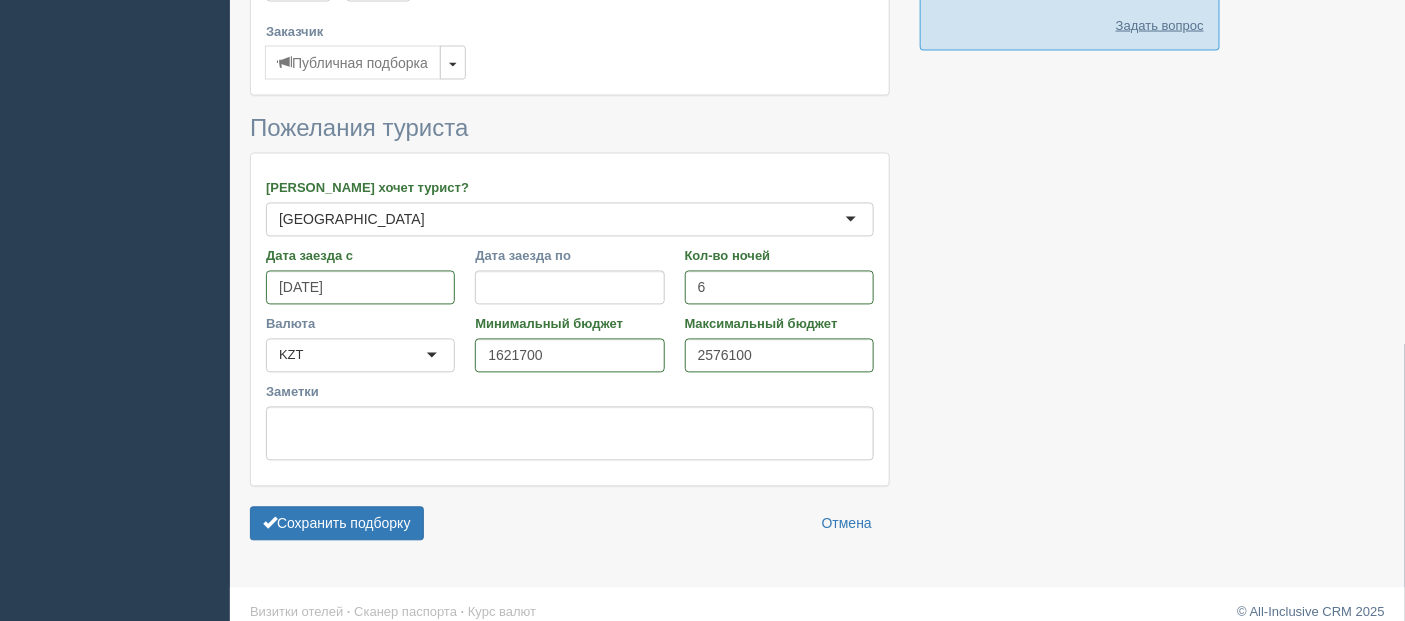 scroll, scrollTop: 1204, scrollLeft: 0, axis: vertical 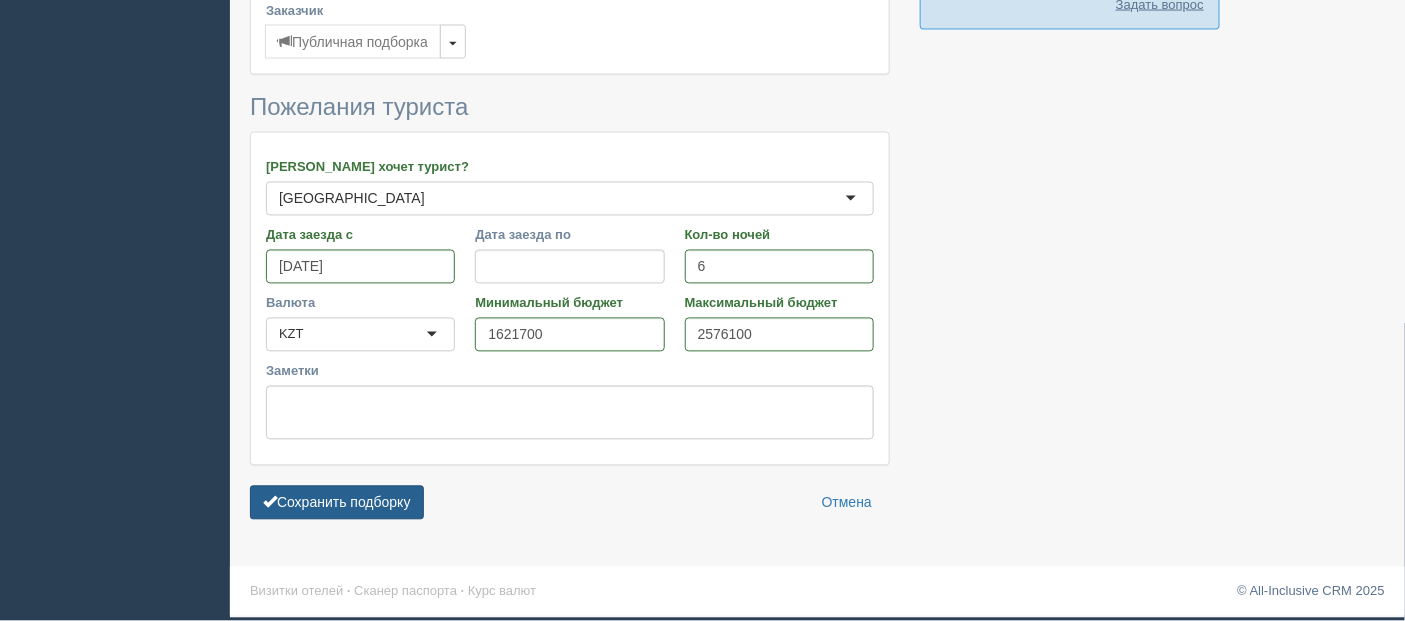 click on "Сохранить подборку" at bounding box center (337, 503) 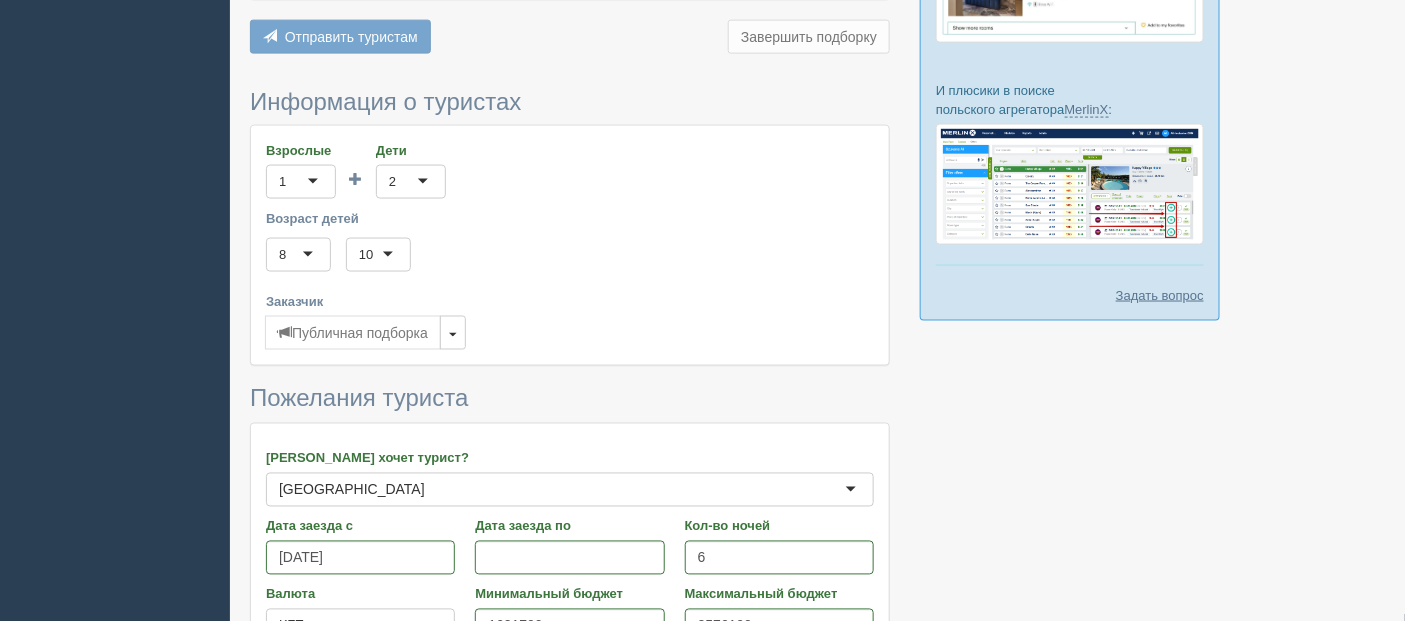 scroll, scrollTop: 871, scrollLeft: 0, axis: vertical 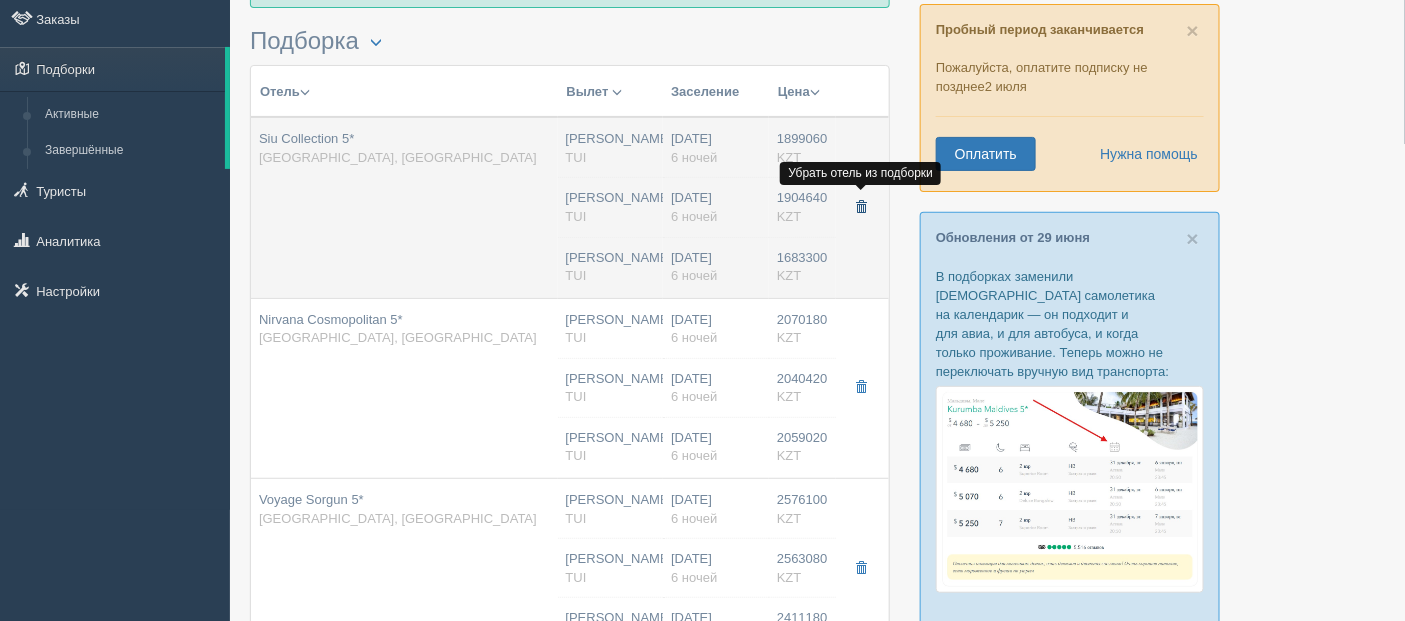 click at bounding box center (861, 207) 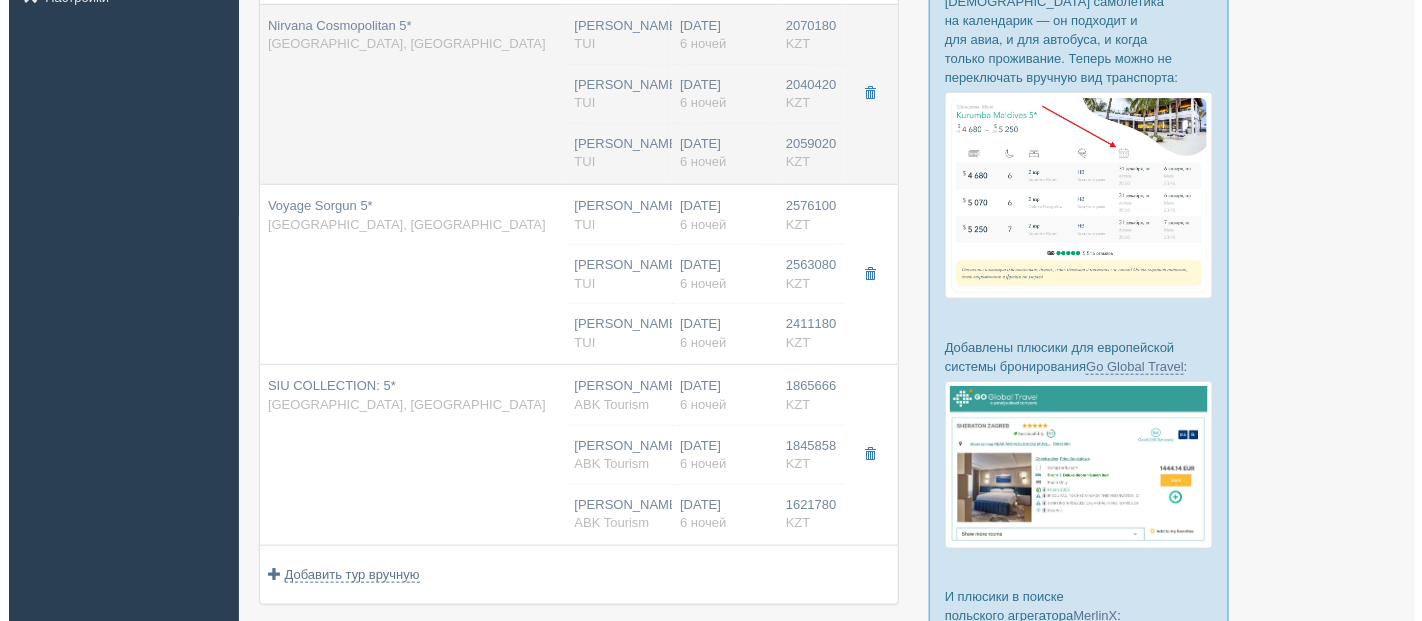 scroll, scrollTop: 444, scrollLeft: 0, axis: vertical 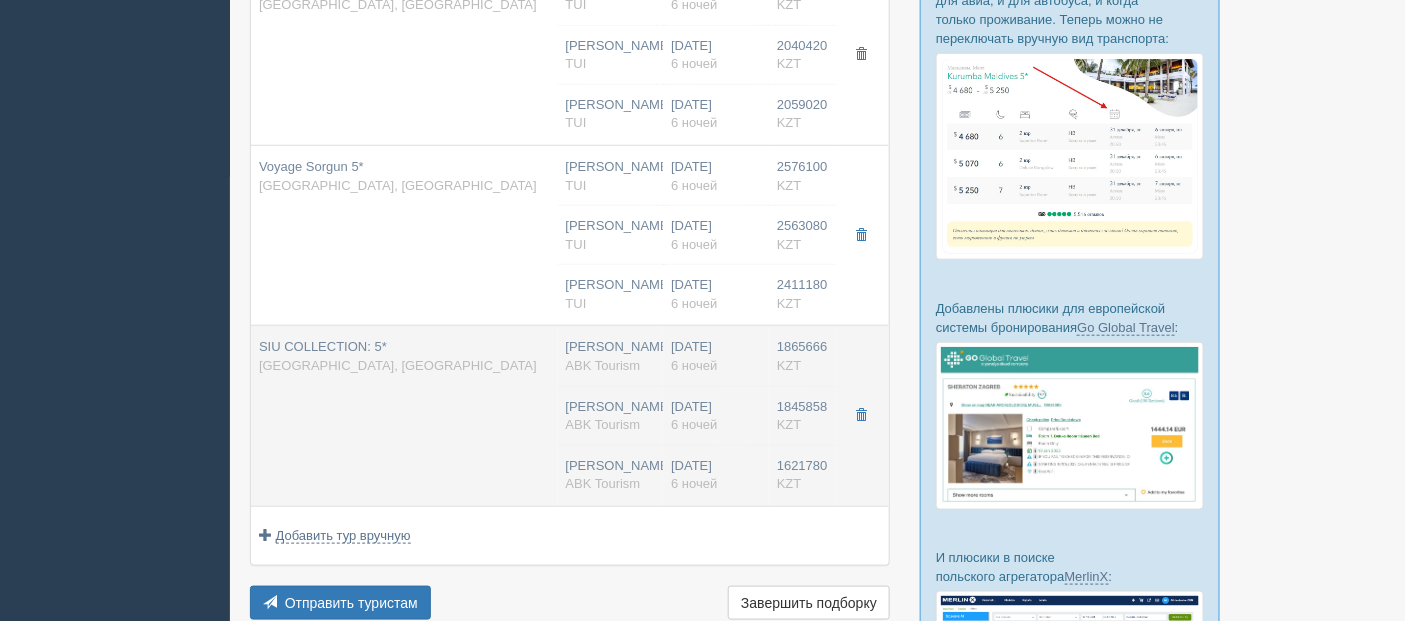 click on "SIU COLLECTION: 5*
[GEOGRAPHIC_DATA], [GEOGRAPHIC_DATA]" at bounding box center (404, 416) 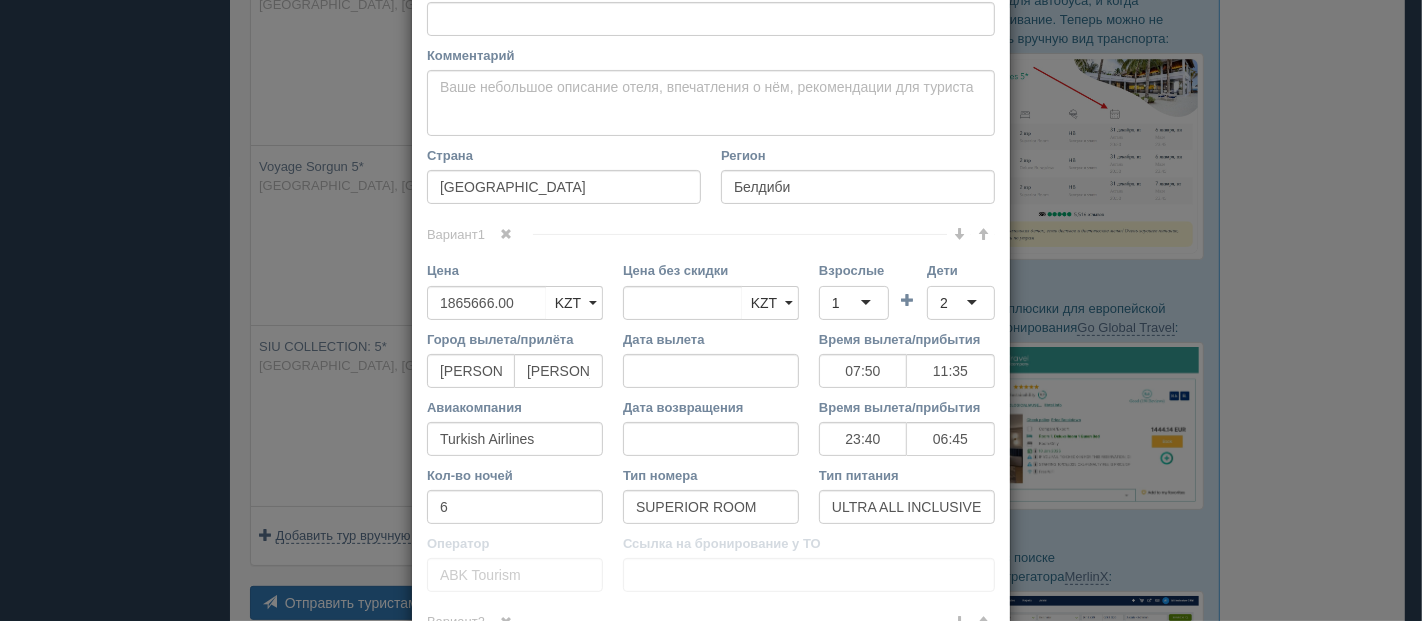 scroll, scrollTop: 284, scrollLeft: 0, axis: vertical 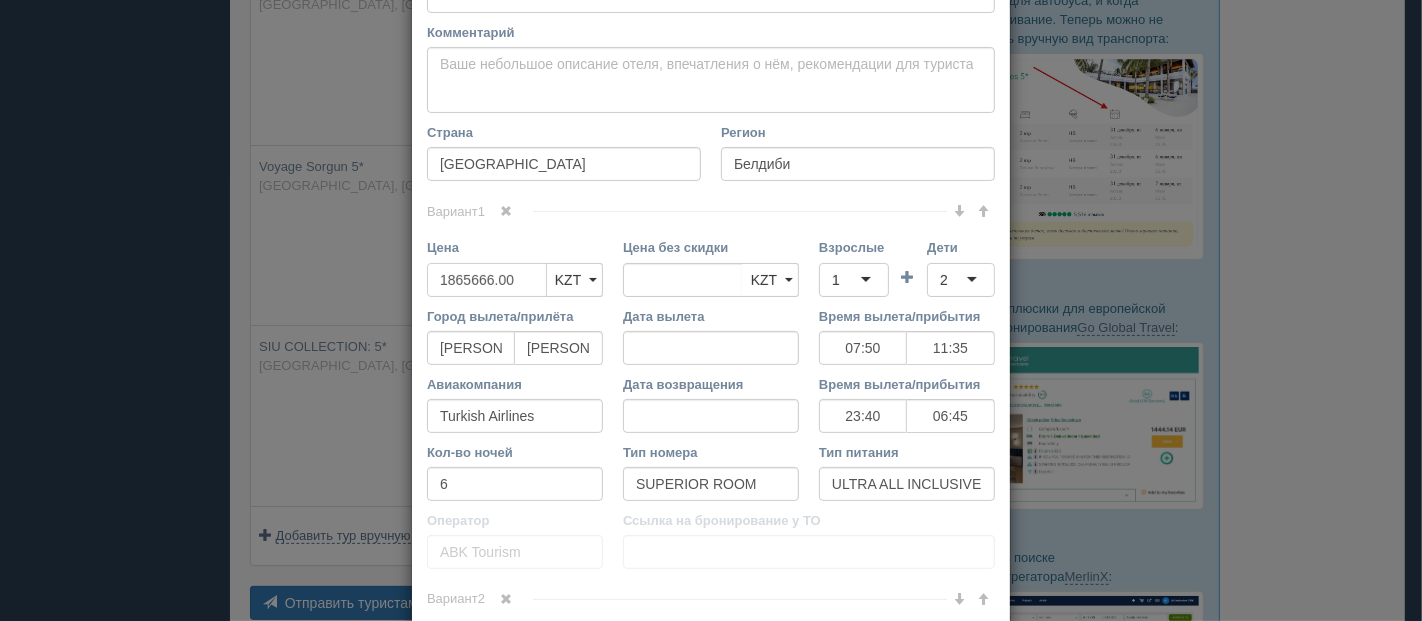 click on "1865666.00" at bounding box center (487, 280) 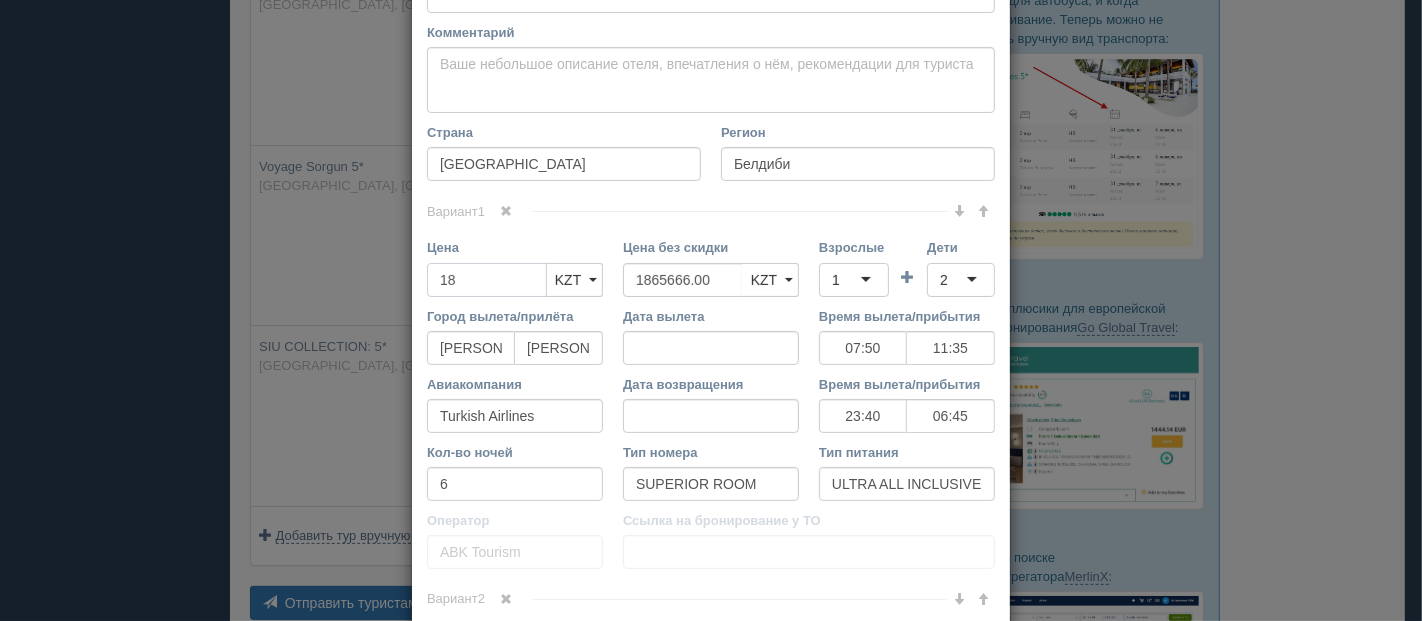 type on "1" 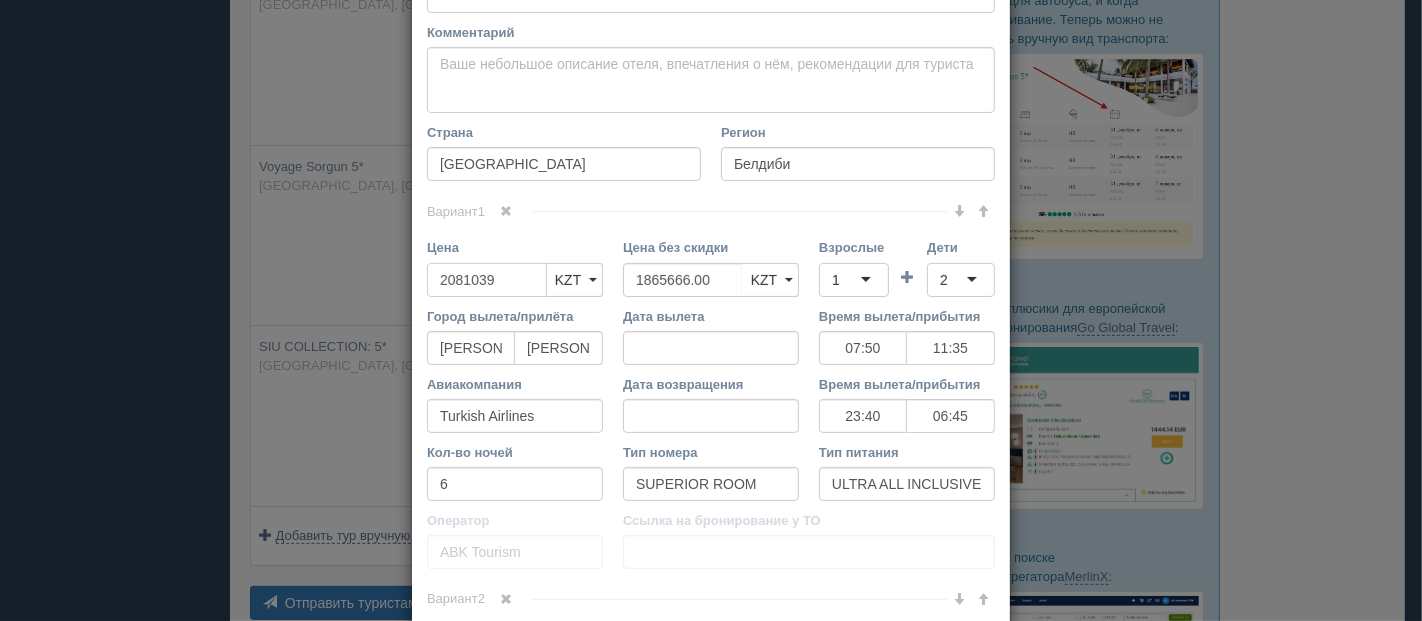type on "2081039" 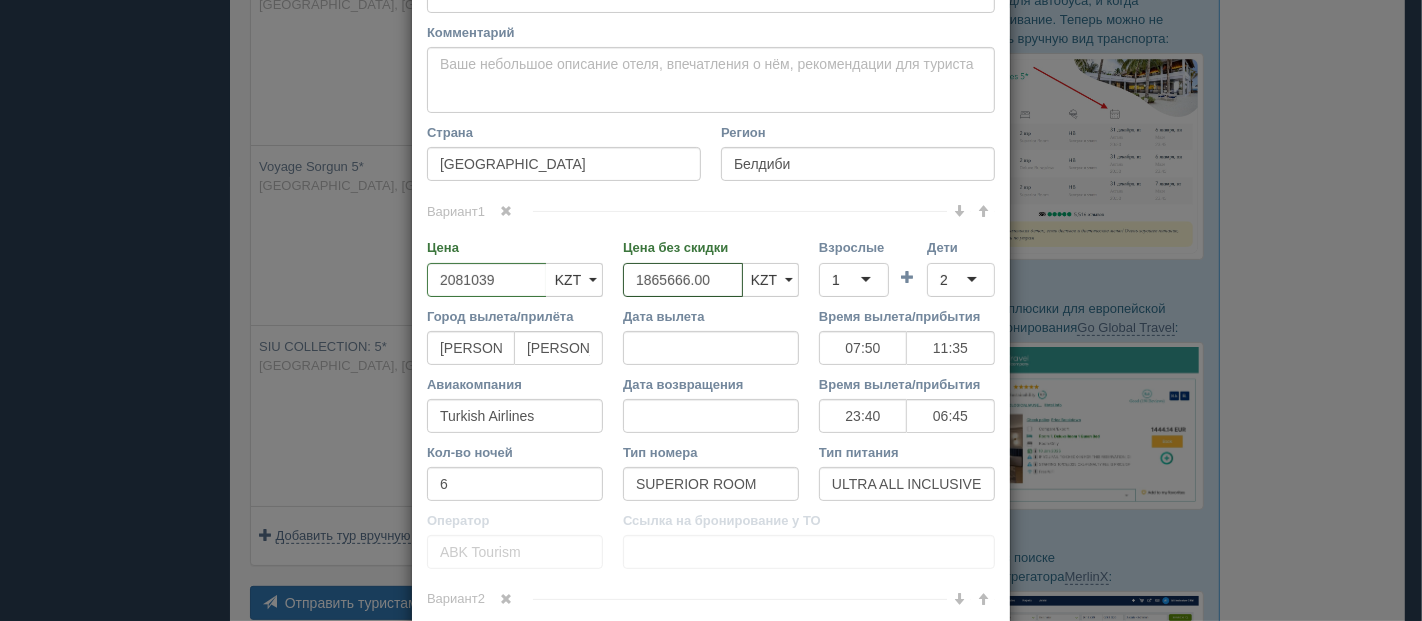 drag, startPoint x: 710, startPoint y: 283, endPoint x: 625, endPoint y: 290, distance: 85.28775 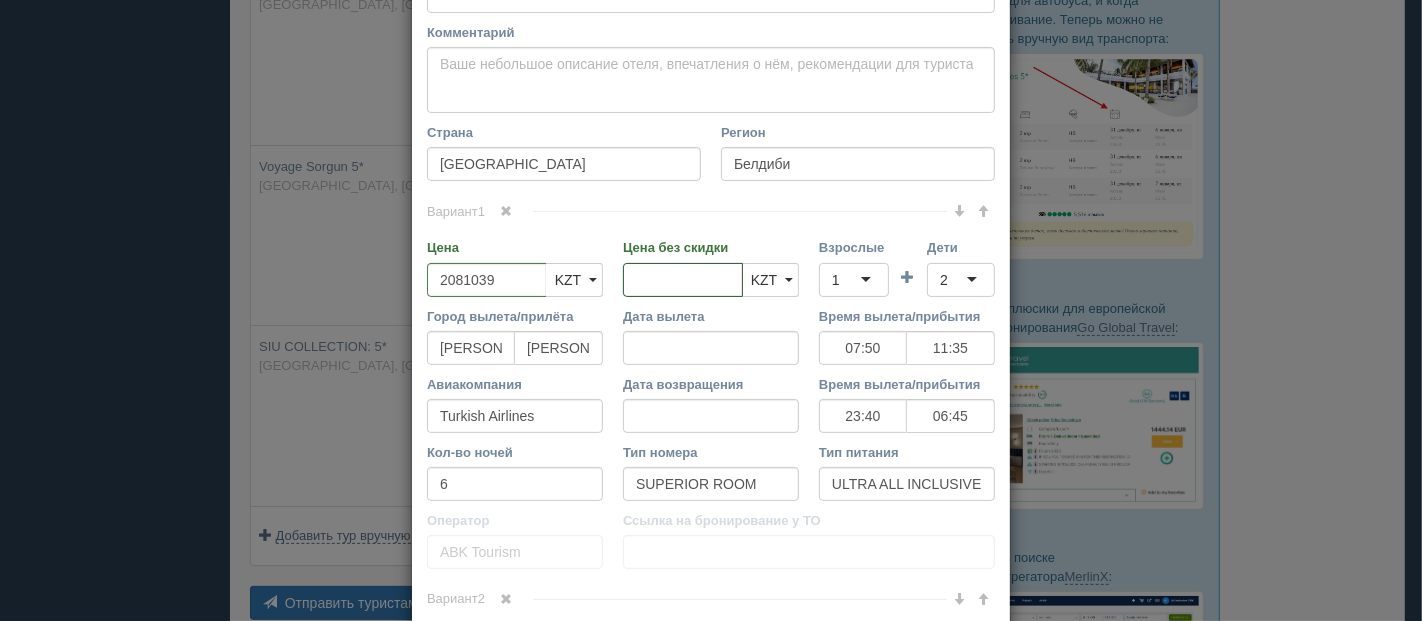 type 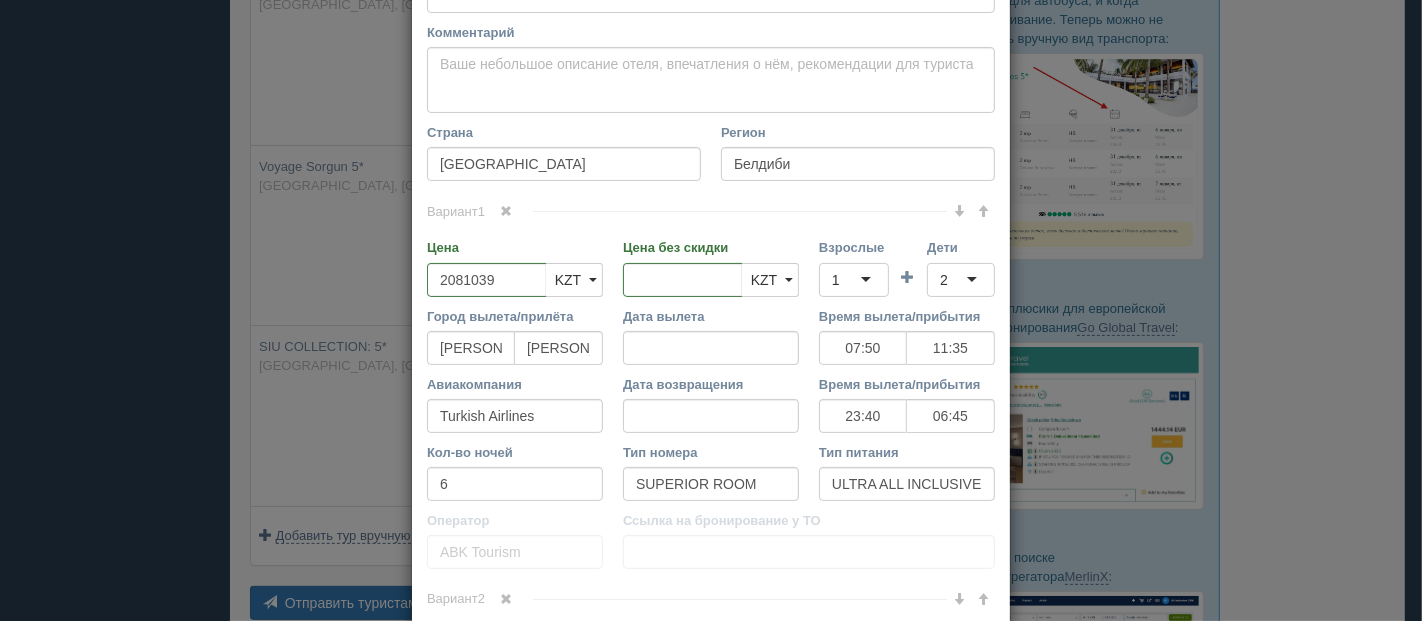 click on "Вариант                                     1
Цена
2081039
KZT
USD
EUR
KZT
KZT
USD
EUR" at bounding box center [711, 395] 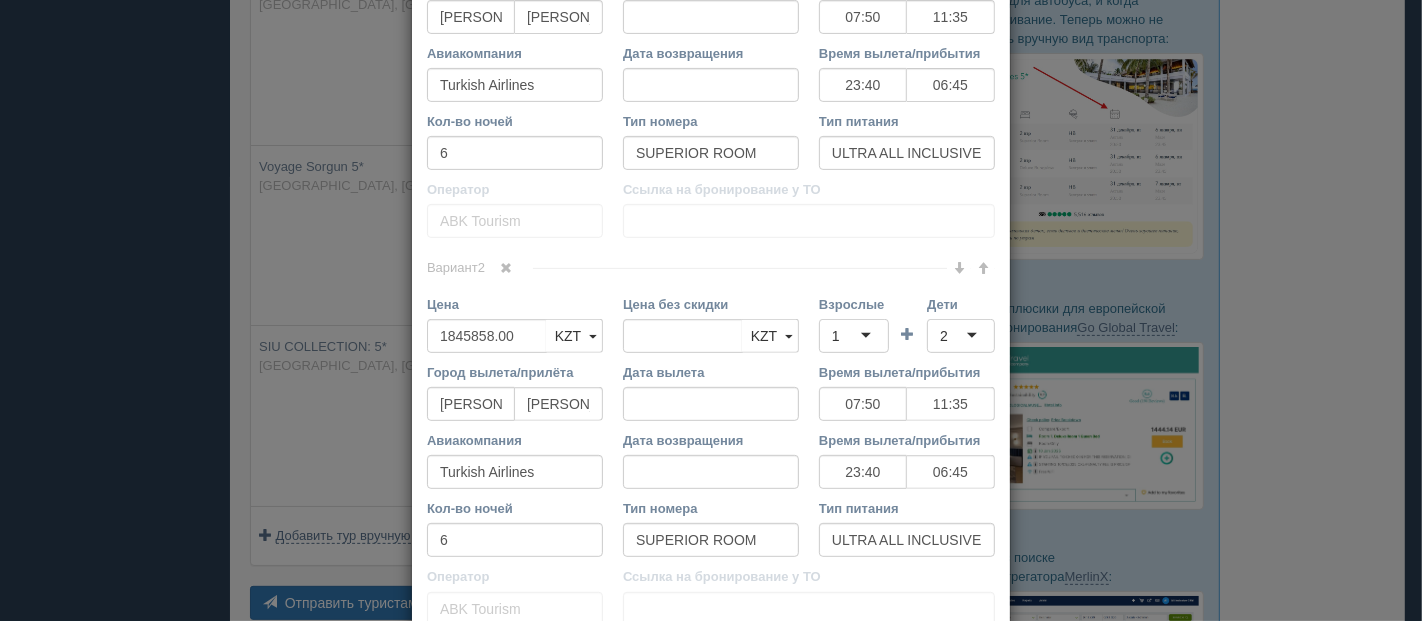 scroll, scrollTop: 617, scrollLeft: 0, axis: vertical 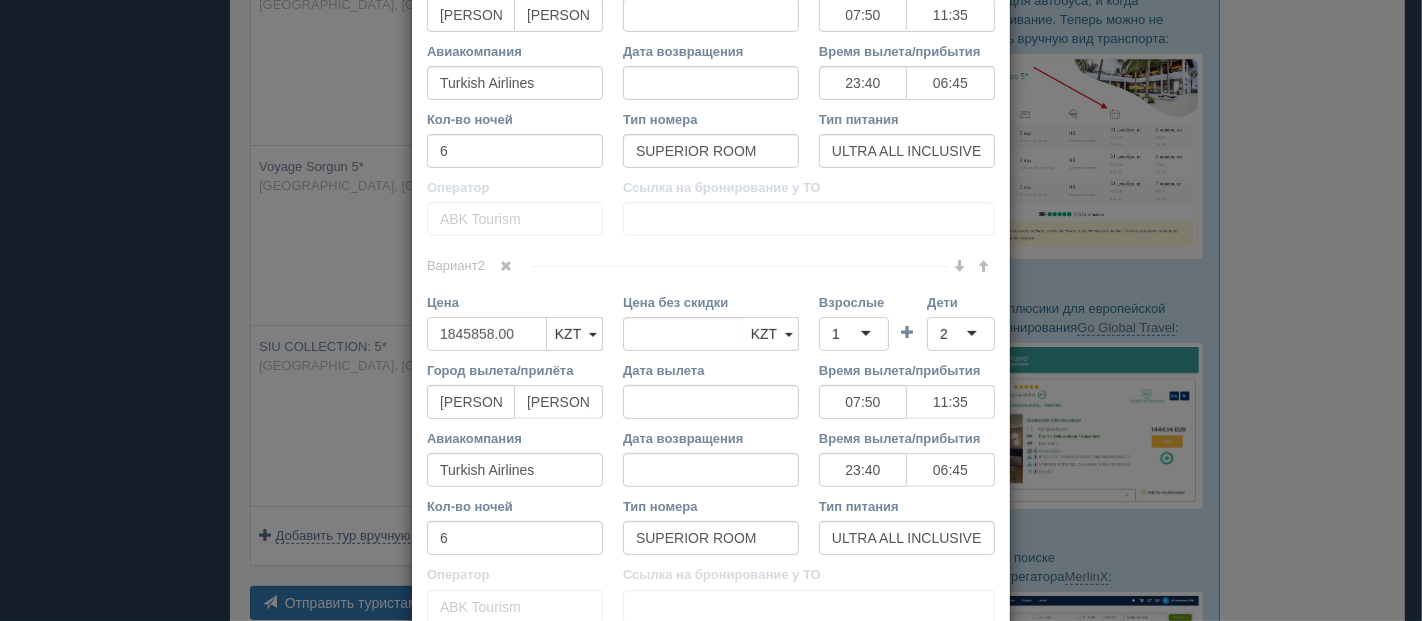 click on "1845858.00" at bounding box center [487, 334] 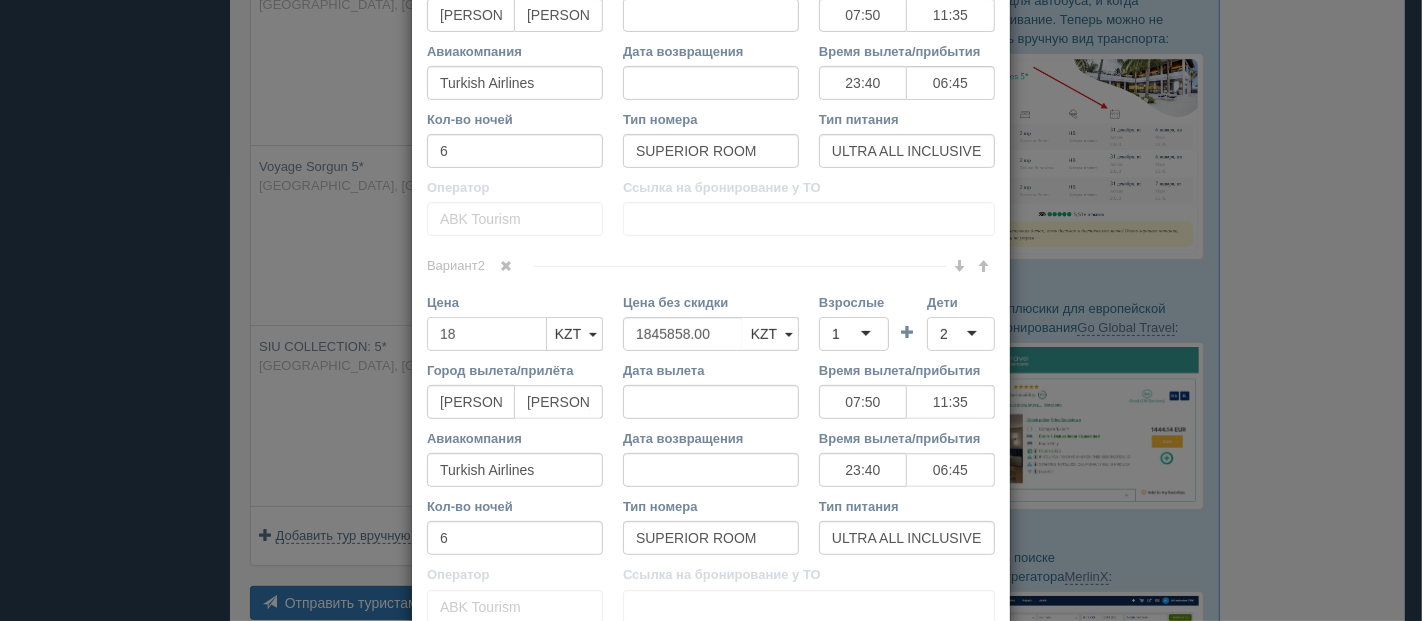 type on "1" 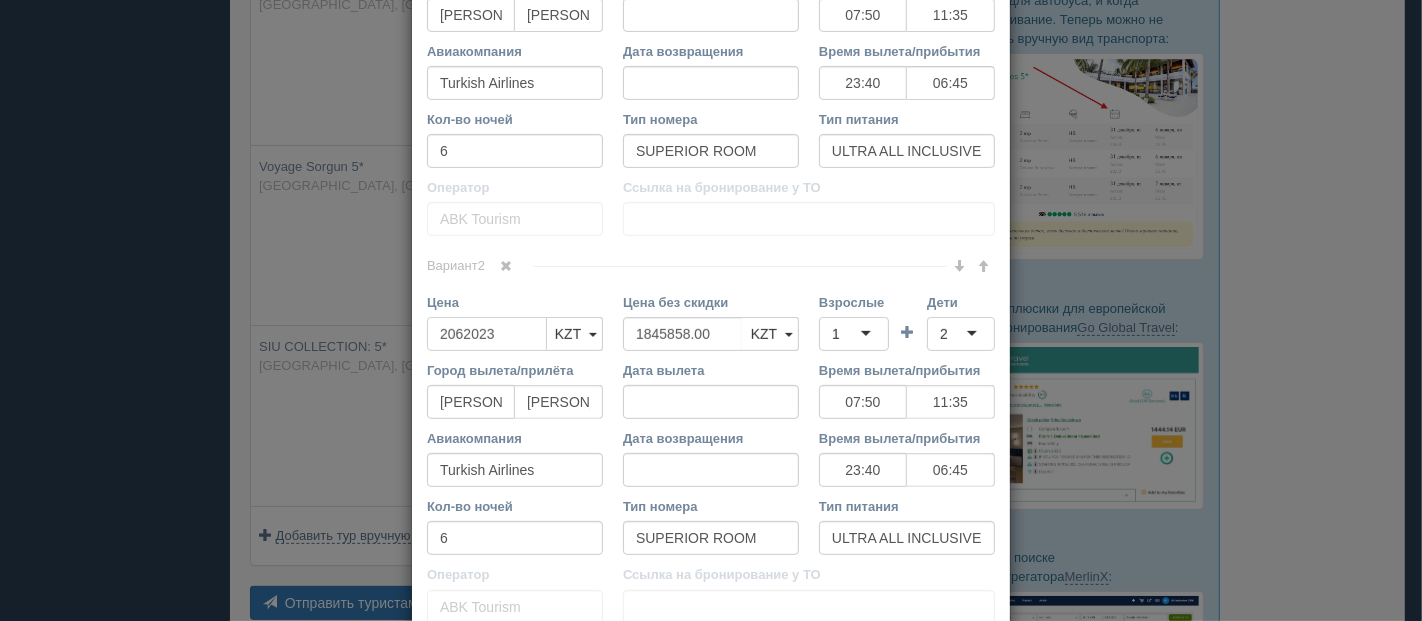 type on "2062023" 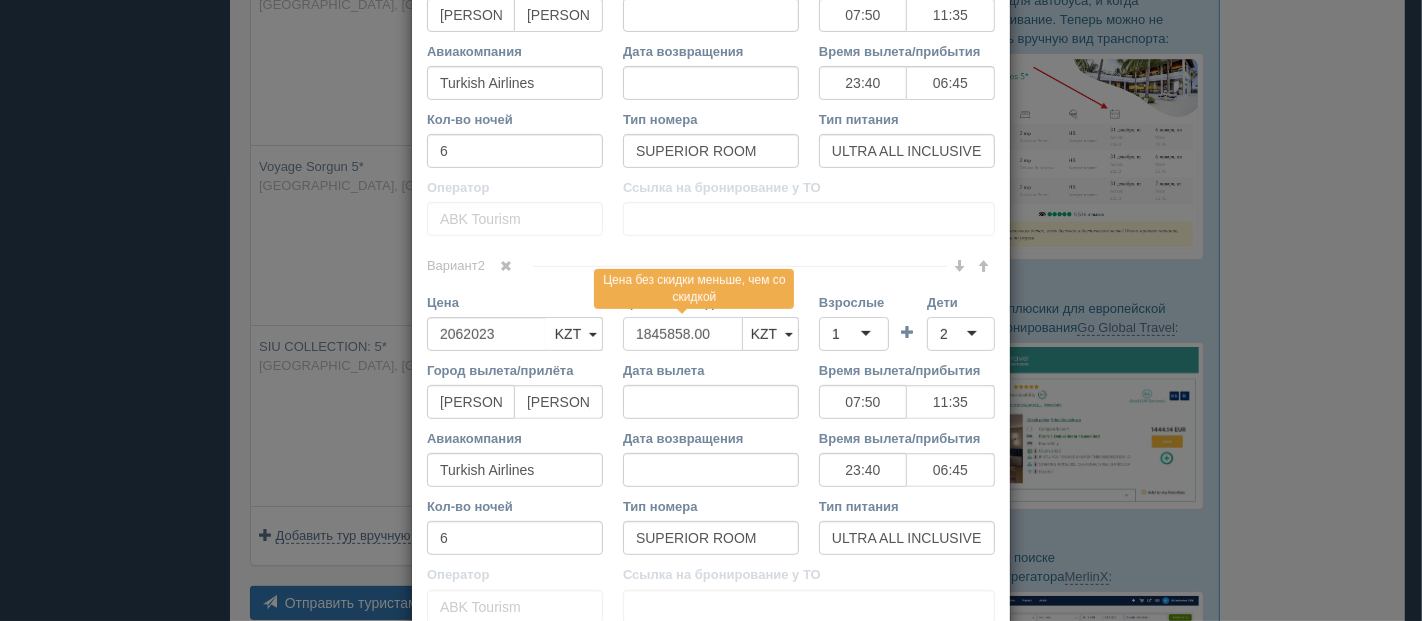 click on "1845858.00" at bounding box center [683, 334] 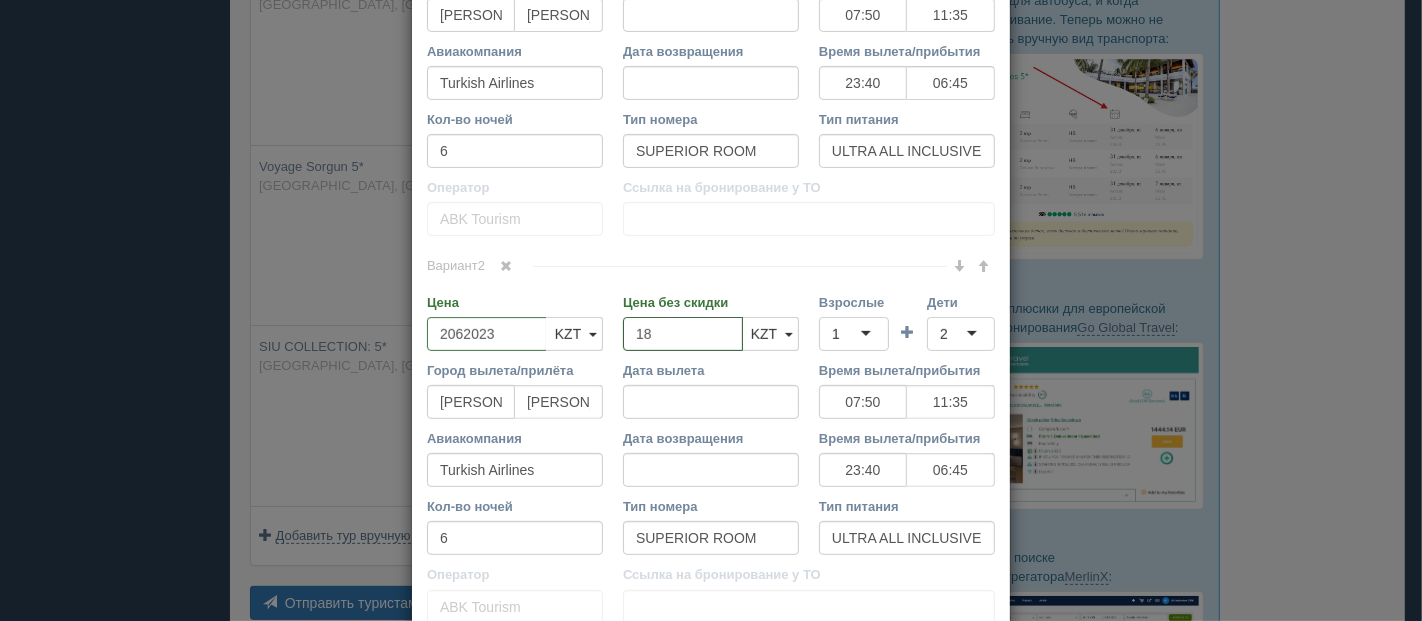 type on "1" 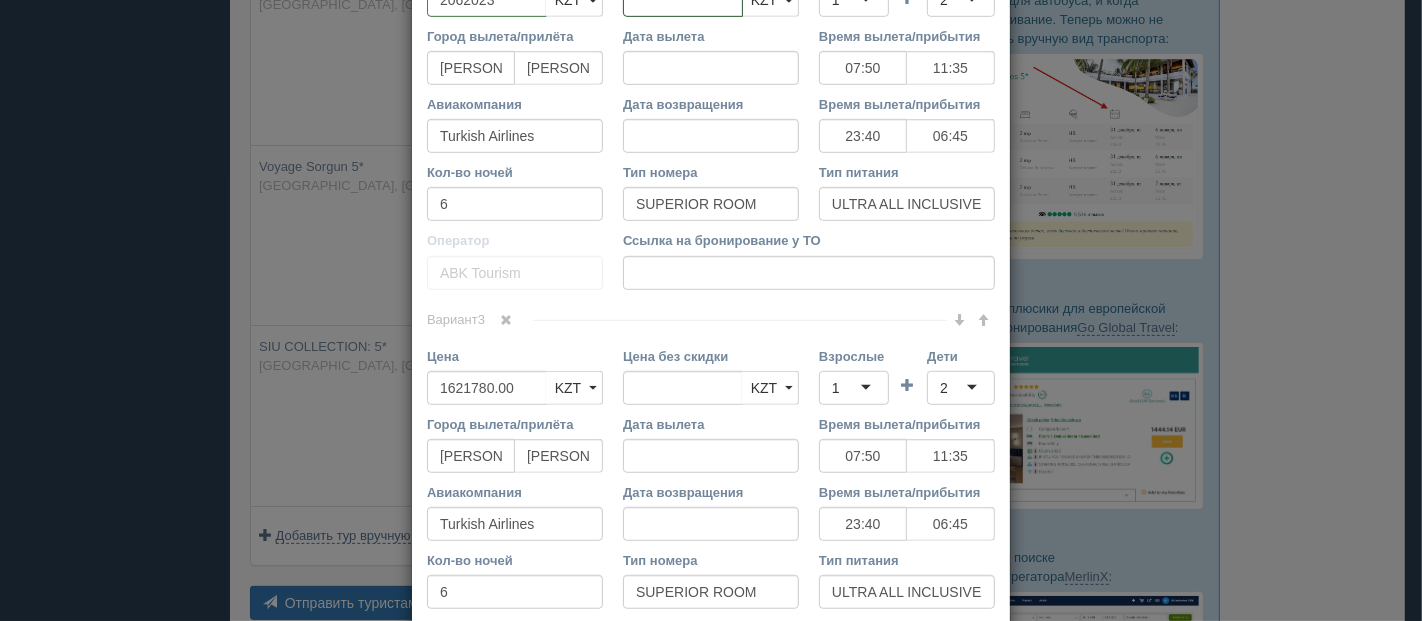 scroll, scrollTop: 1062, scrollLeft: 0, axis: vertical 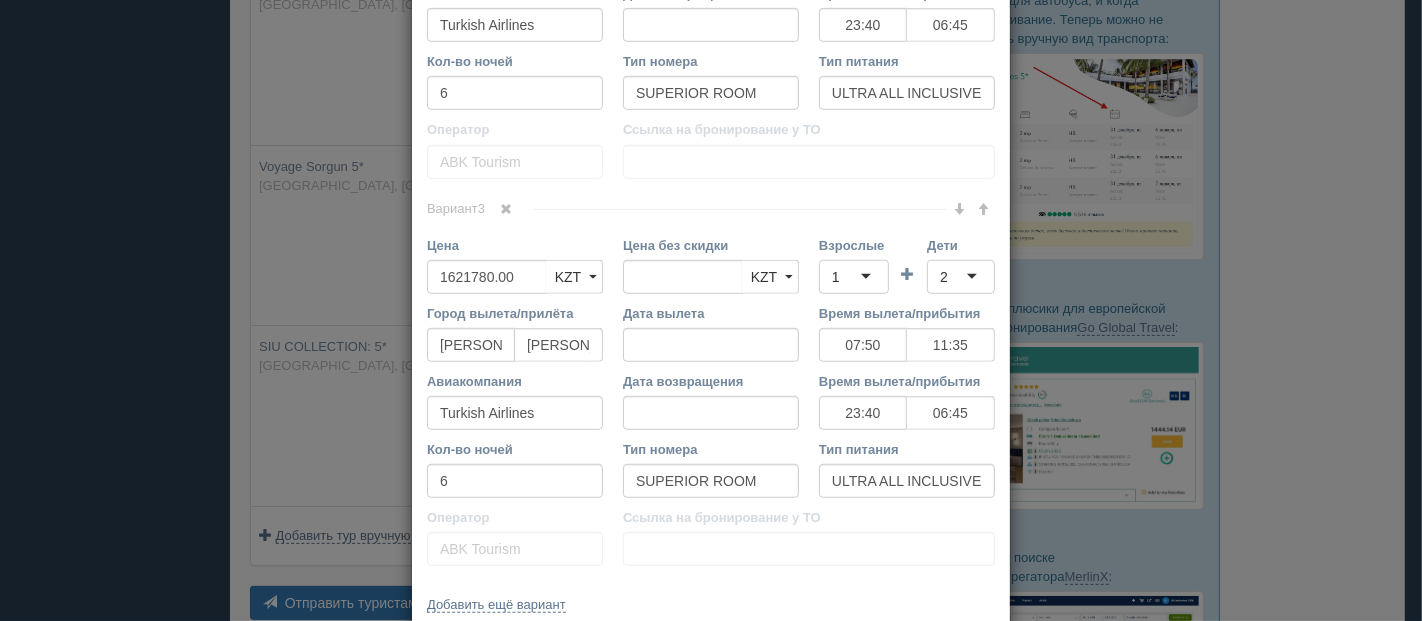 type 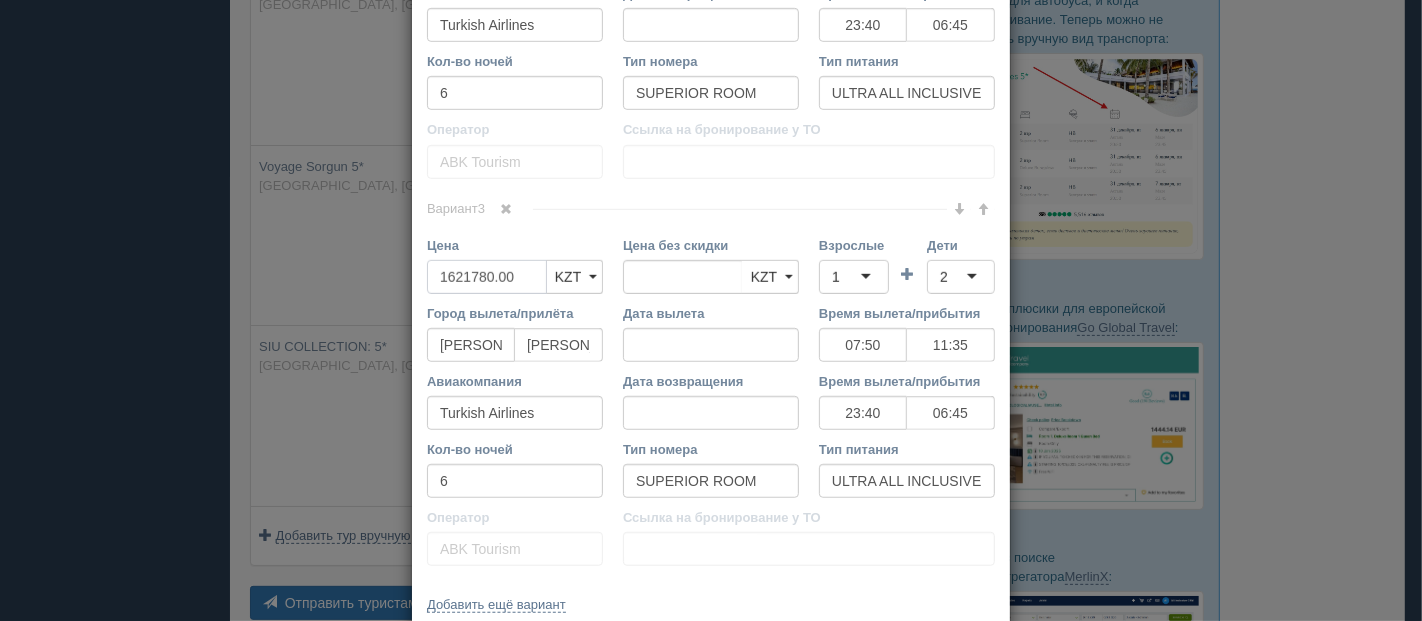 click on "1621780.00" at bounding box center [487, 277] 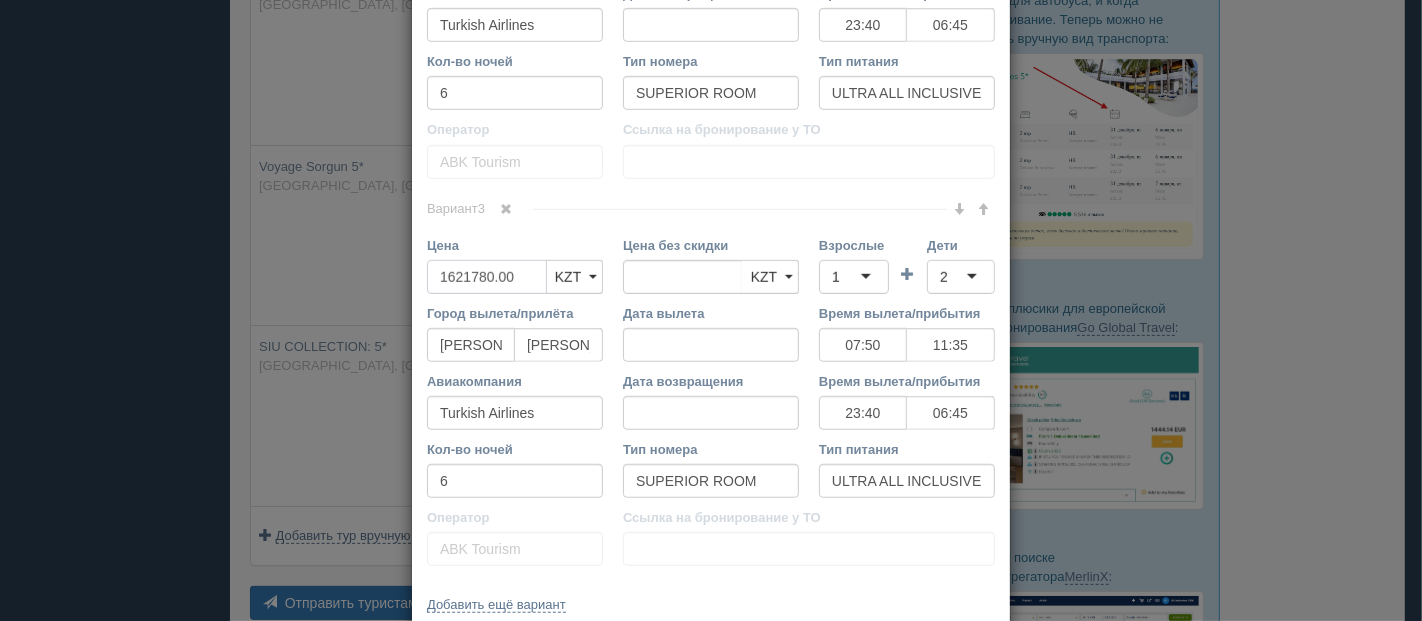 type on "1621780.0" 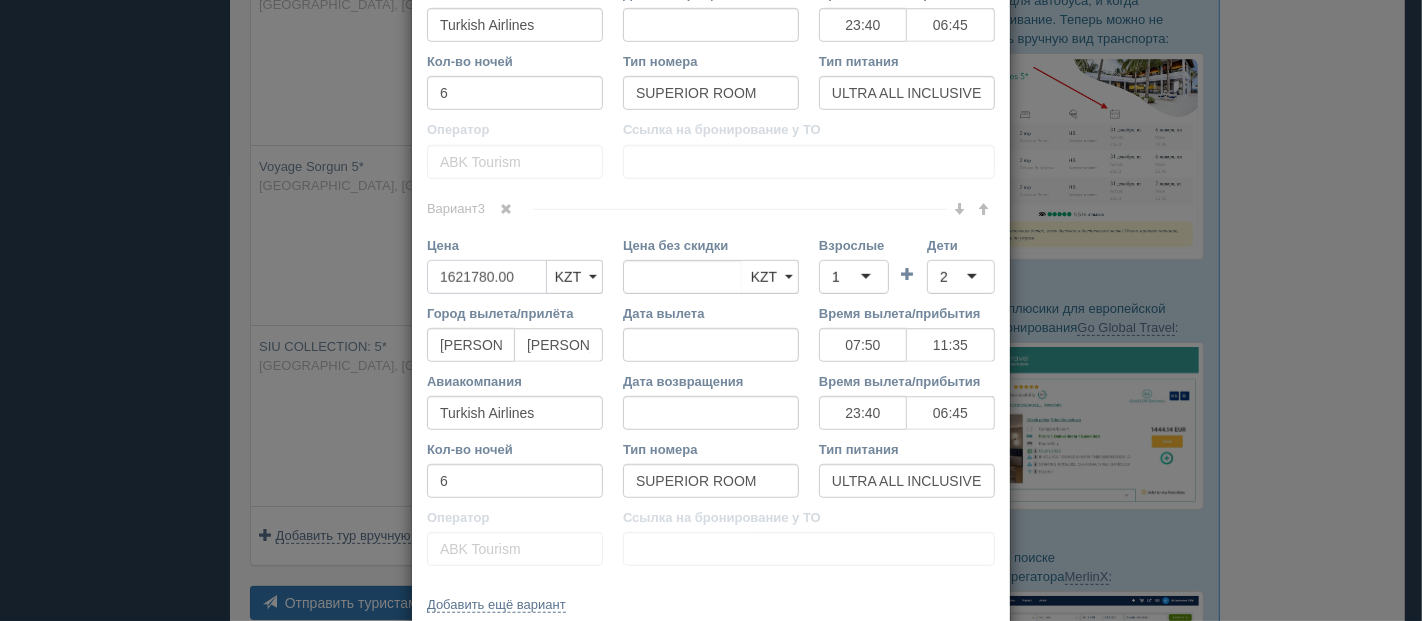 type on "1621780.00" 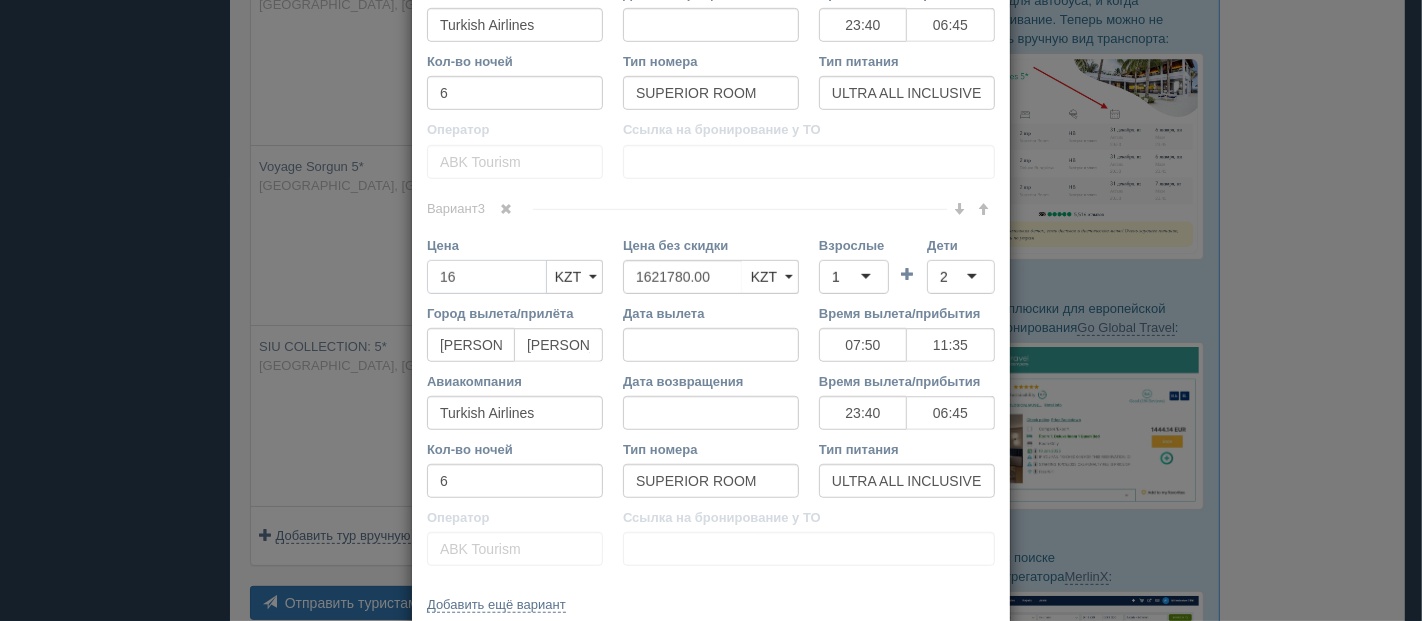 type on "1" 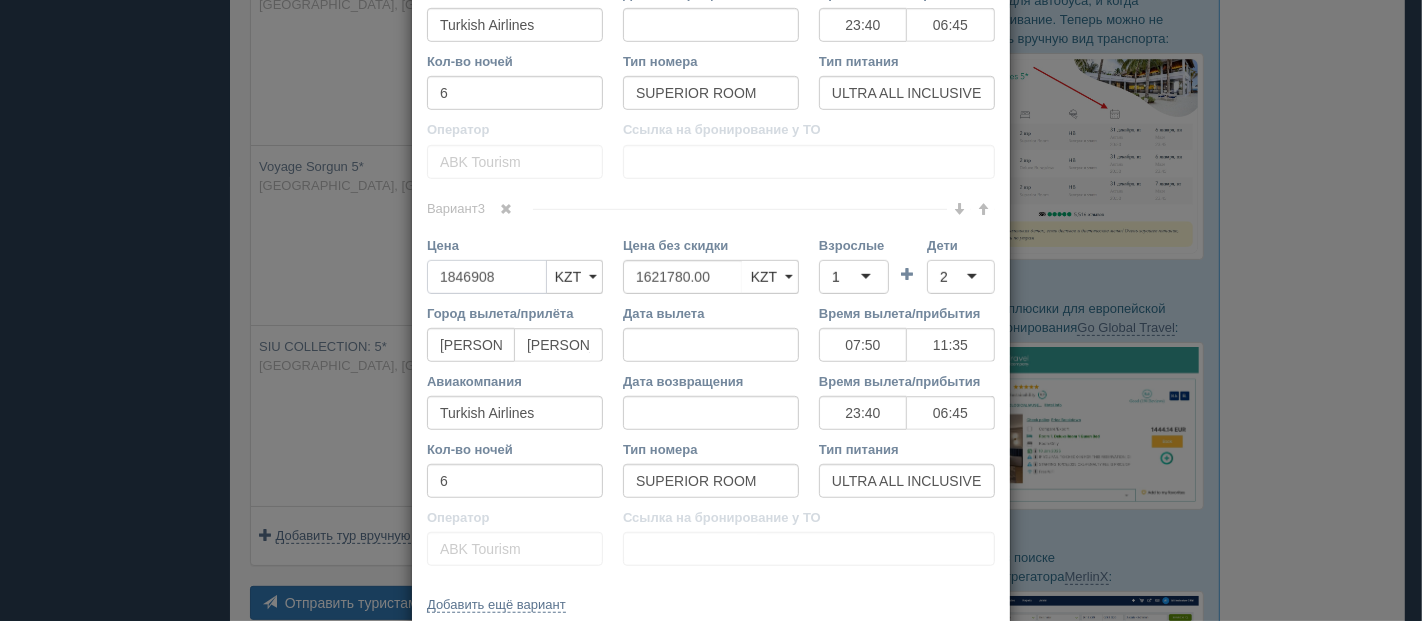 type on "1846908" 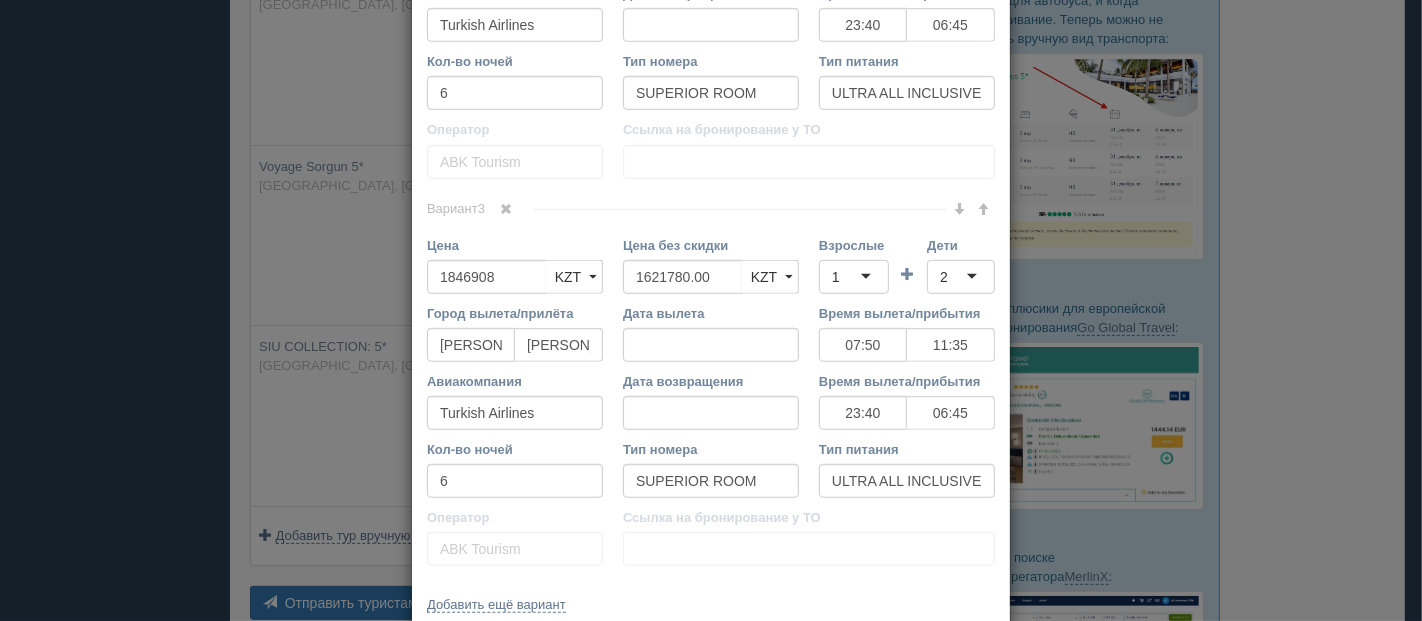 click on "Вариант                                     3
Цена
1846908
KZT
USD
EUR
KZT
KZT
USD
EUR" at bounding box center [711, 393] 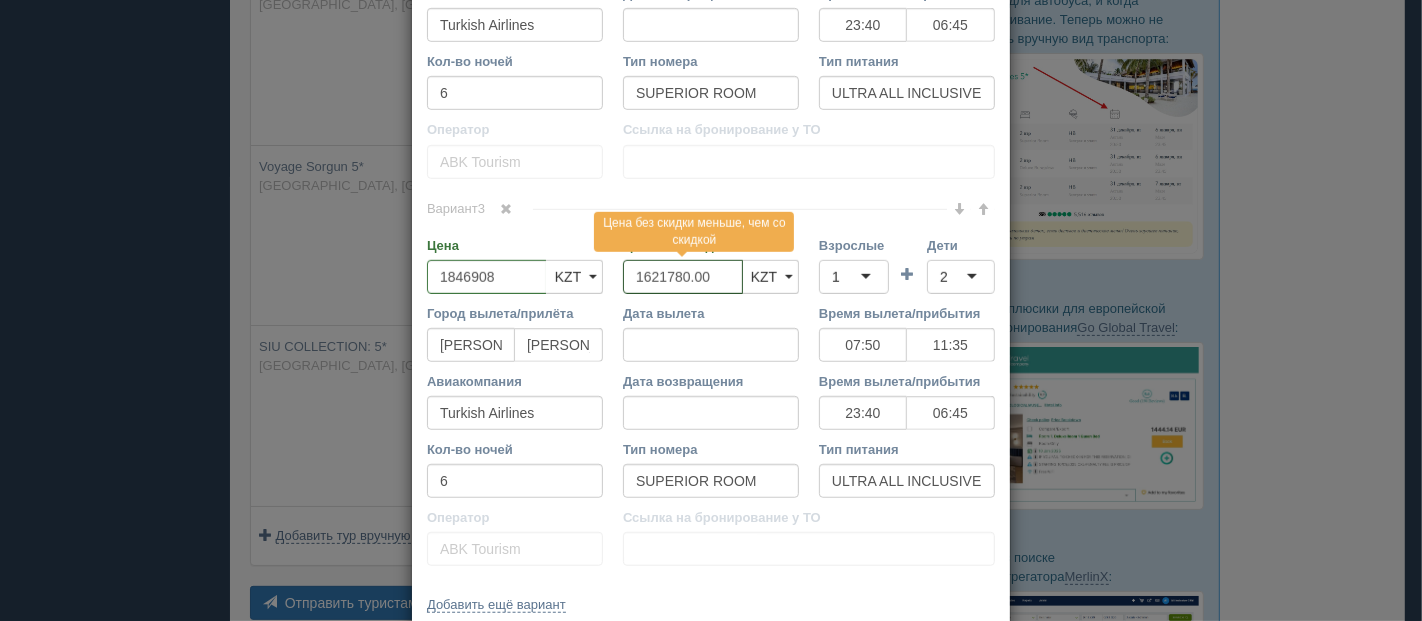 click on "1621780.00" at bounding box center [683, 277] 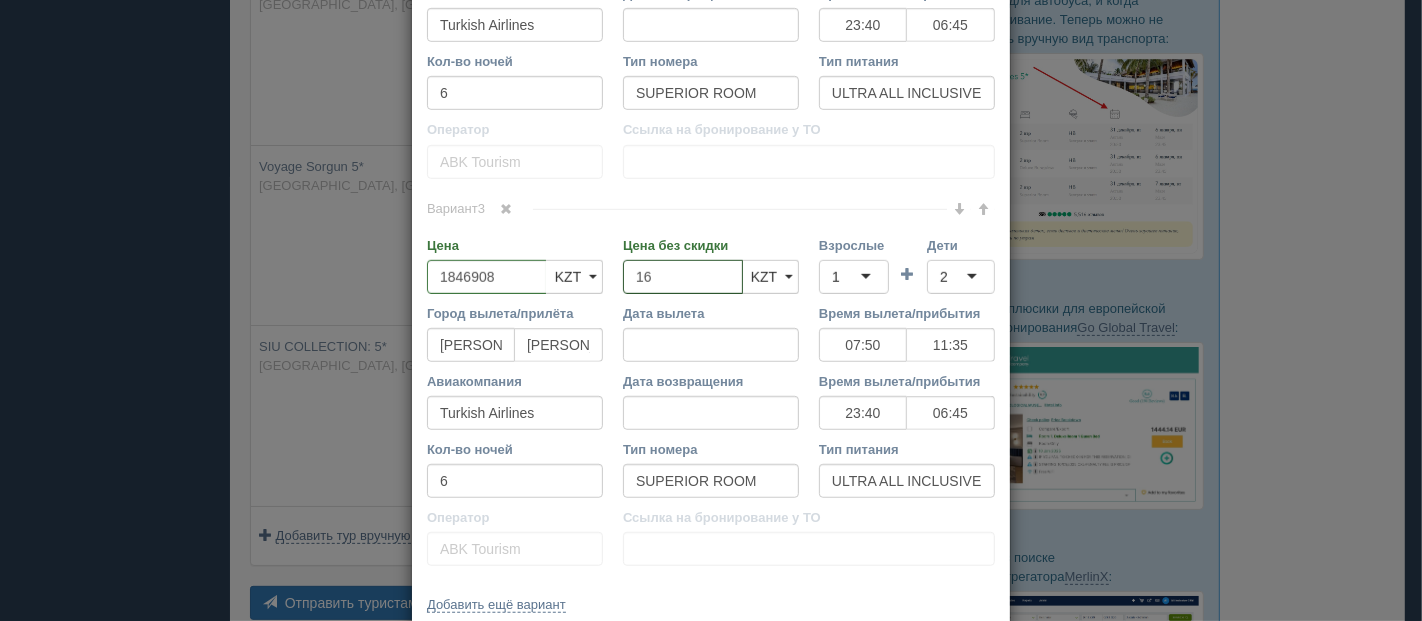 type on "1" 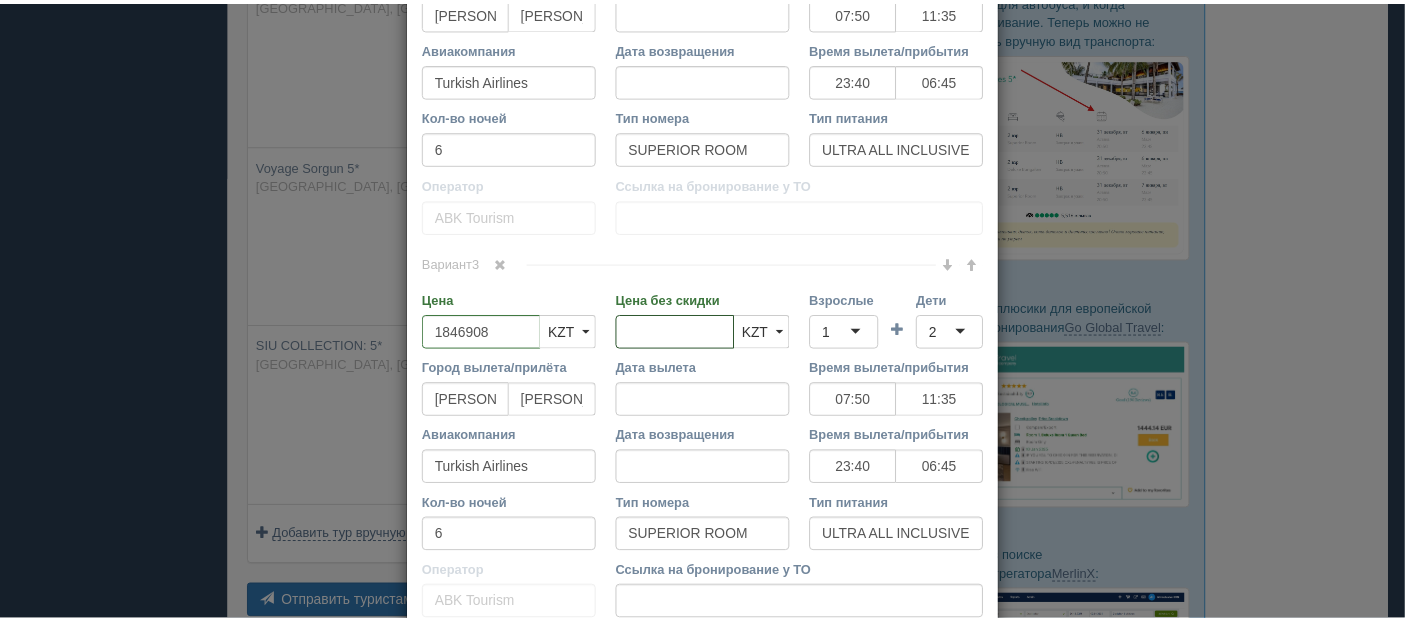 scroll, scrollTop: 1173, scrollLeft: 0, axis: vertical 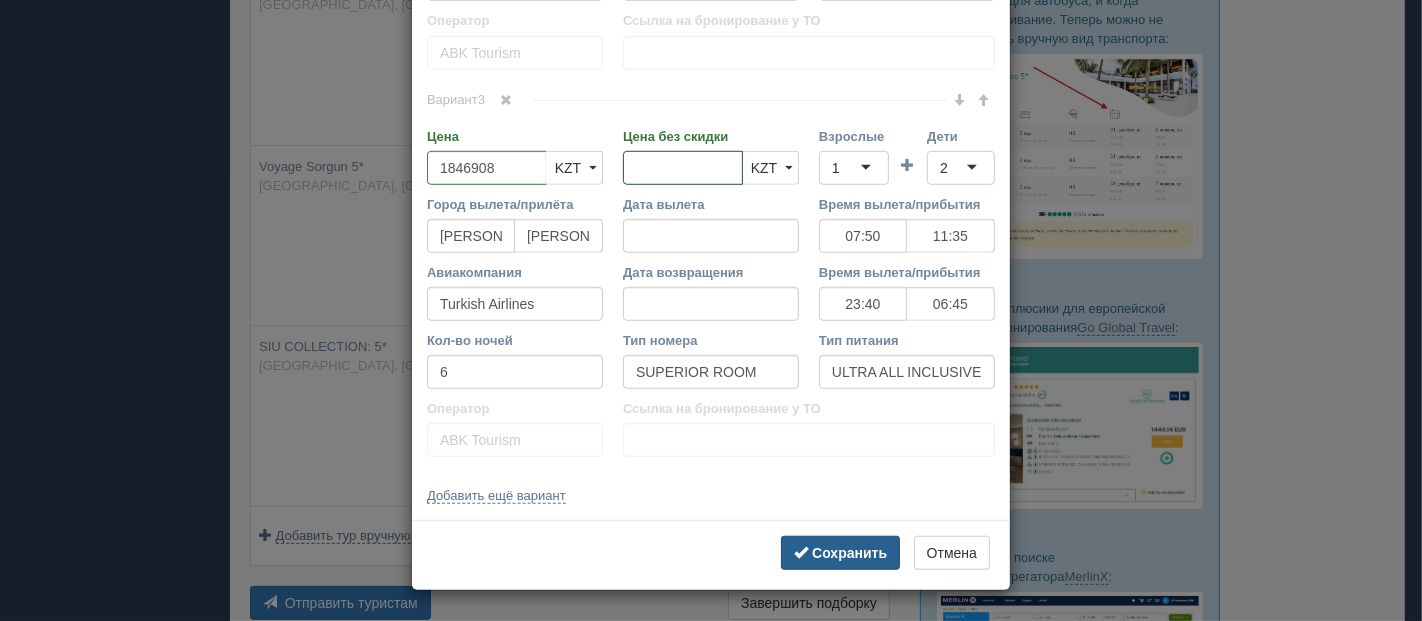 type 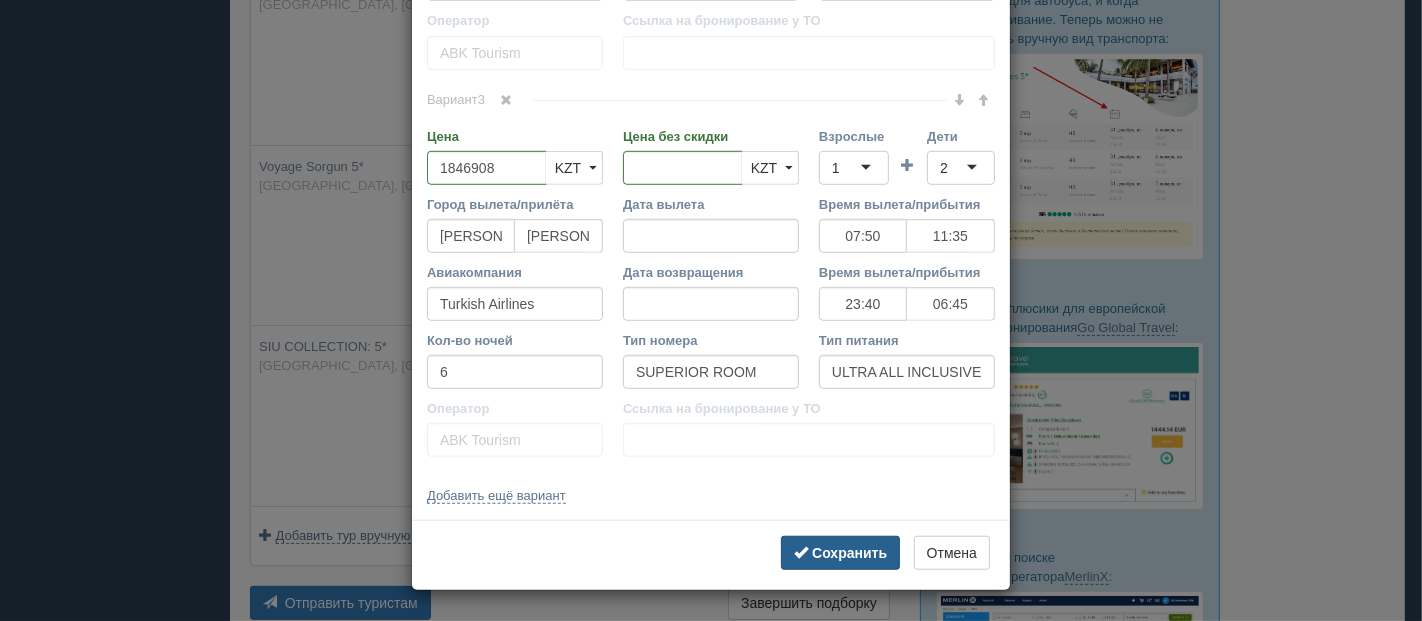 click on "Сохранить" at bounding box center [849, 553] 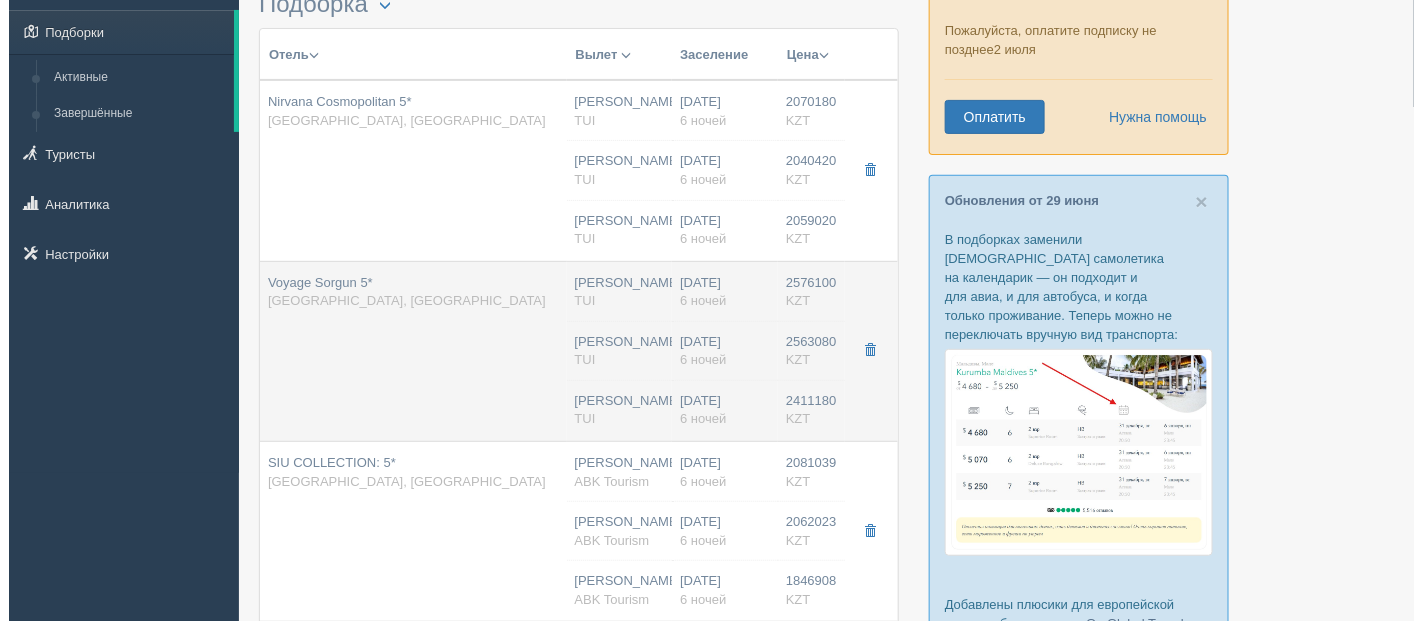 scroll, scrollTop: 111, scrollLeft: 0, axis: vertical 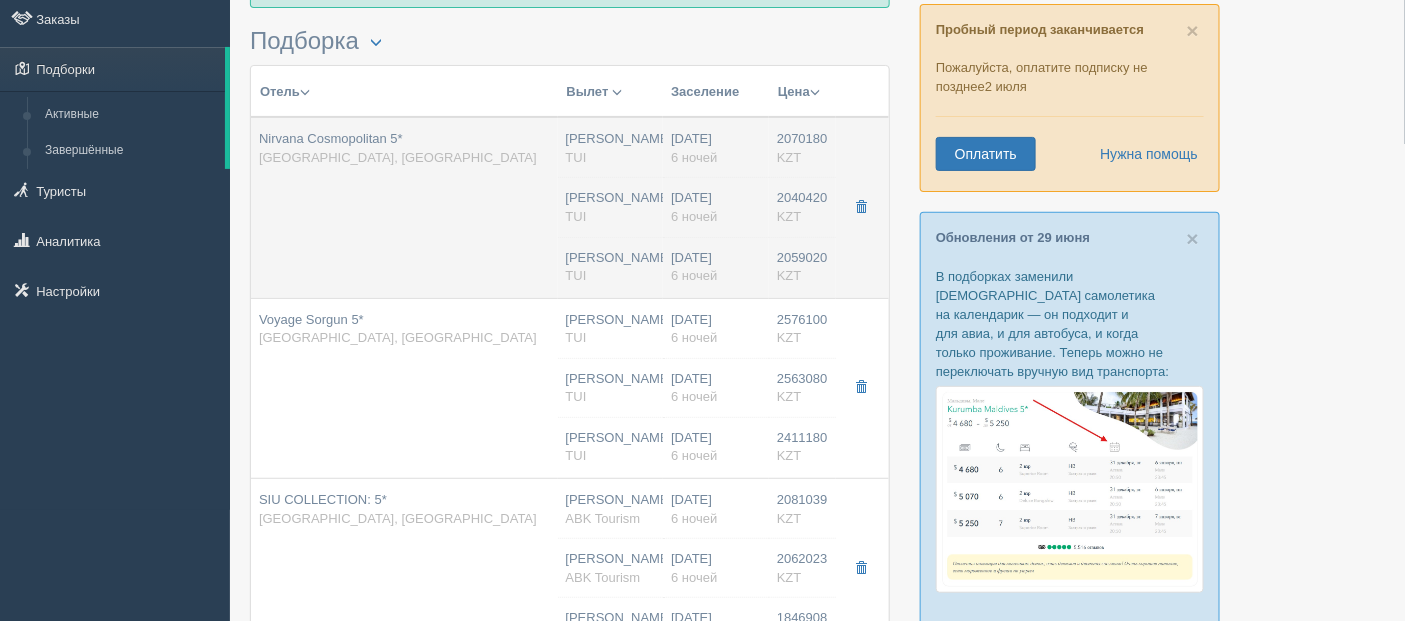 click on "Nirvana Cosmopolitan 5*
[GEOGRAPHIC_DATA], [GEOGRAPHIC_DATA]" at bounding box center (404, 207) 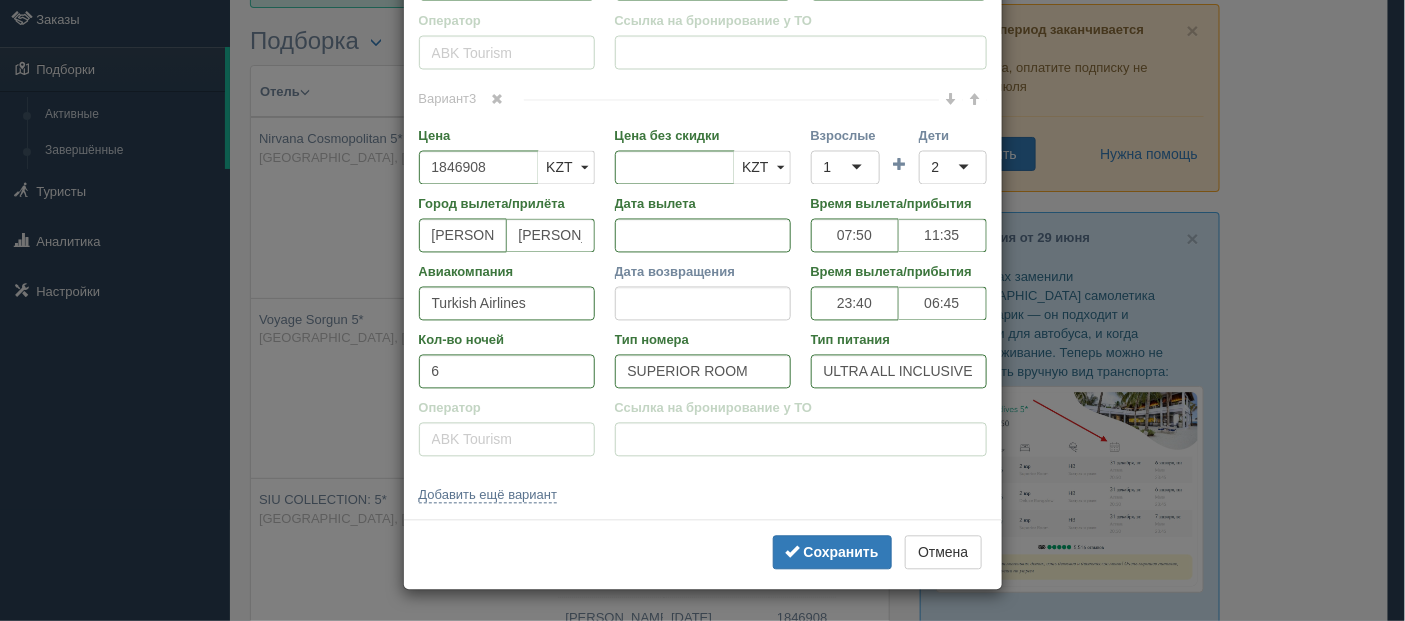 type on "Nirvana Cosmopolitan 5*" 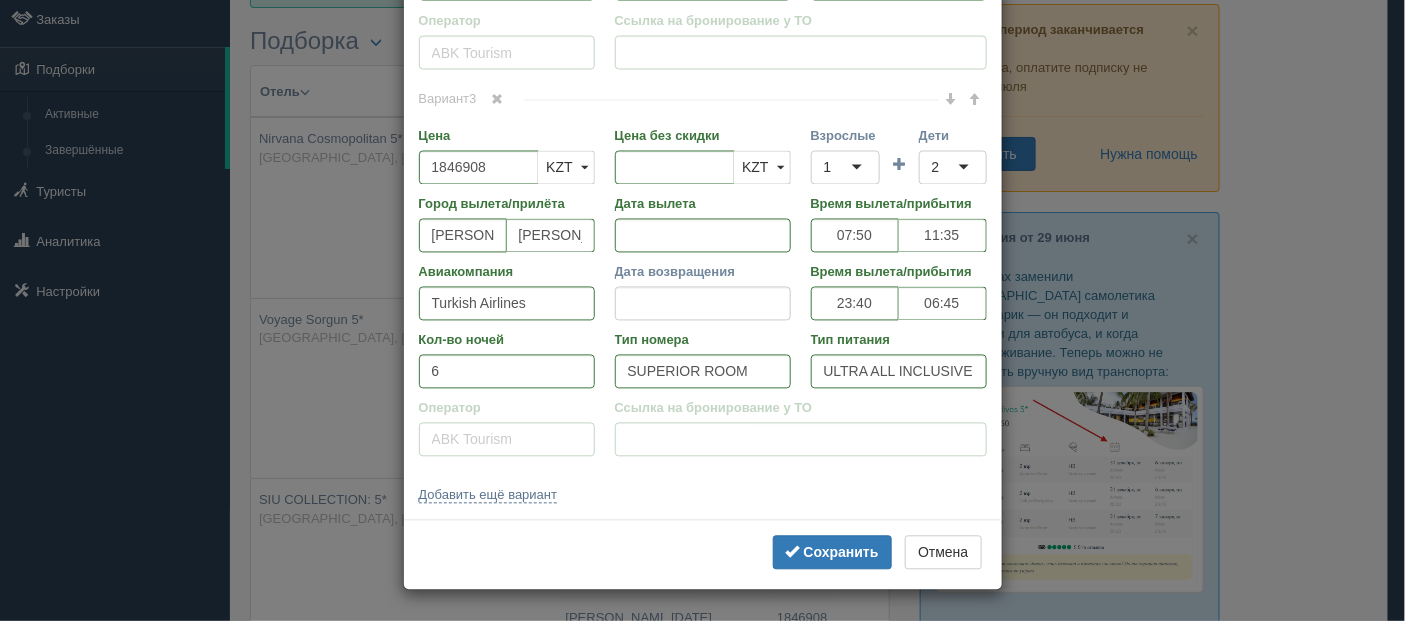 type on "Лара" 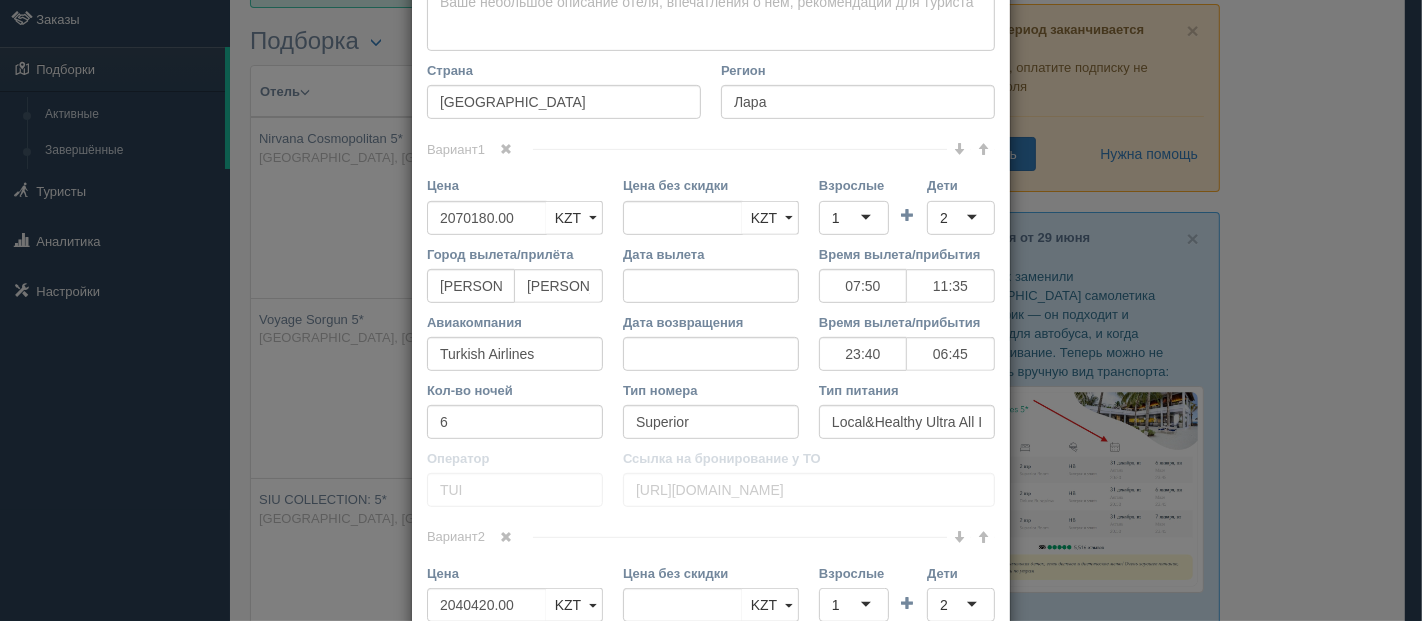 scroll, scrollTop: 777, scrollLeft: 0, axis: vertical 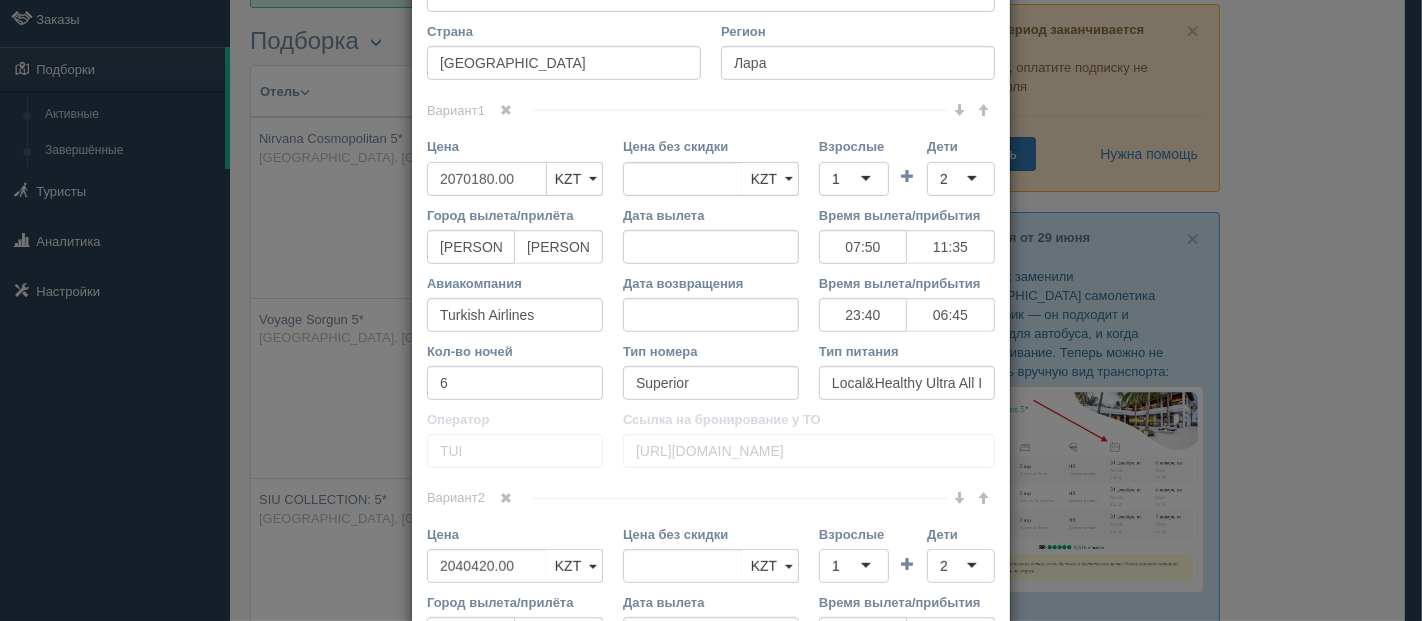 click on "2070180.00" at bounding box center [487, 179] 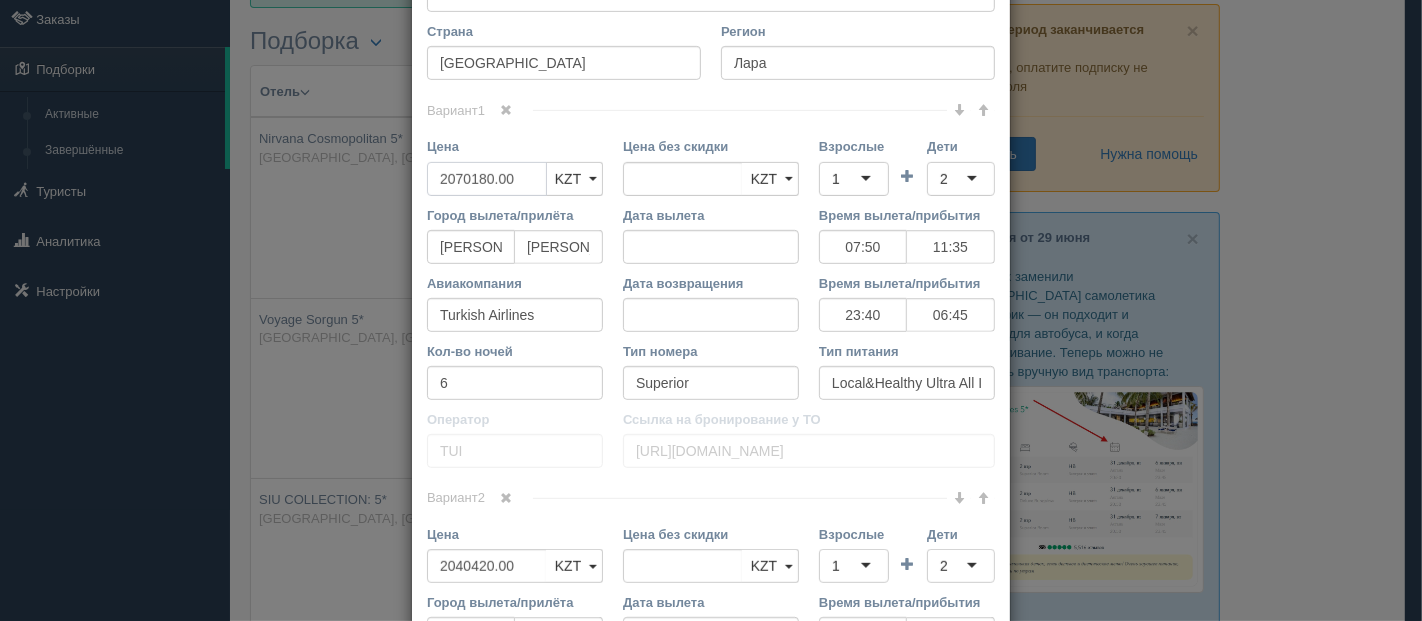 type on "2070180.0" 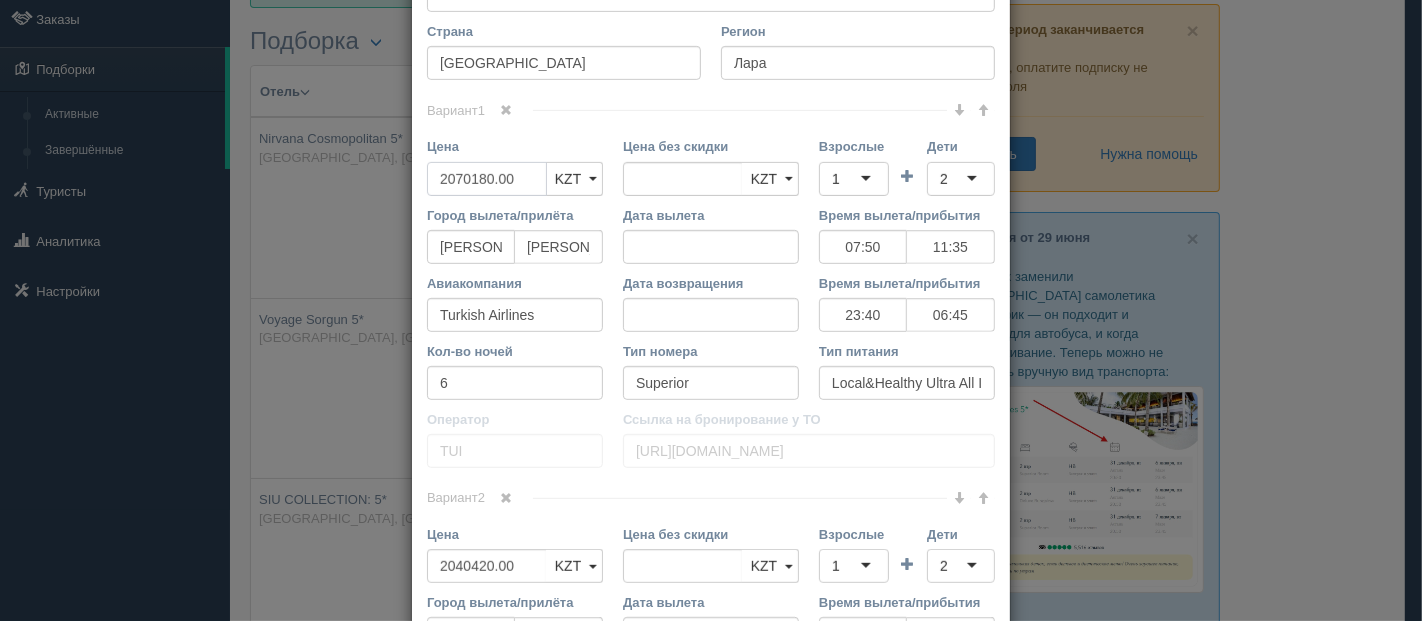 type on "2070180.00" 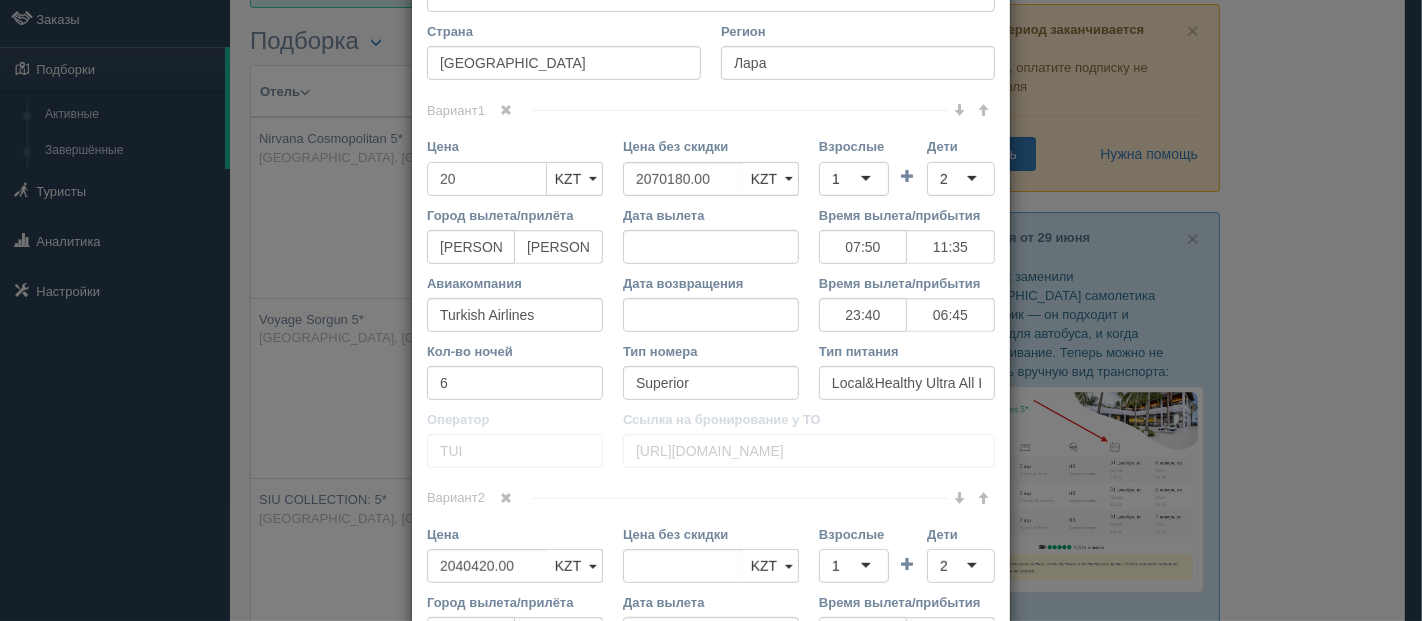 type on "2" 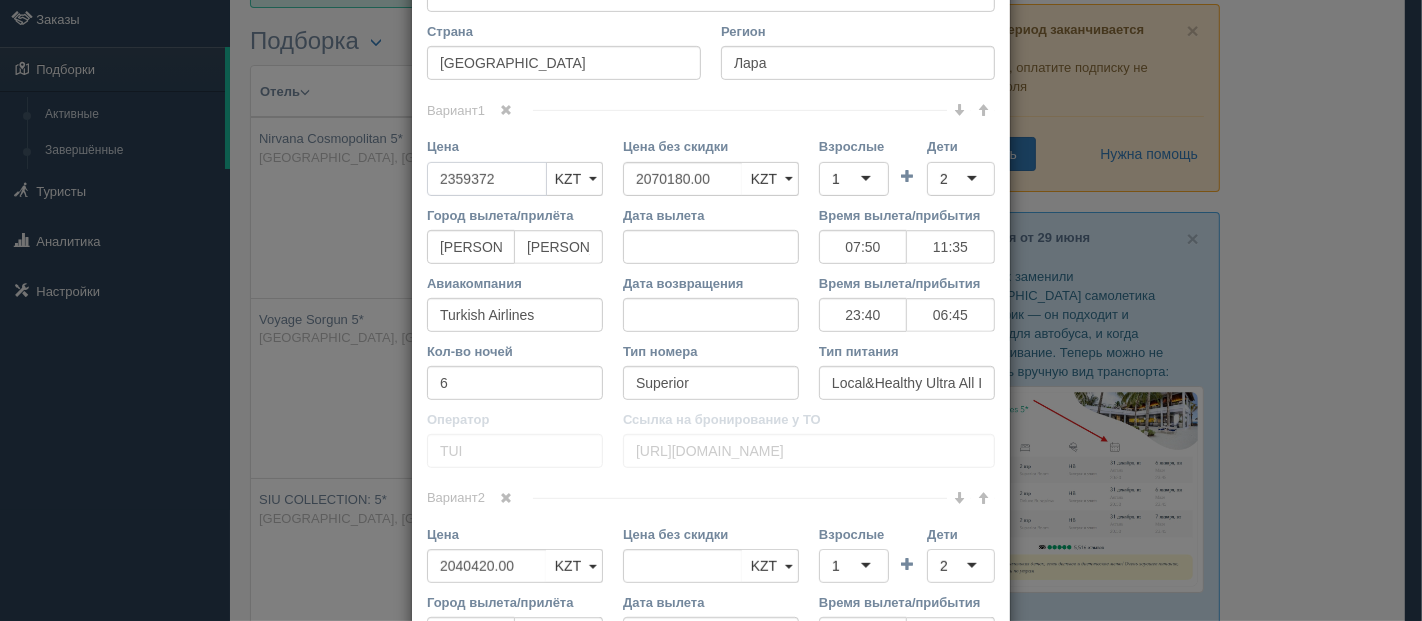 type on "2359372" 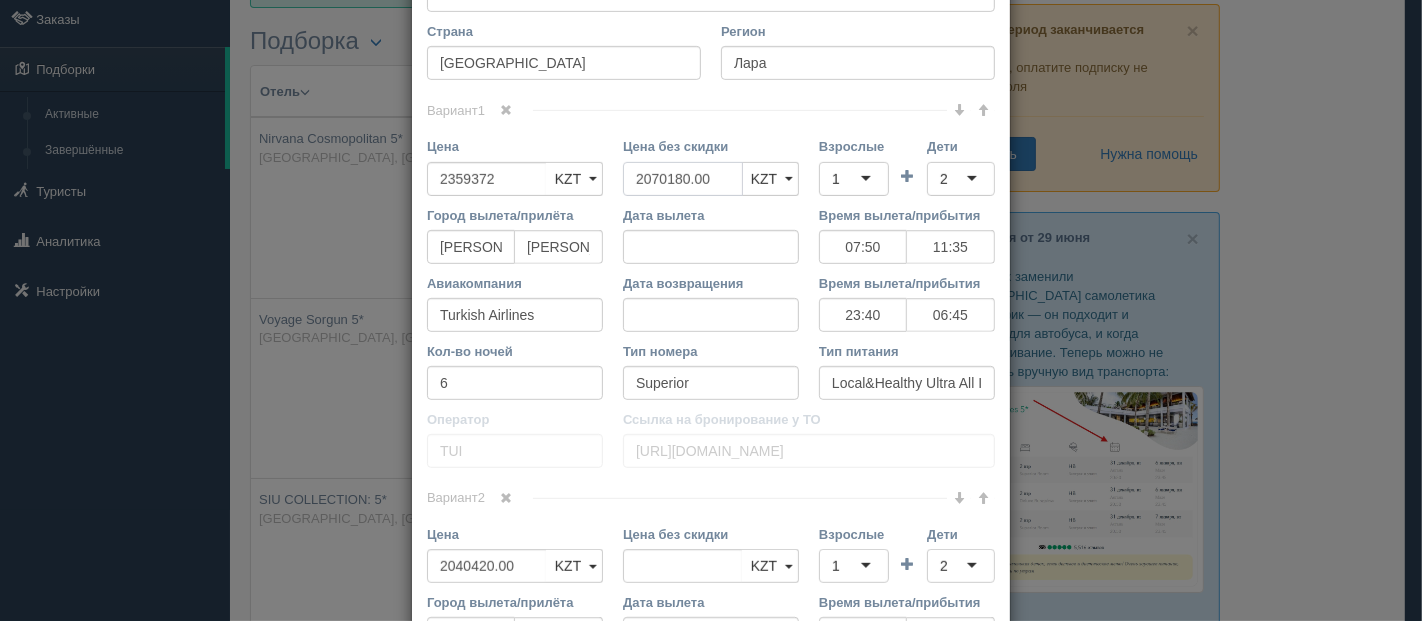 click on "2070180.00" at bounding box center (683, 179) 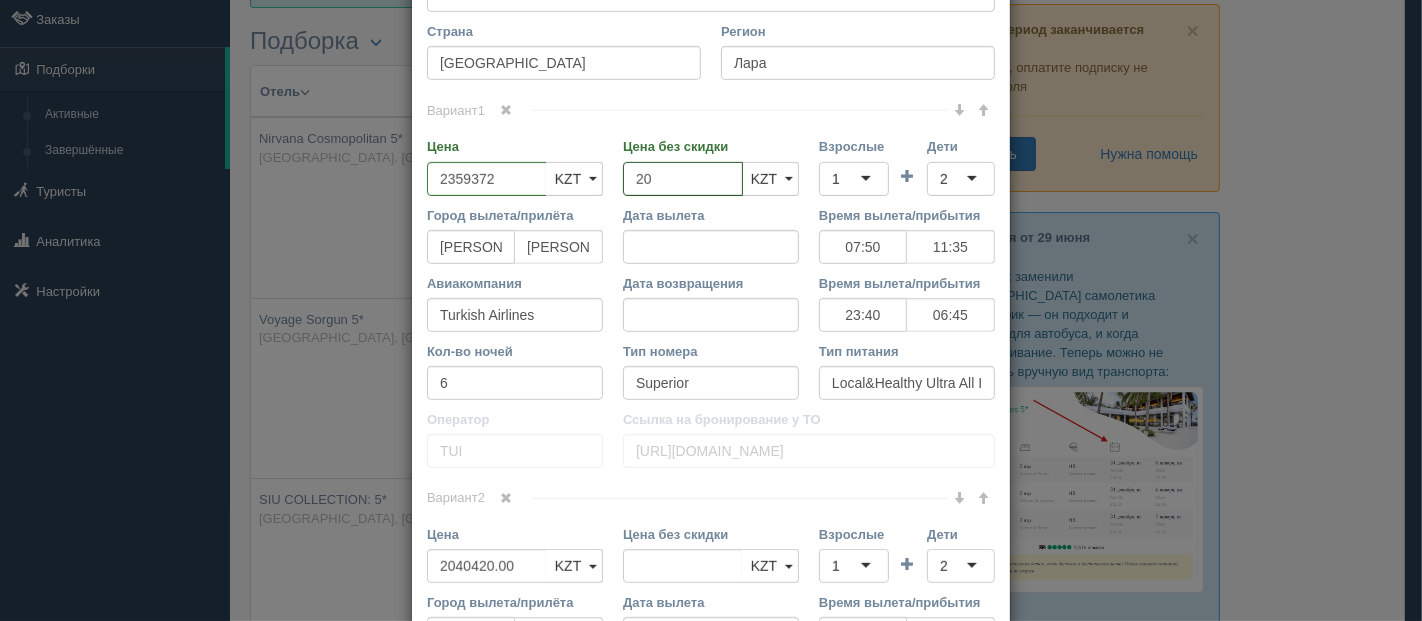 type on "2" 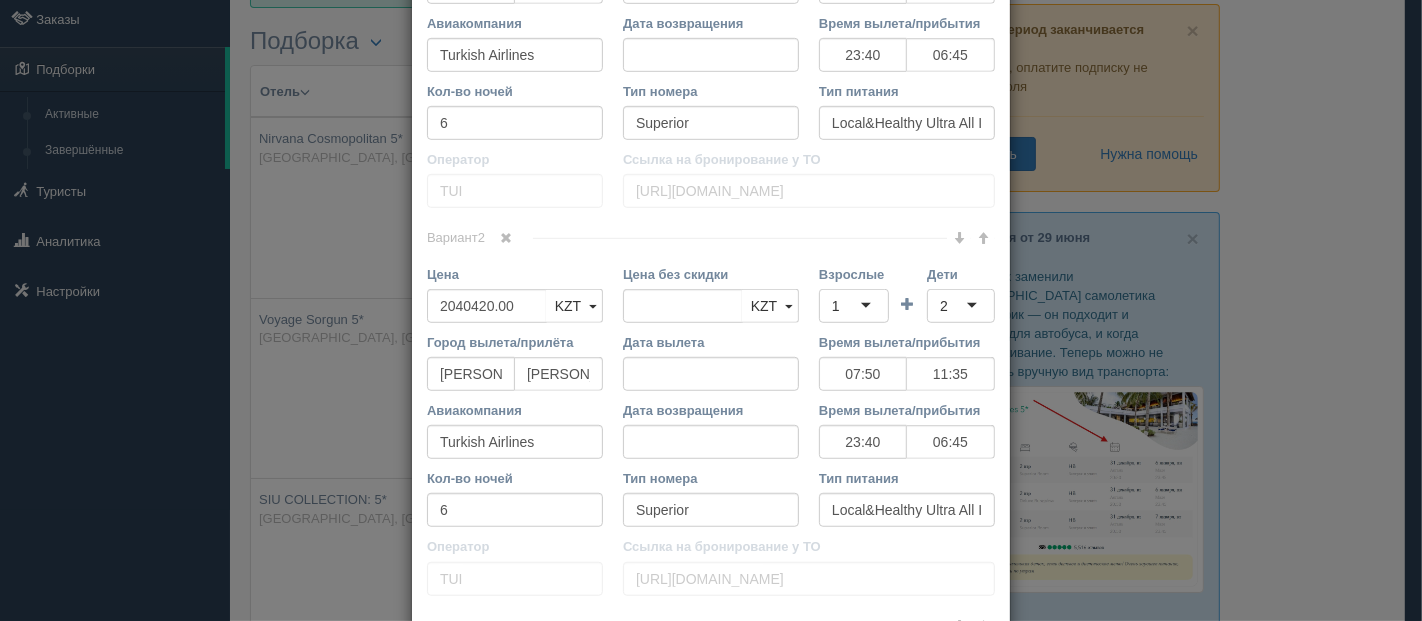 scroll, scrollTop: 1111, scrollLeft: 0, axis: vertical 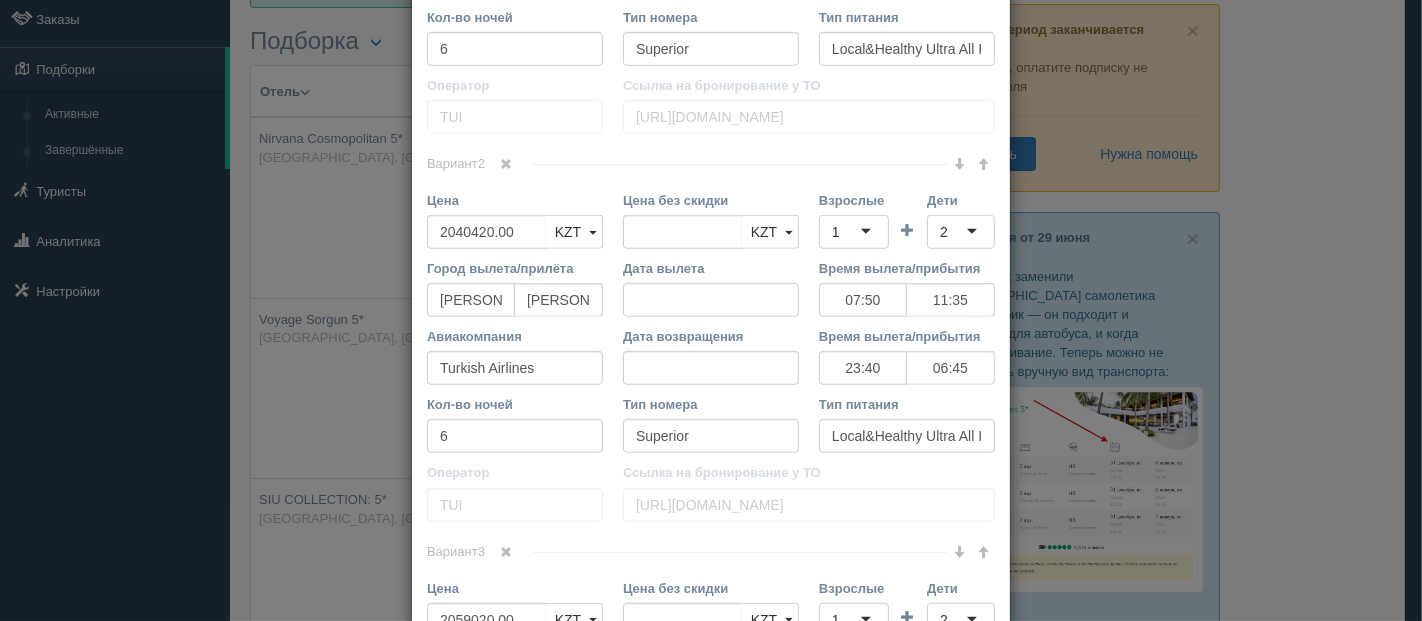 type 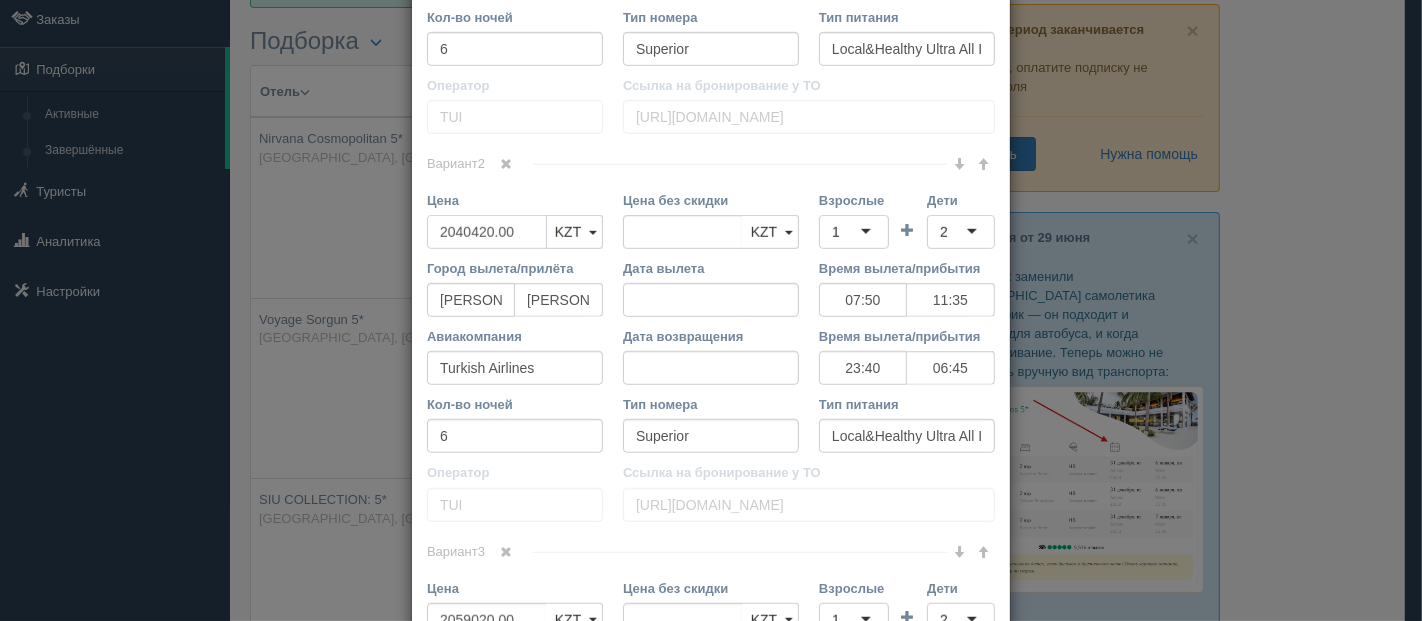 click on "2040420.00" at bounding box center (487, 232) 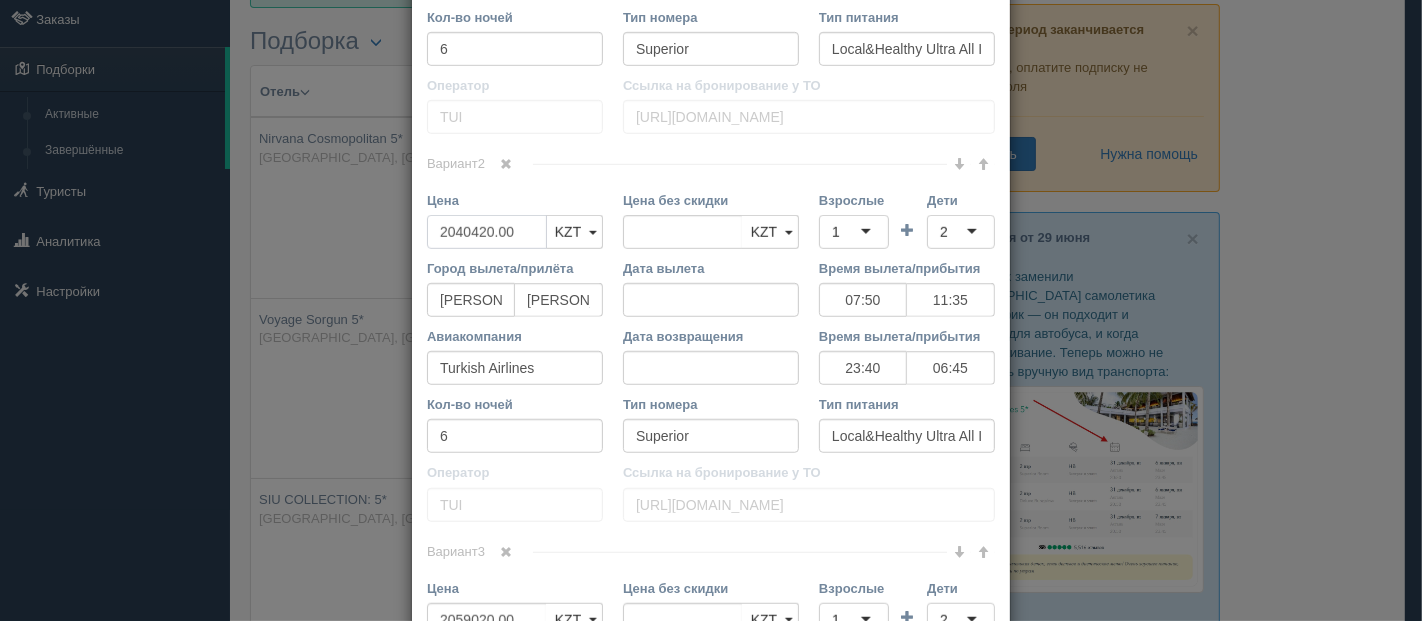 type on "2040420.0" 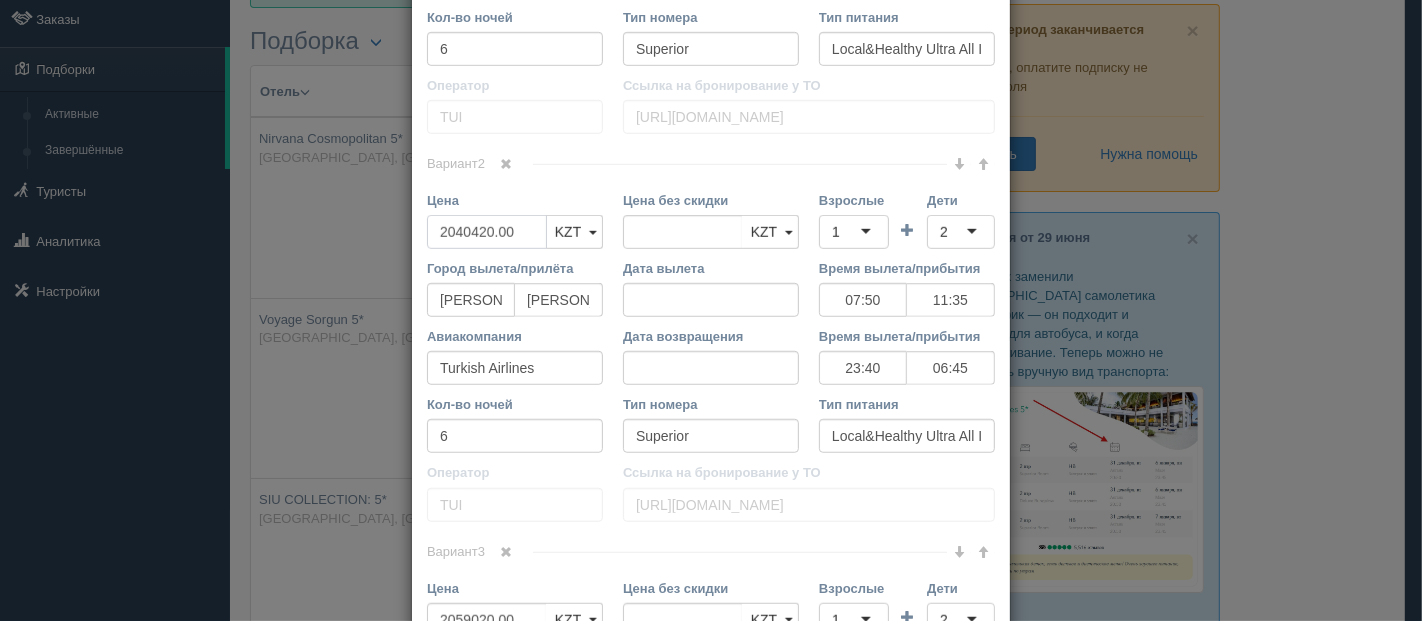 type on "2040420.00" 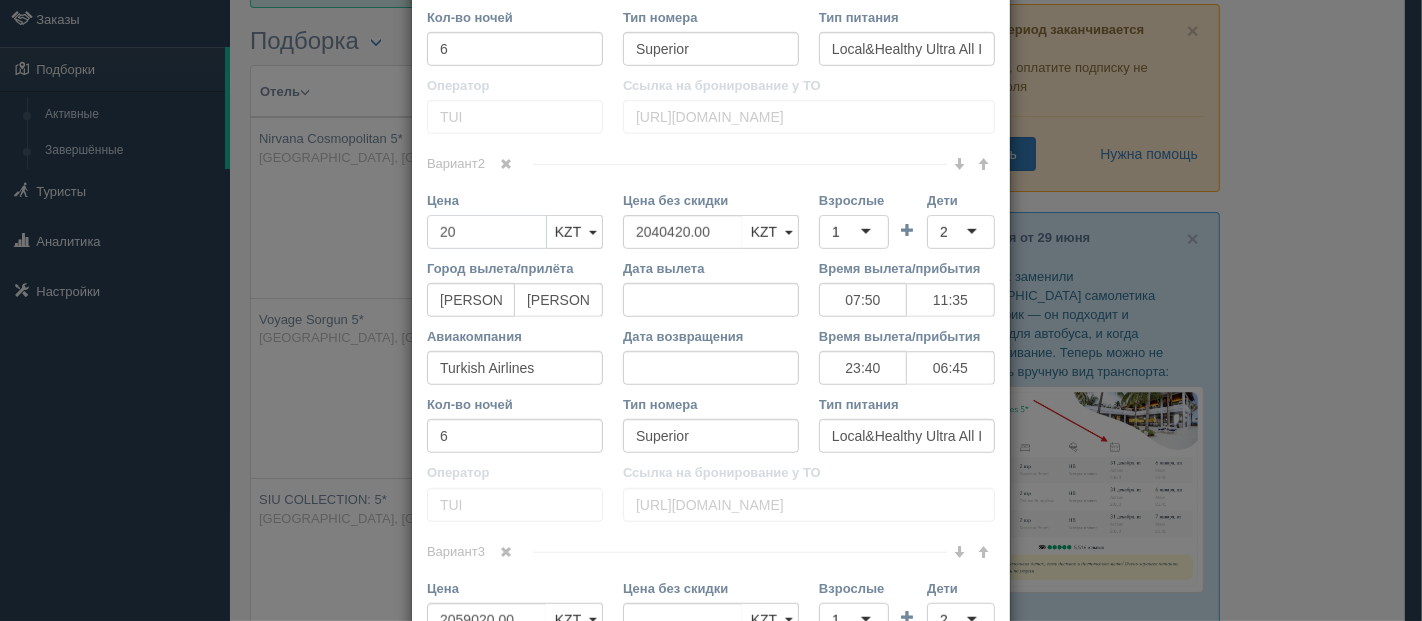 type on "2" 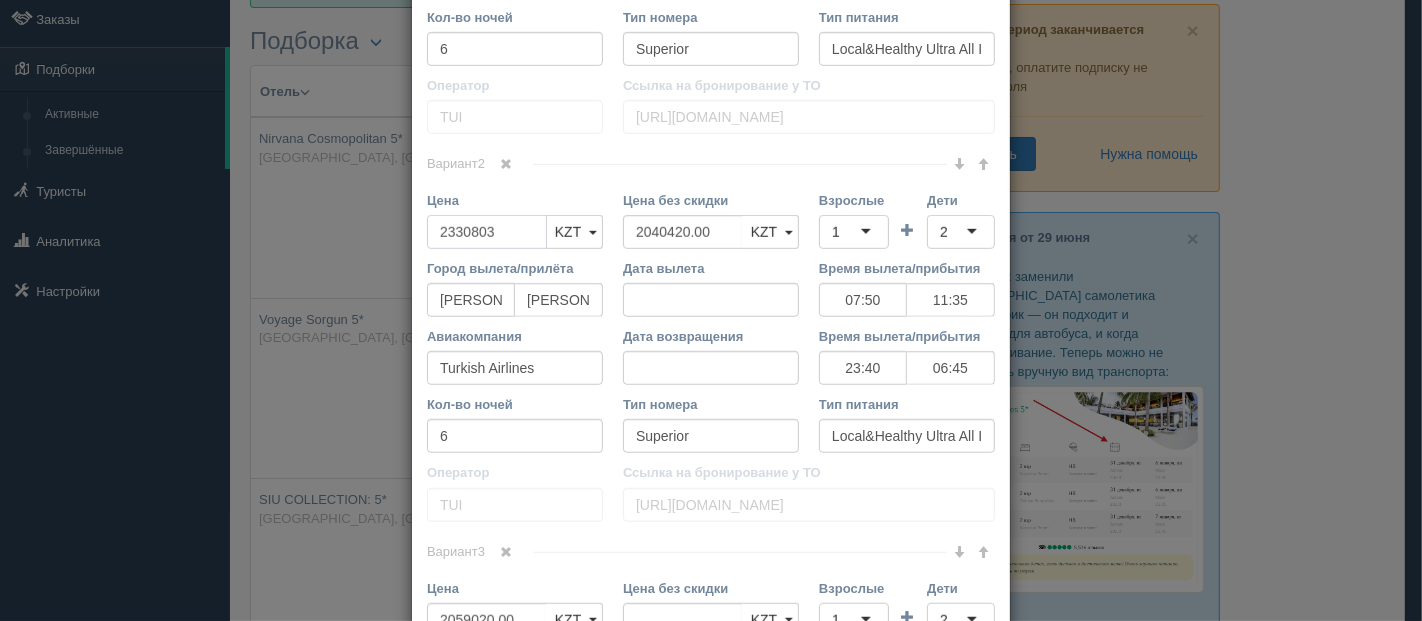 type on "2330803" 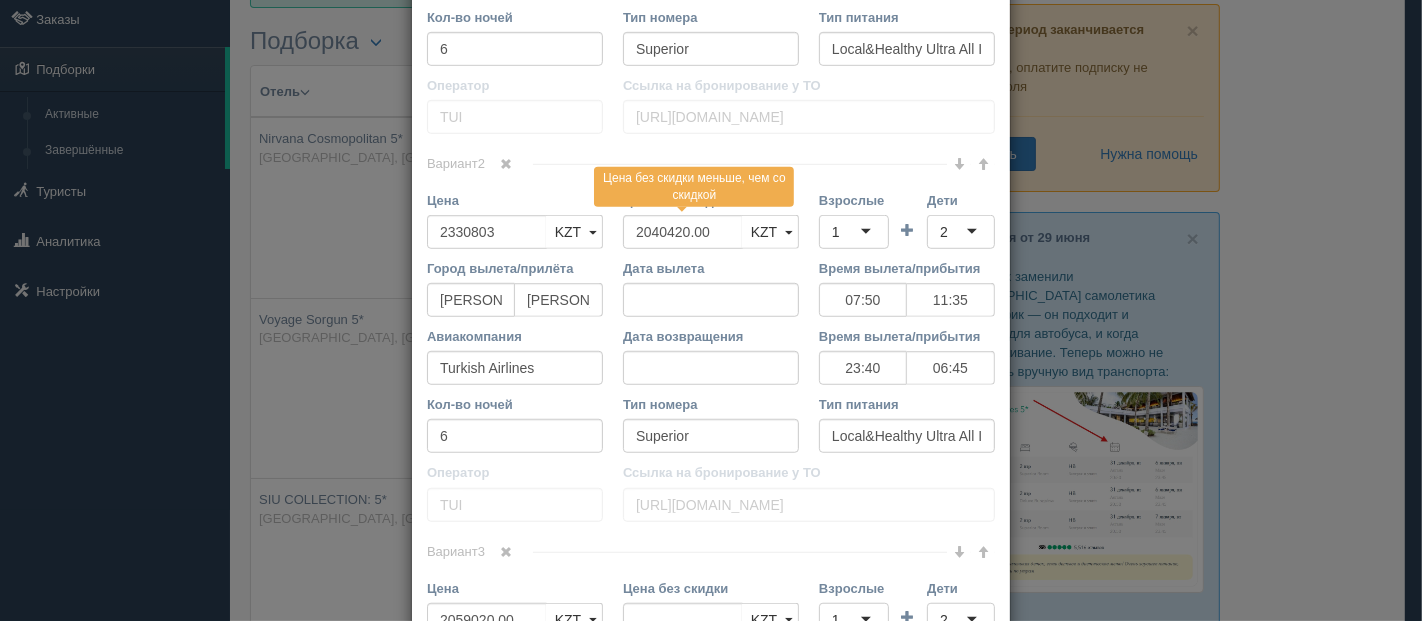 click on "Цена" at bounding box center (515, 200) 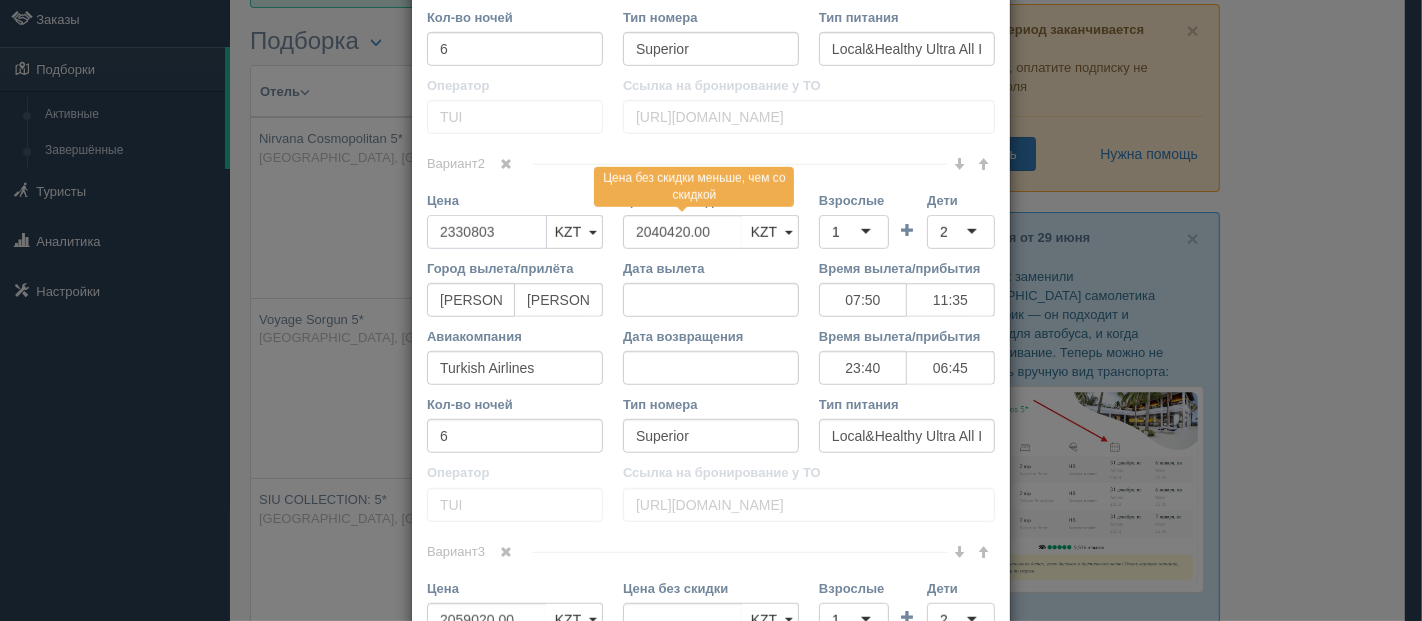click on "2330803" at bounding box center [487, 232] 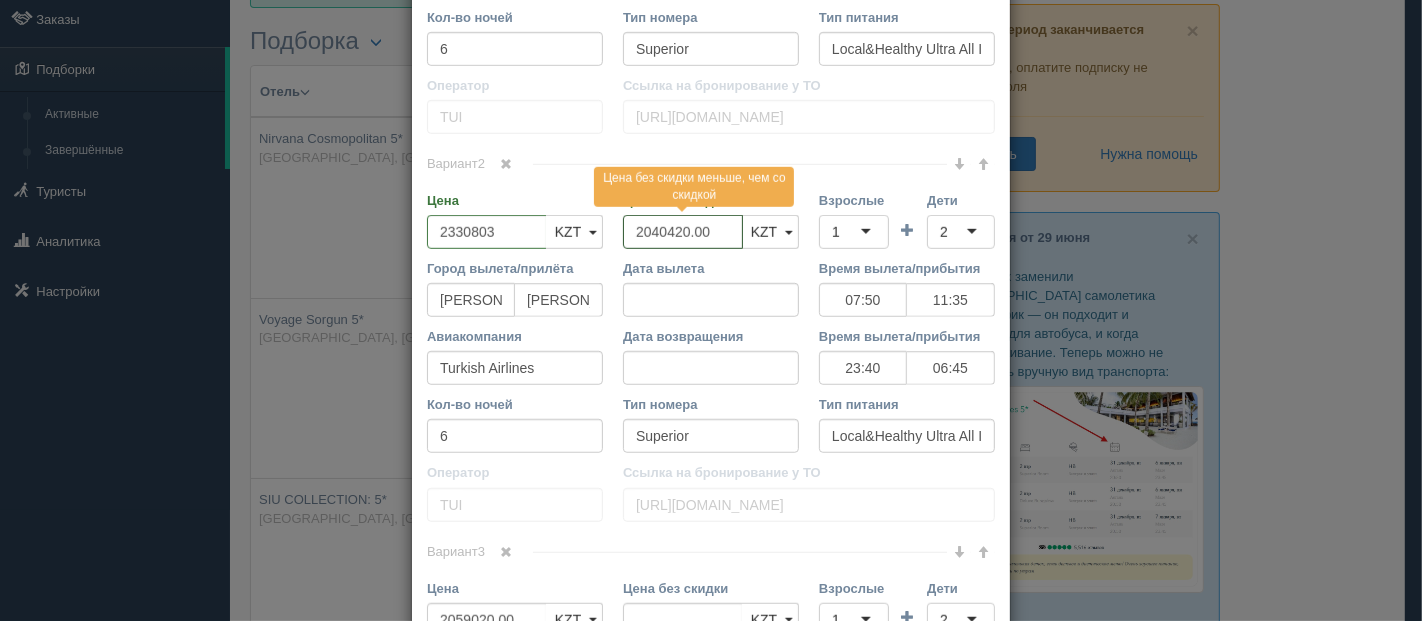 click on "2040420.00" at bounding box center (683, 232) 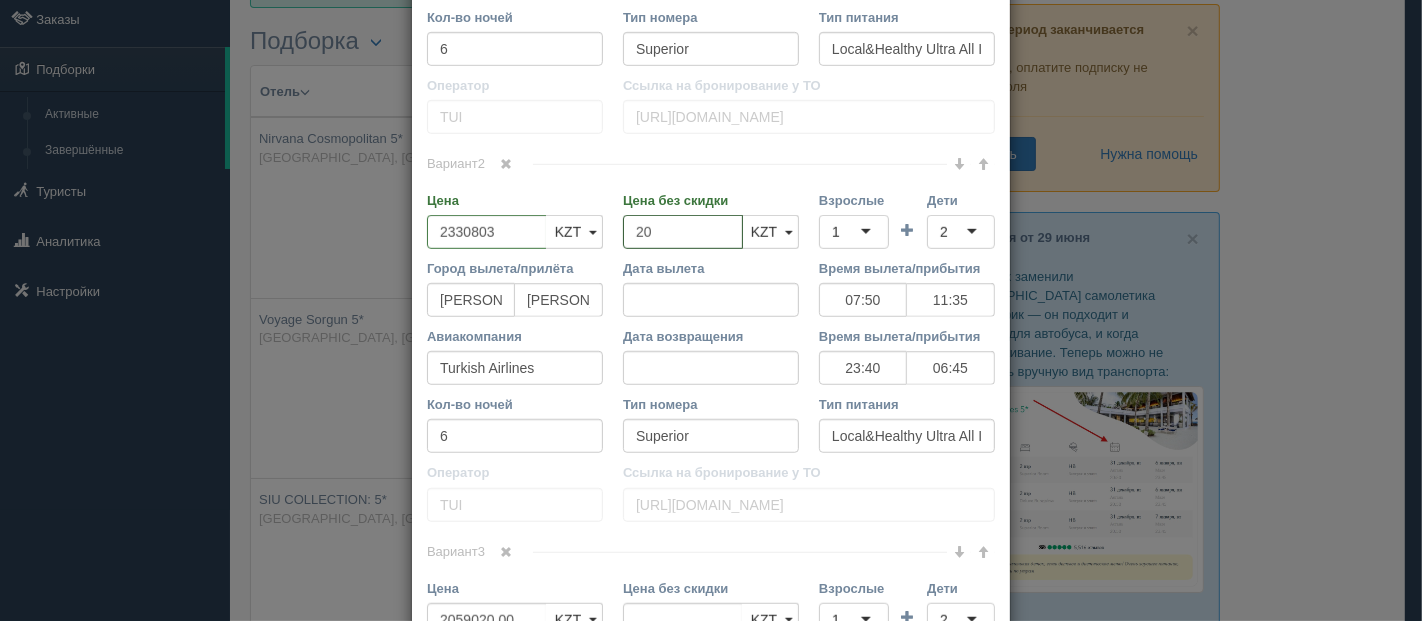 type on "2" 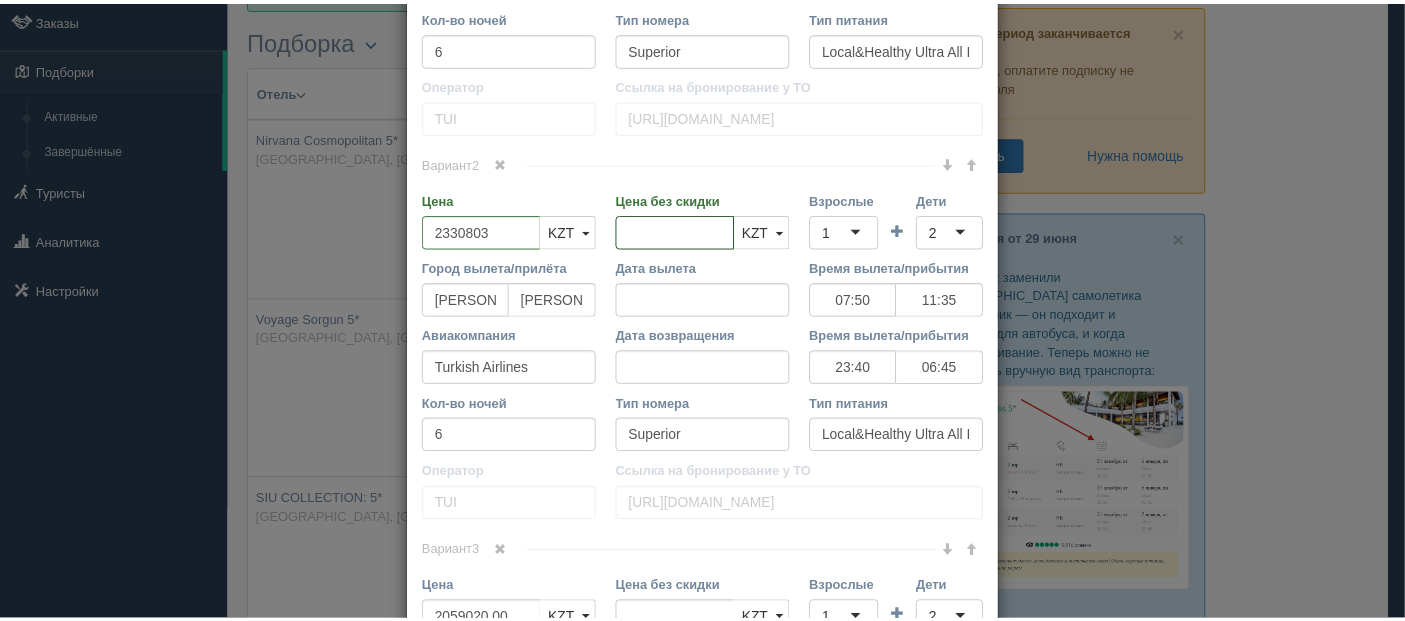 scroll, scrollTop: 1555, scrollLeft: 0, axis: vertical 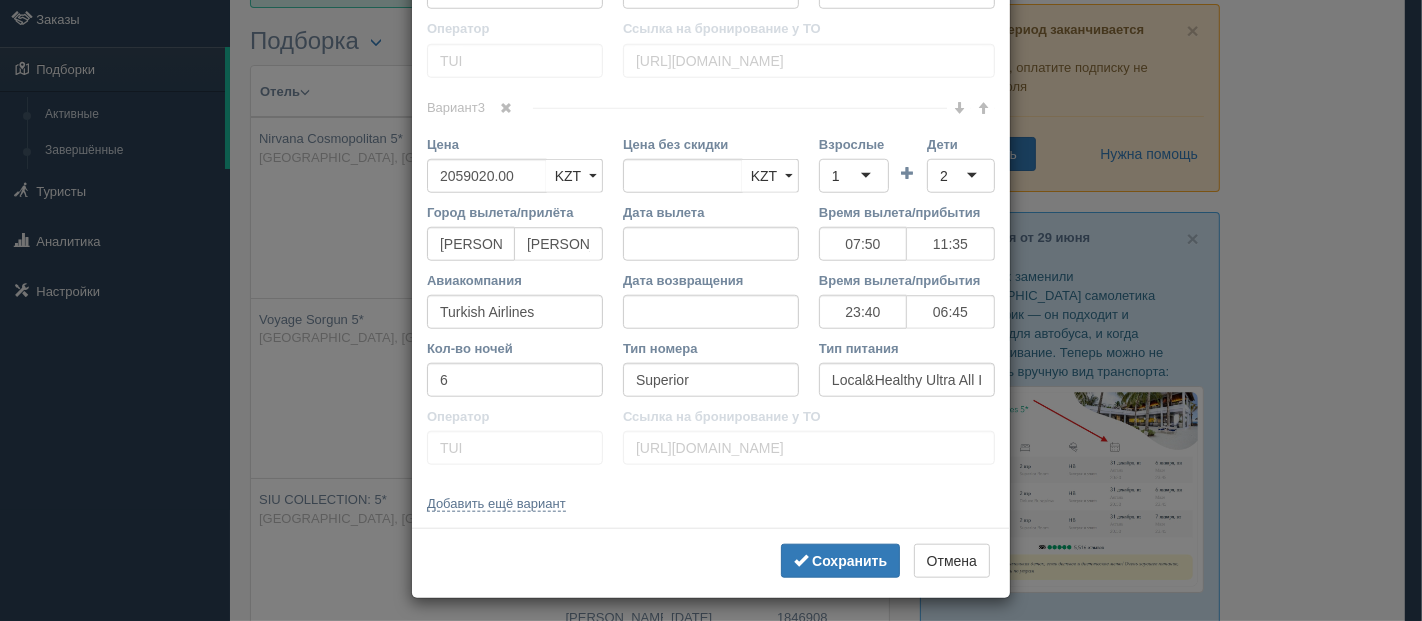 type 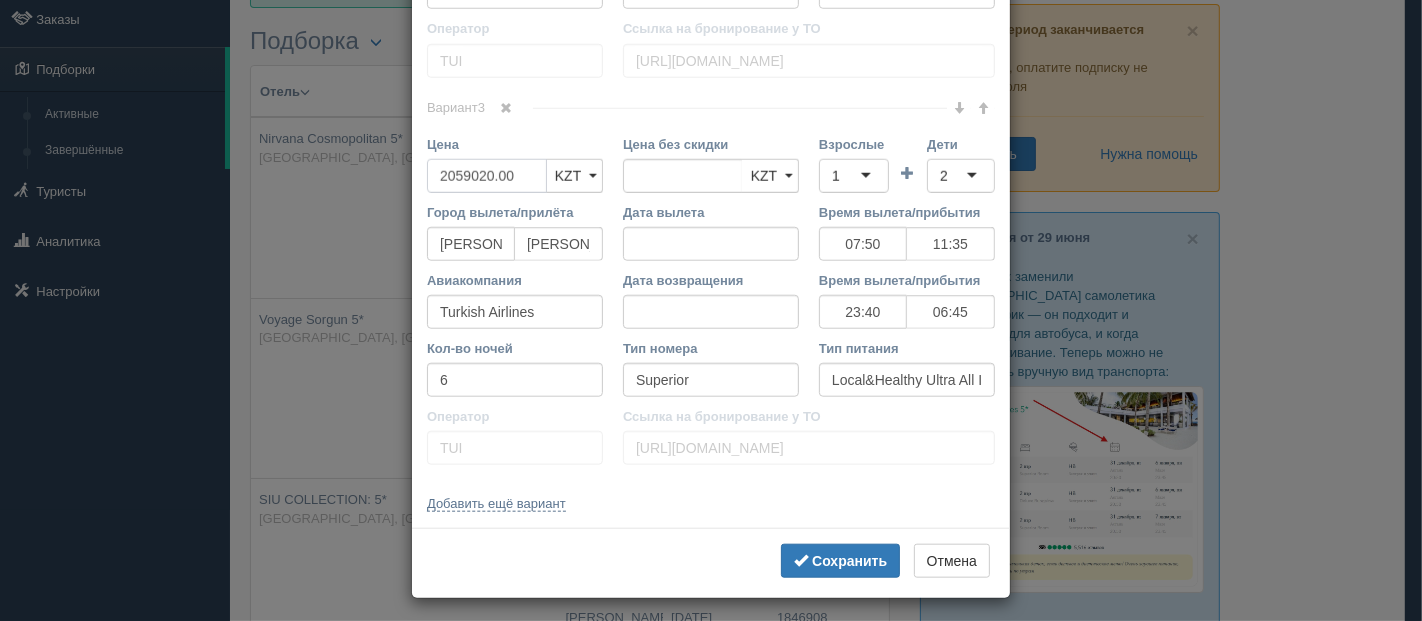 click on "2059020.00" at bounding box center [487, 176] 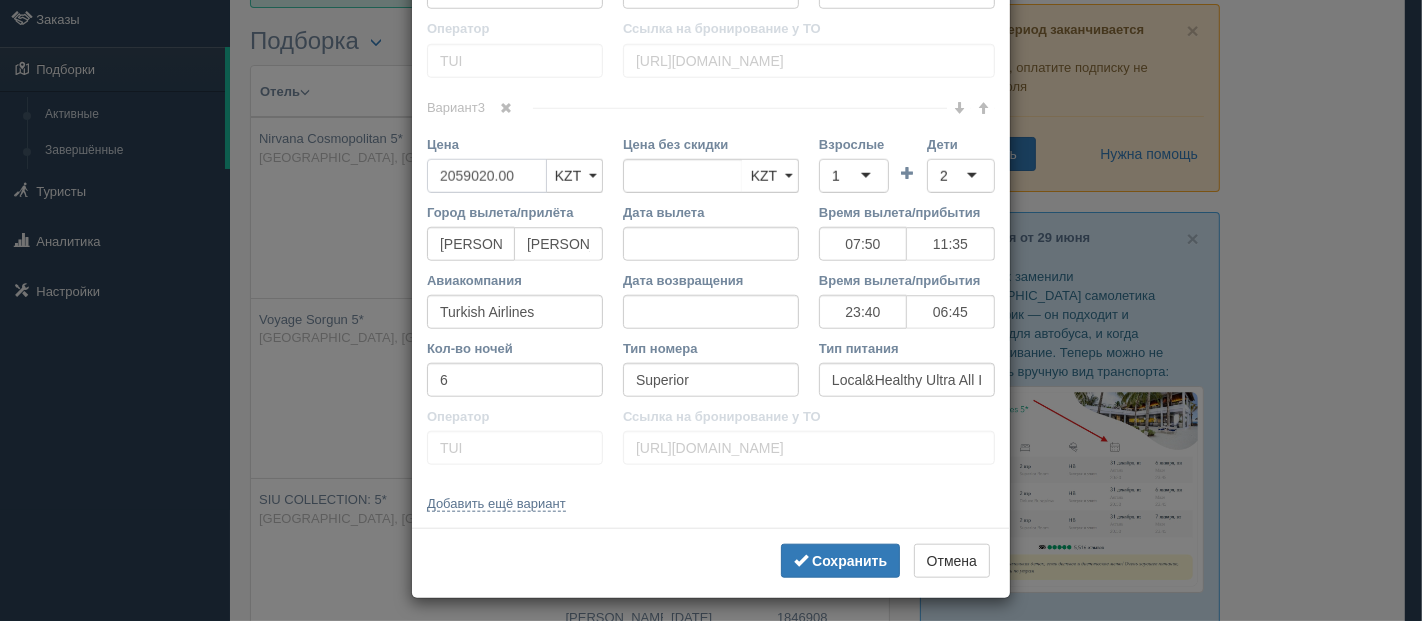type on "2059020.0" 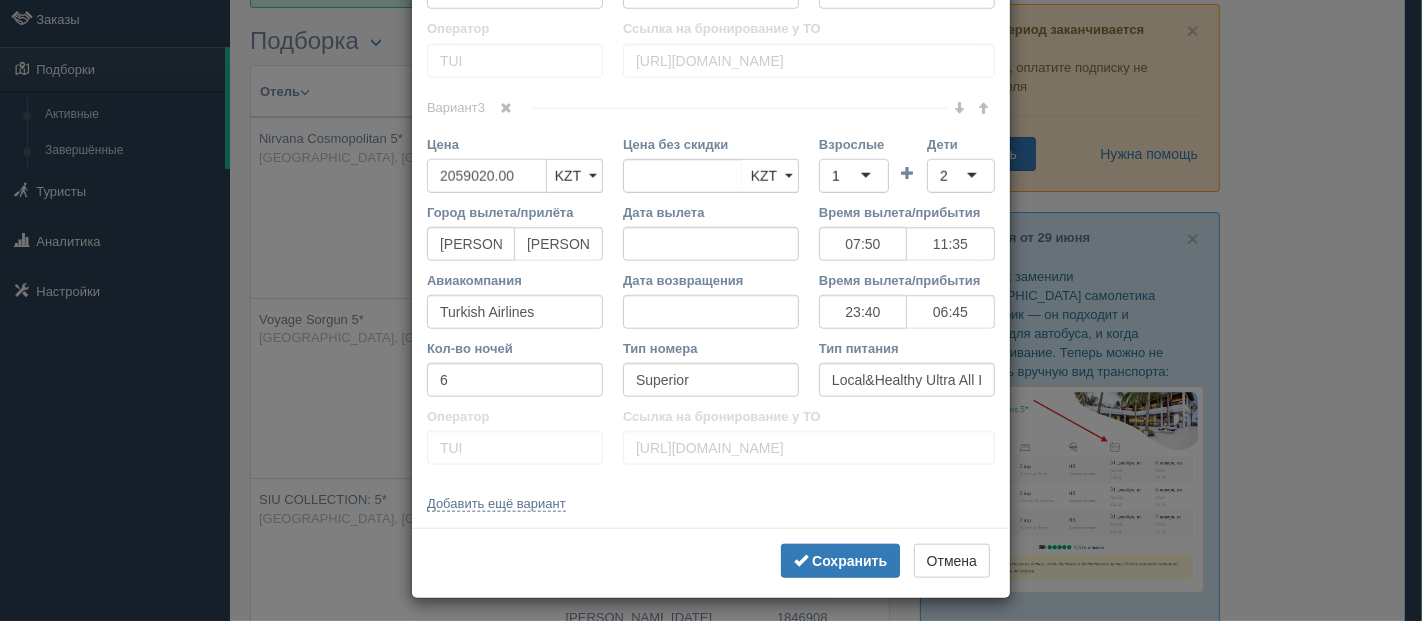 type on "2059020.00" 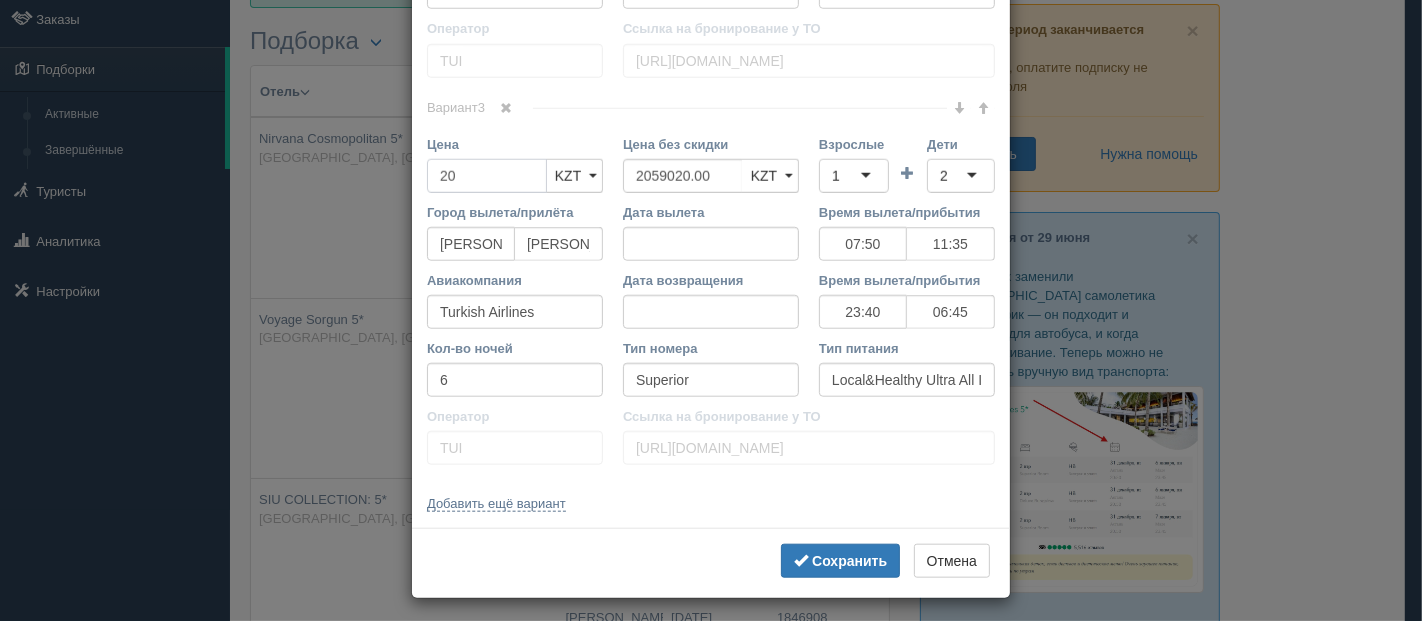 type on "2" 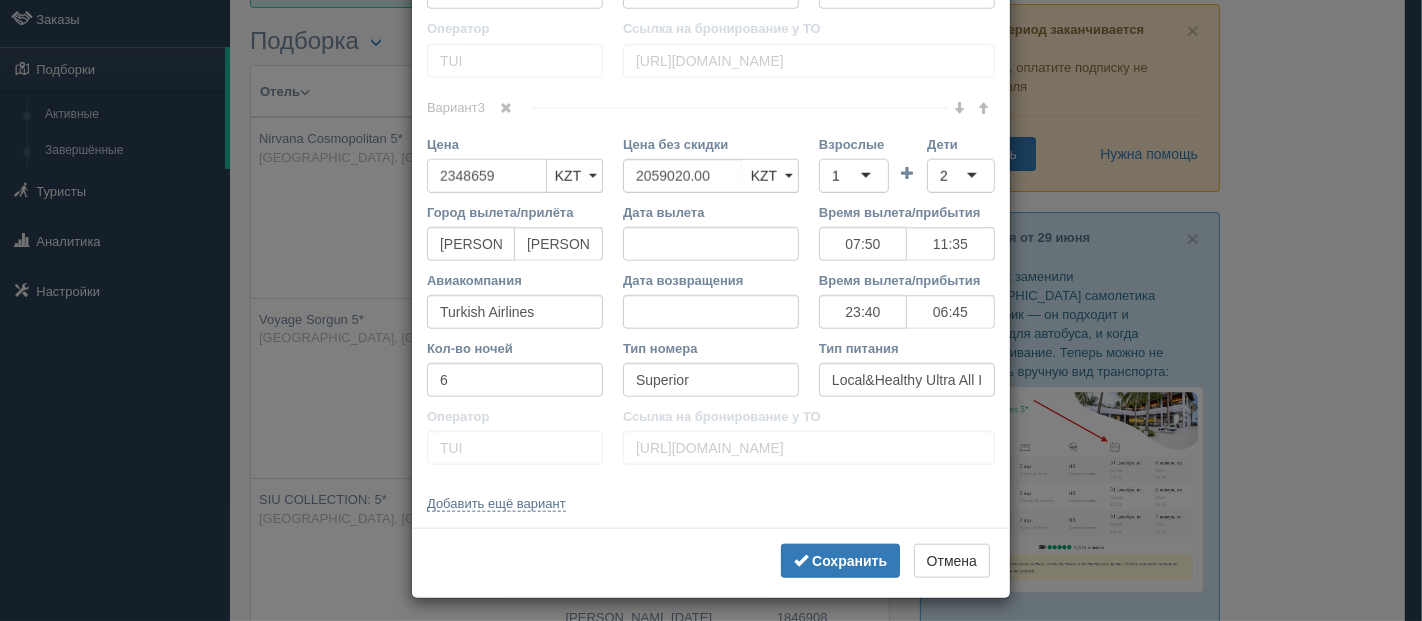 type on "2348659" 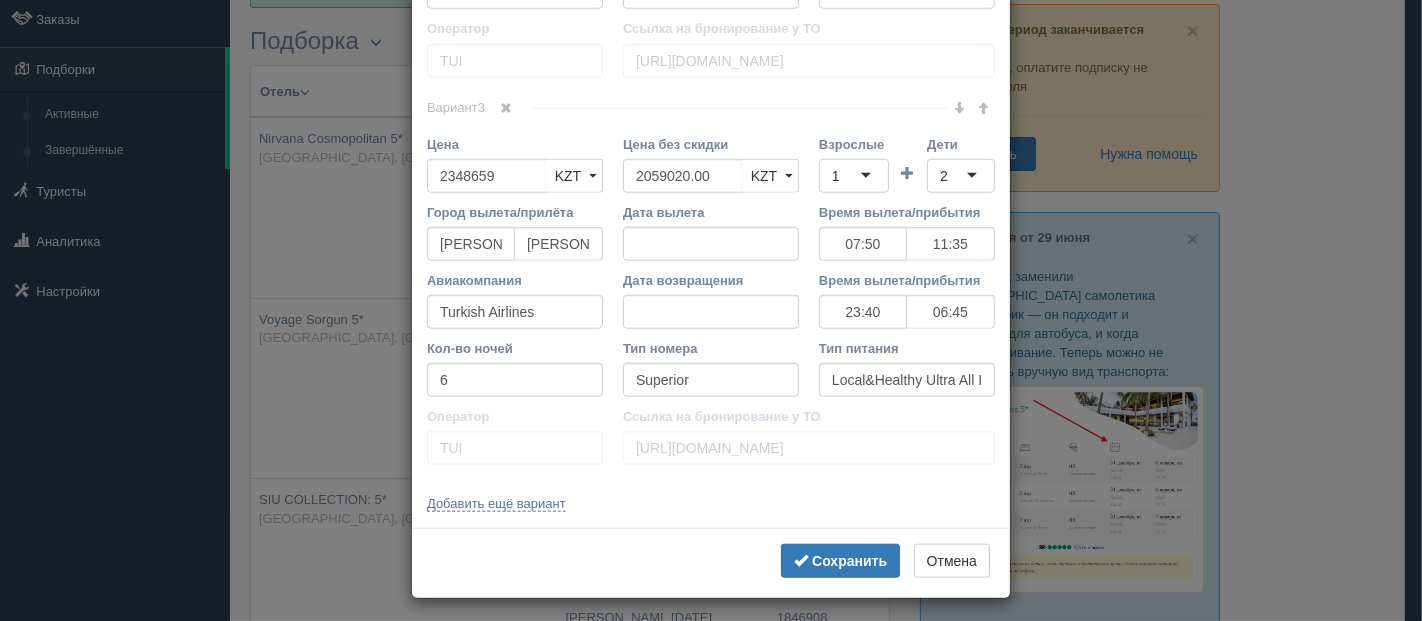 click on "Цена" at bounding box center (515, 144) 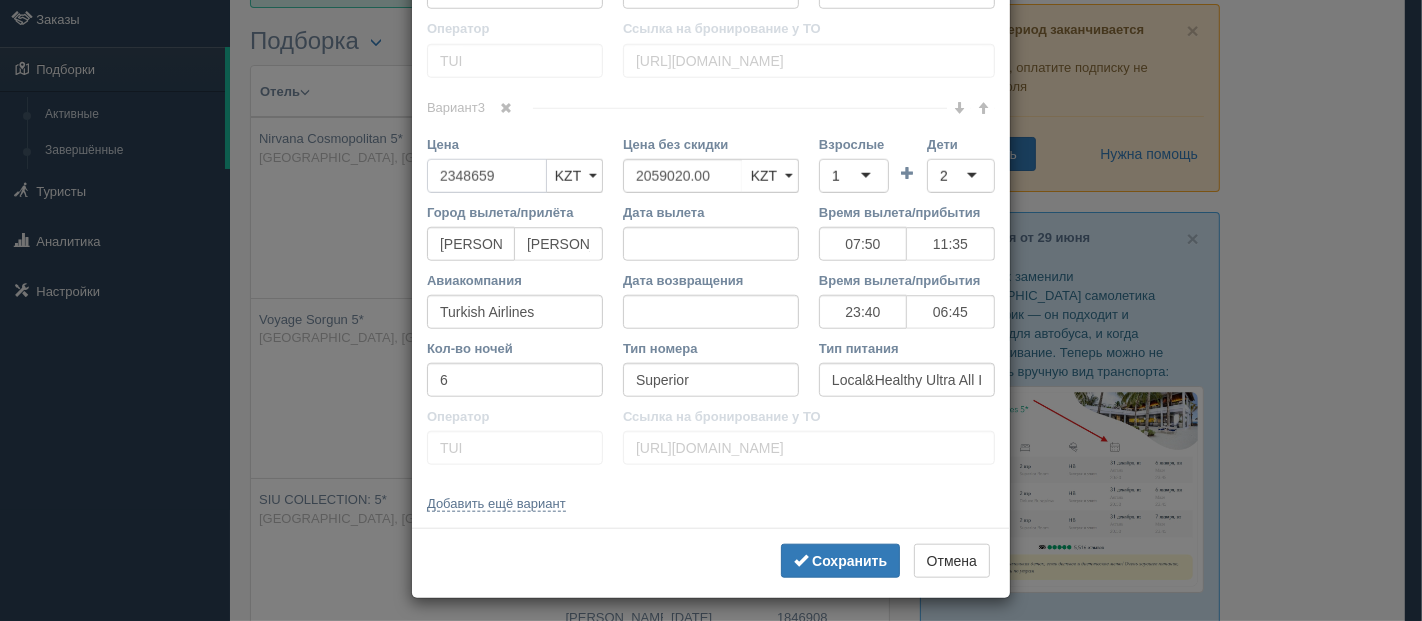 click on "2348659" at bounding box center [487, 176] 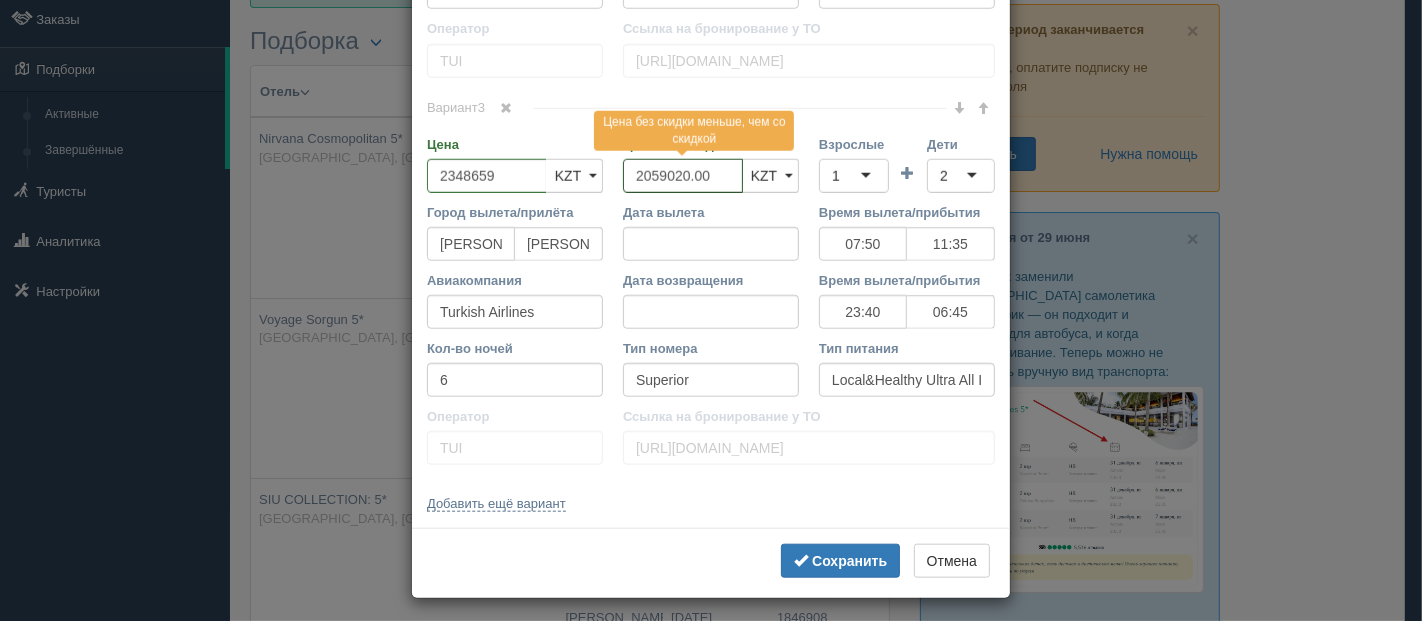 click on "2059020.00" at bounding box center [683, 176] 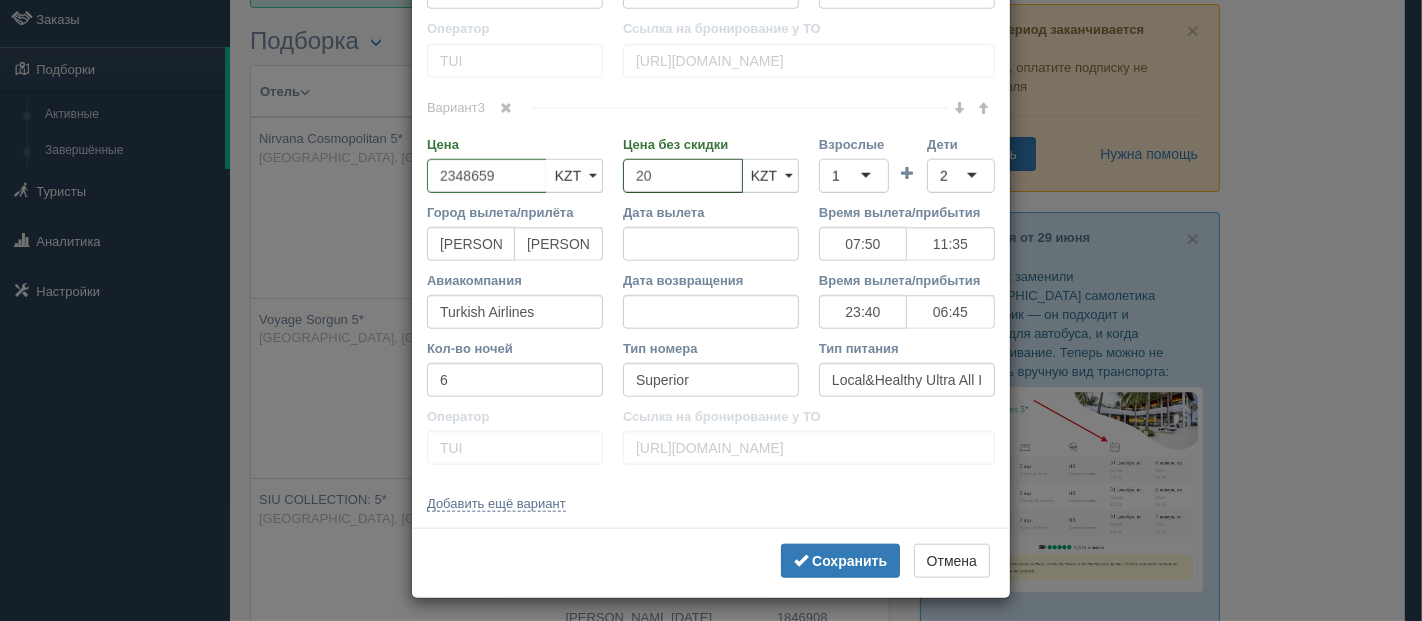 type on "2" 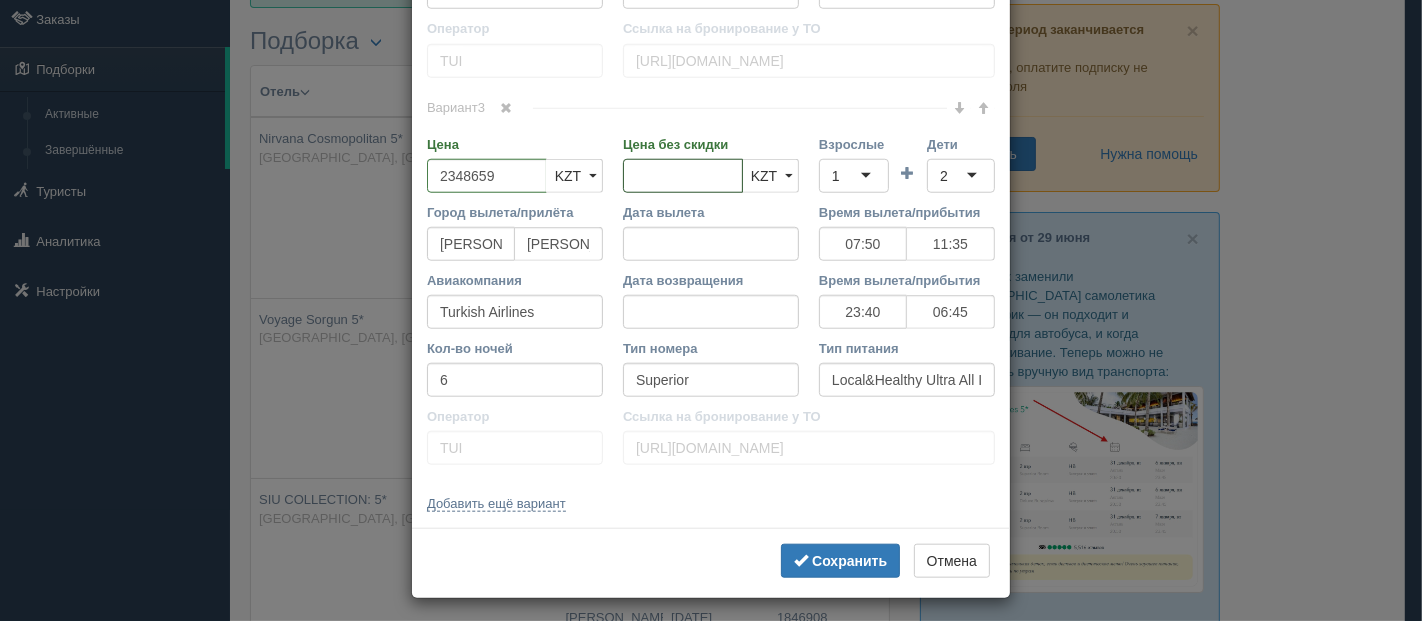 type 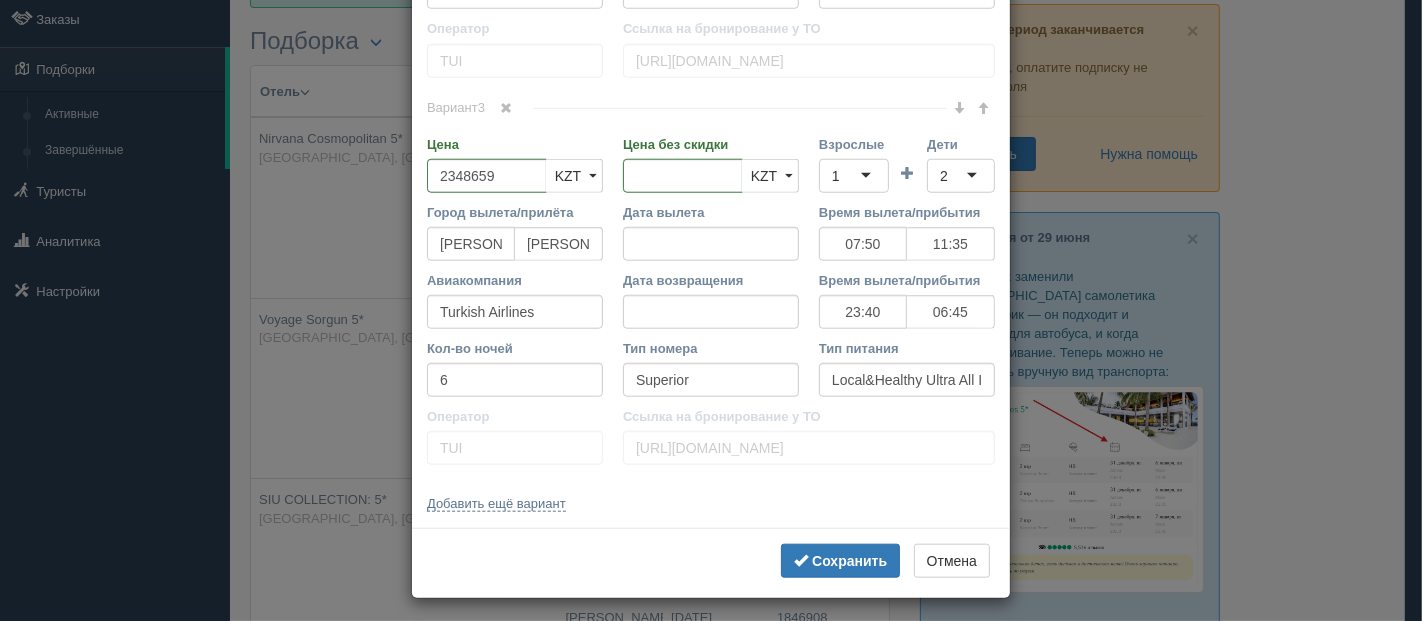 click on "Цена" at bounding box center (515, 144) 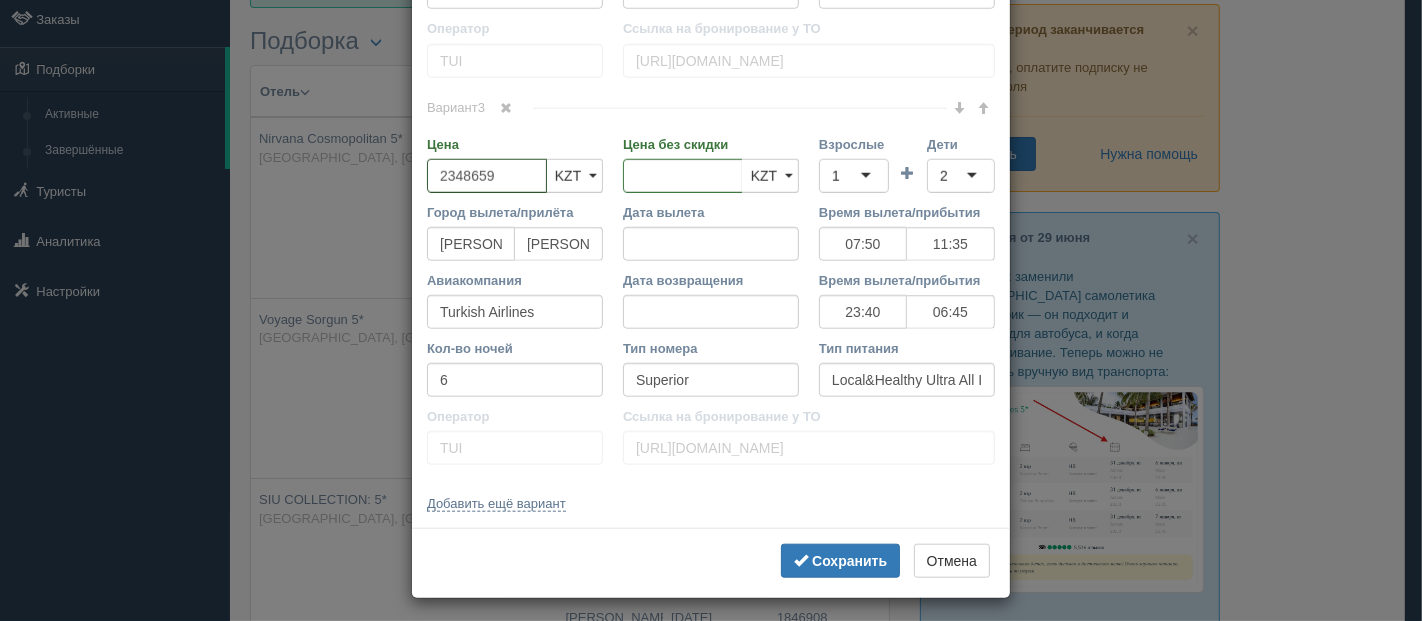 click on "2348659" at bounding box center [487, 176] 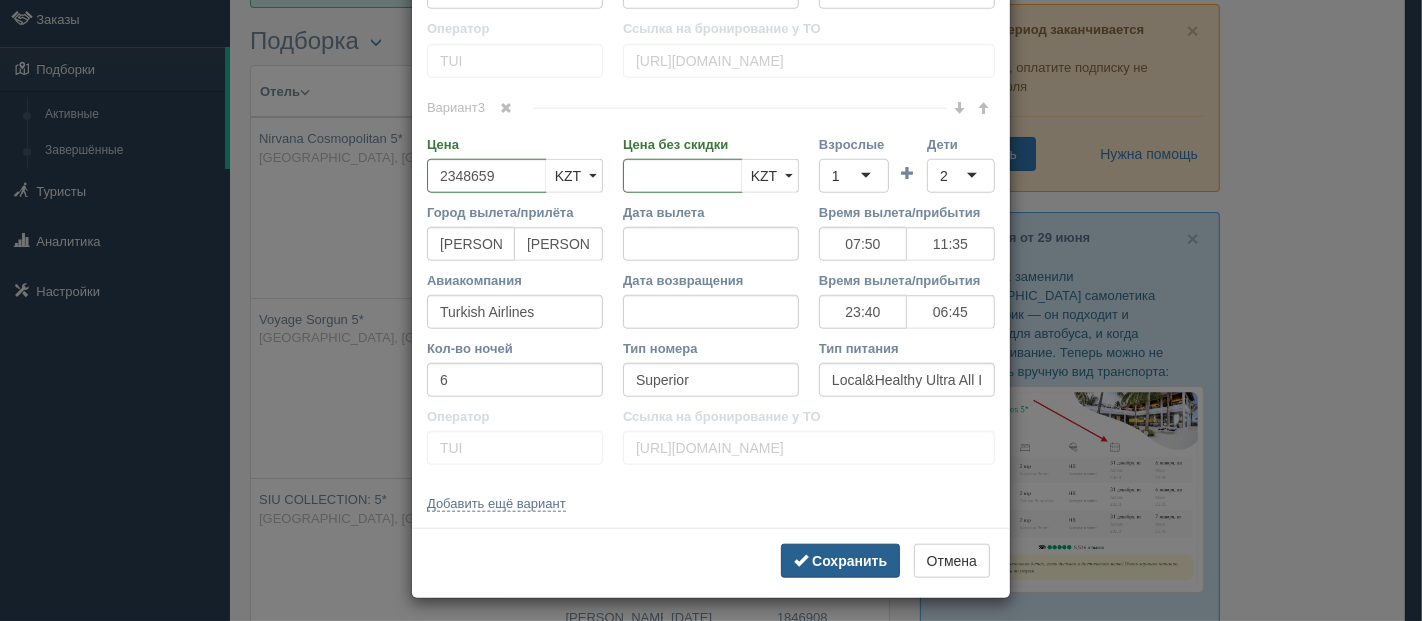 click on "Сохранить" at bounding box center [849, 561] 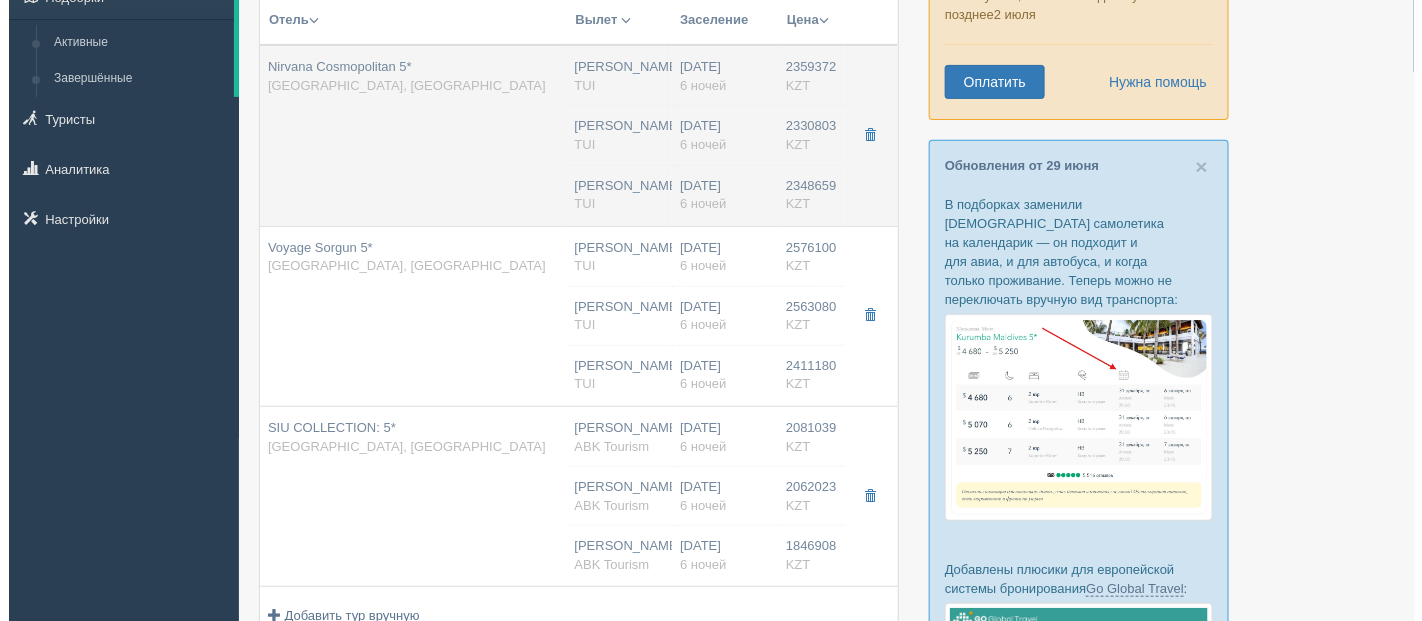 scroll, scrollTop: 222, scrollLeft: 0, axis: vertical 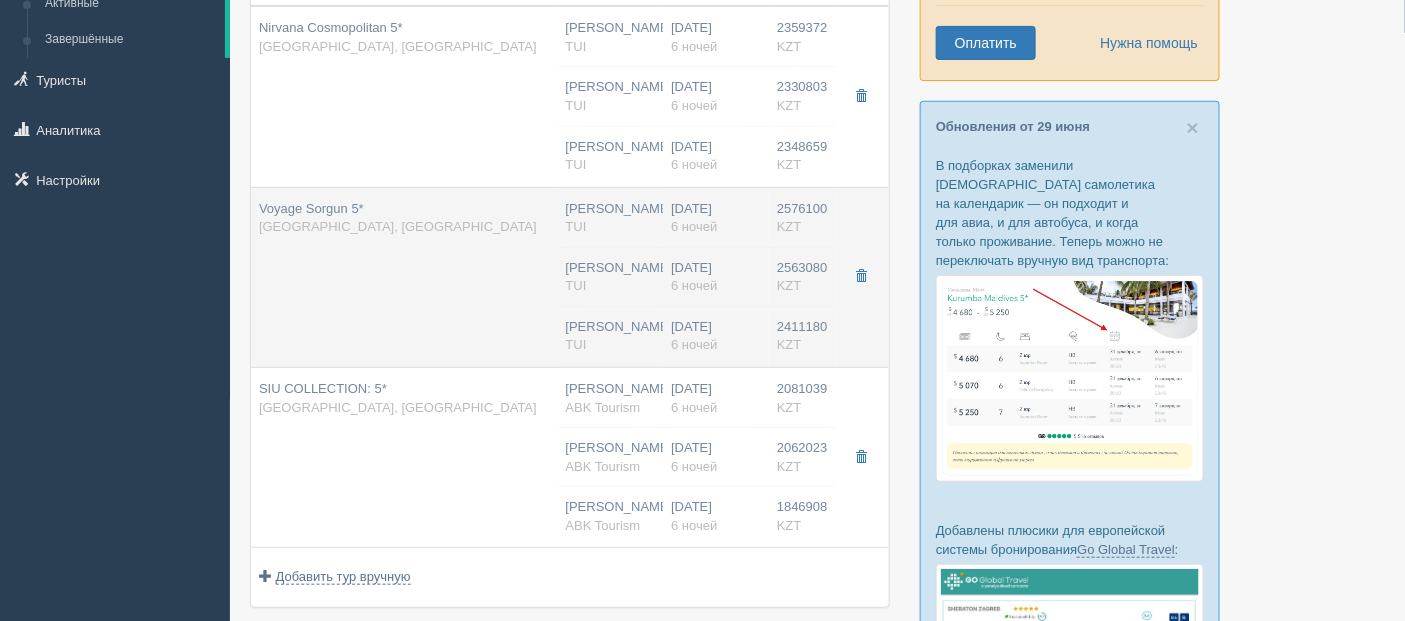 click on "Voyage Sorgun 5*
[GEOGRAPHIC_DATA], [GEOGRAPHIC_DATA]" at bounding box center [404, 277] 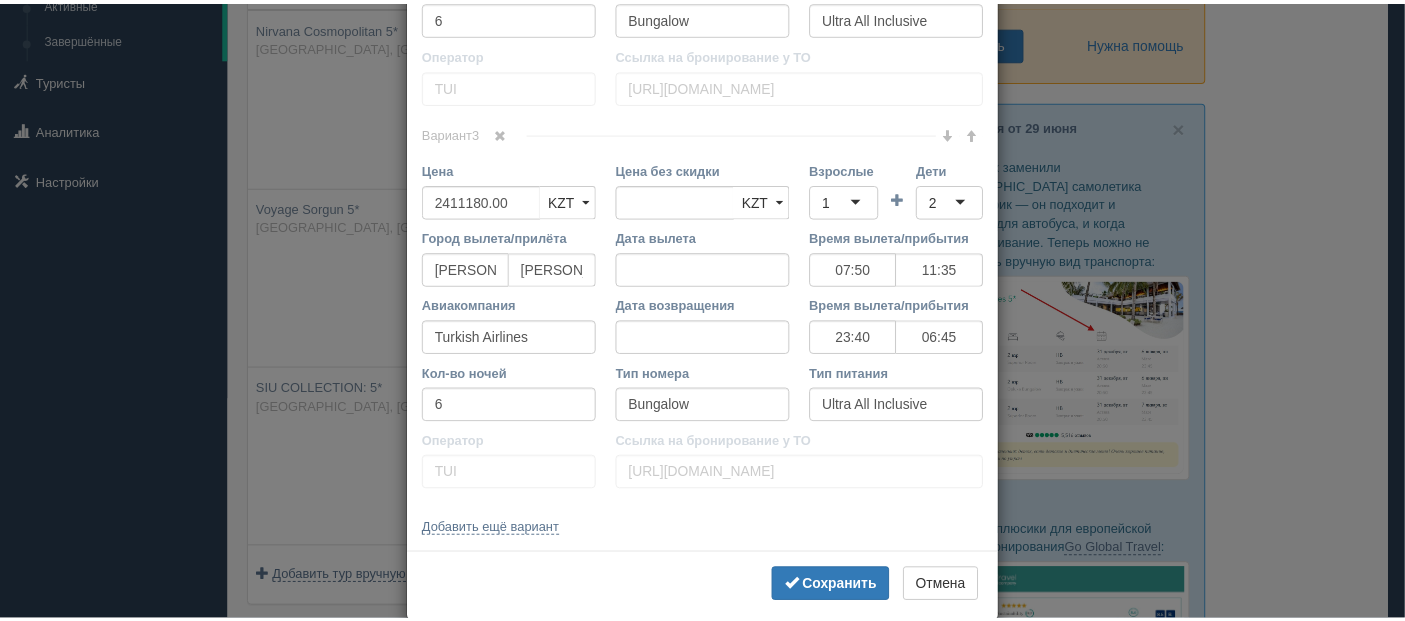 scroll, scrollTop: 1173, scrollLeft: 0, axis: vertical 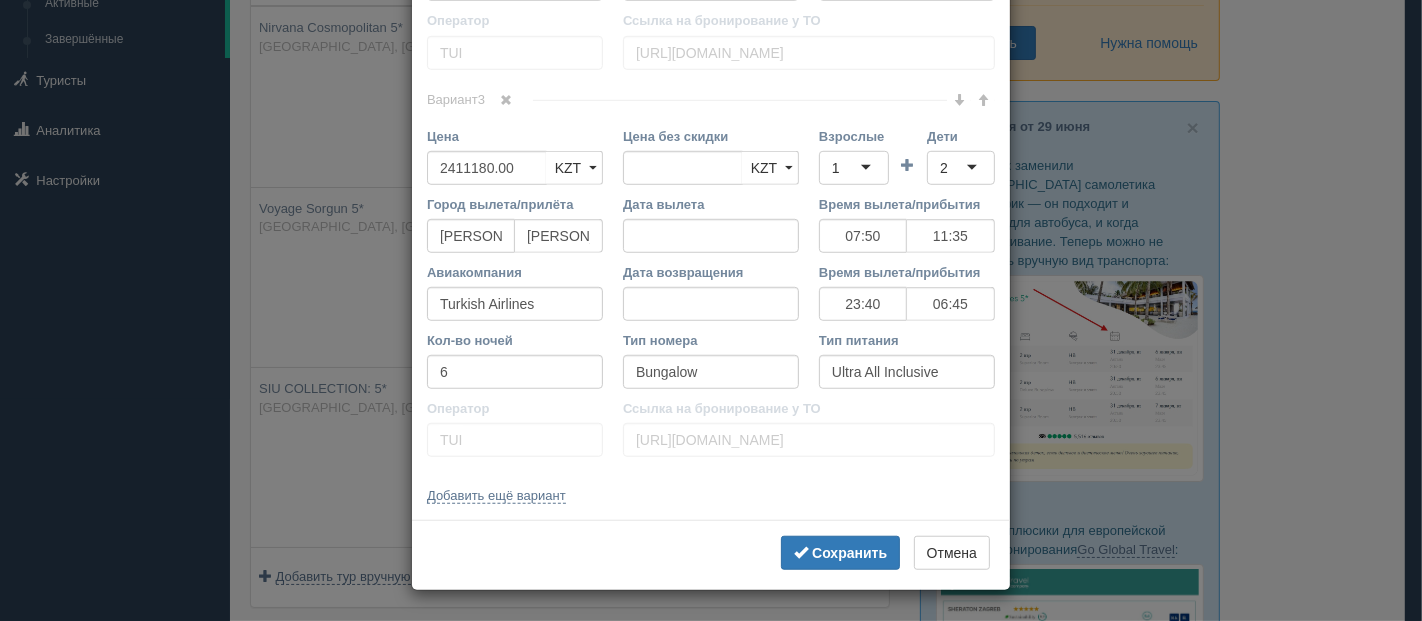 click on "×
Редактировать тур
Название отеля
Voyage Sorgun 5*
Ссылка на отель для туриста
Фото отеля (ссылка на картинку)
Не удалось загрузить фото. Возможно, Вы скопировали ссылку на страницу, а не на картинку
Комментарий
Основное описание
Дополнительное описание
Закрепить
Сохранено" at bounding box center (711, 310) 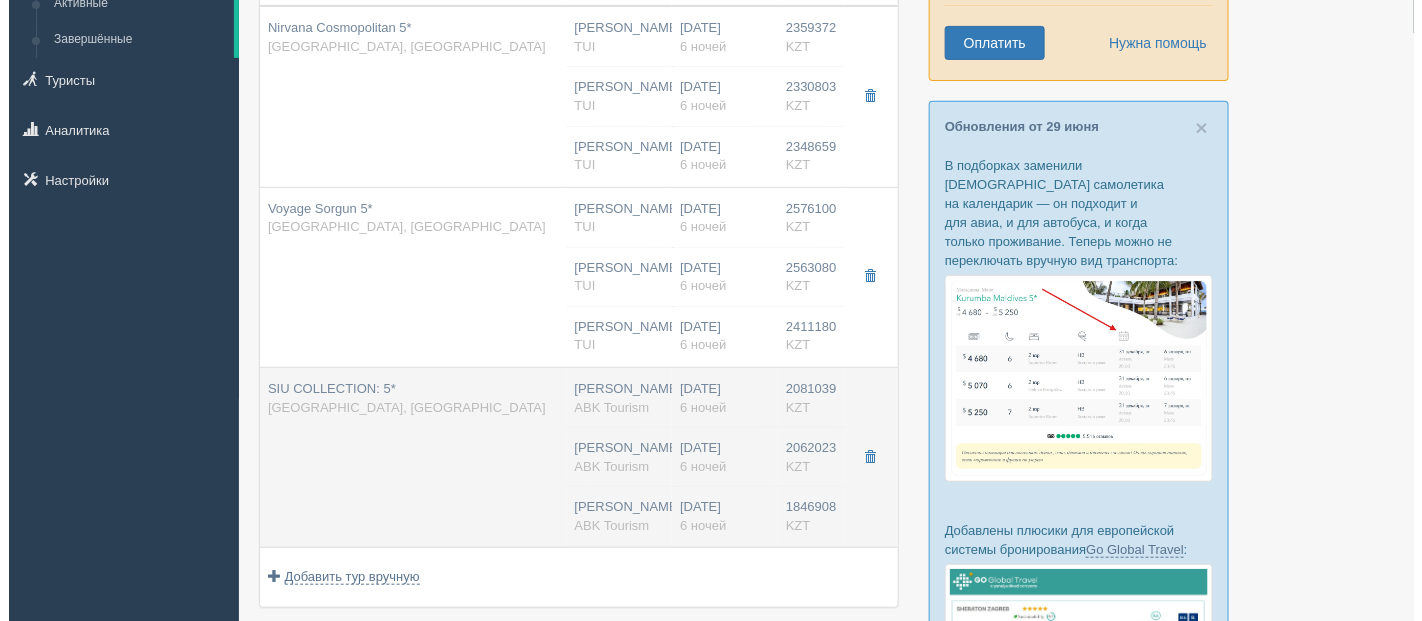 scroll, scrollTop: 0, scrollLeft: 0, axis: both 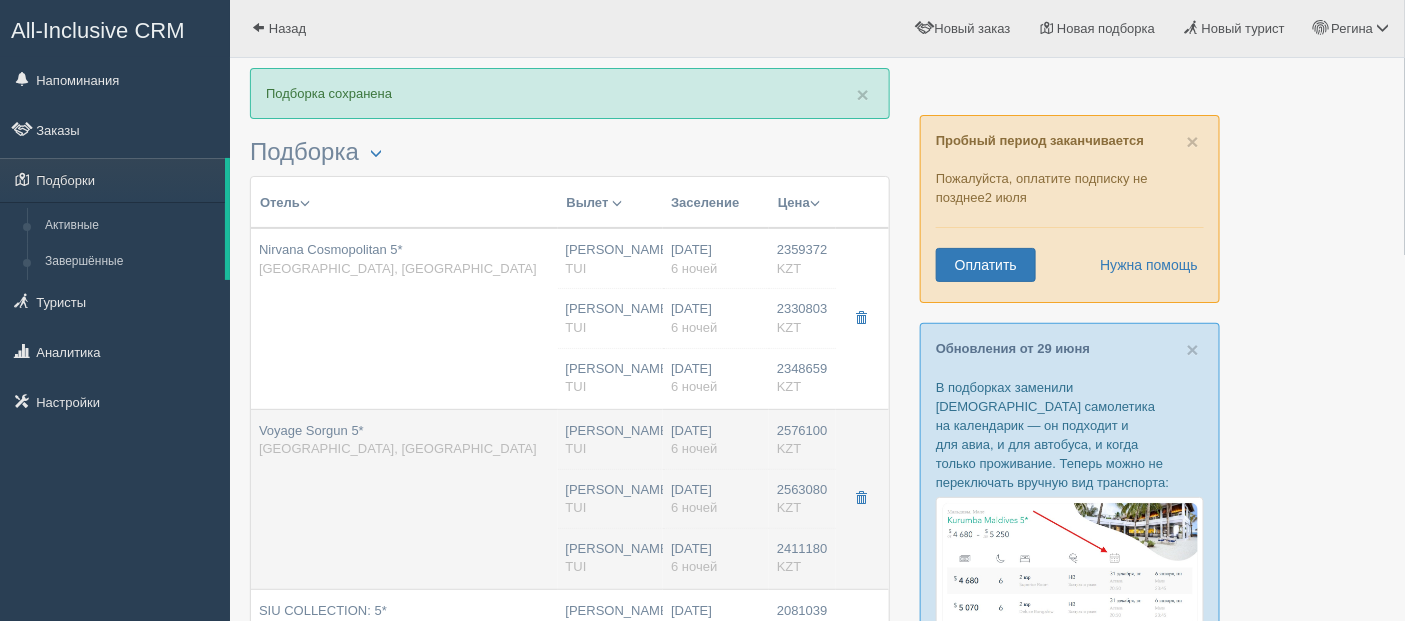 click on "Voyage Sorgun 5*
[GEOGRAPHIC_DATA], [GEOGRAPHIC_DATA]" at bounding box center [404, 499] 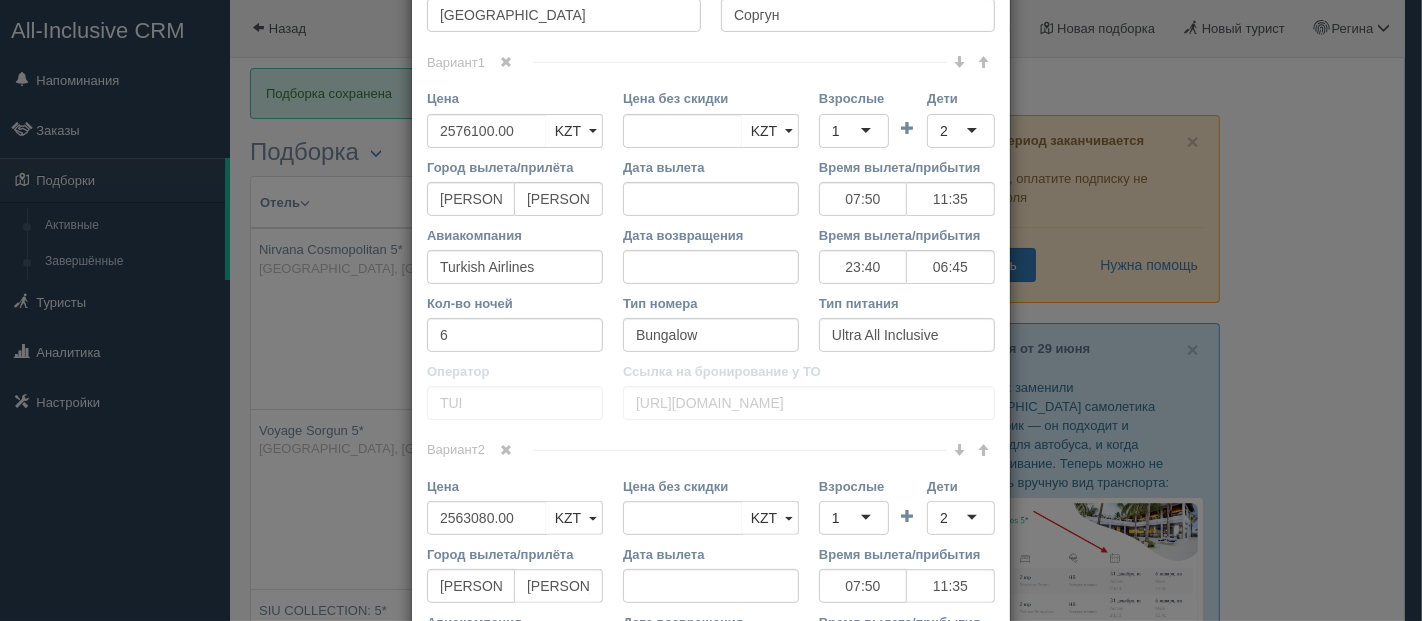 scroll, scrollTop: 444, scrollLeft: 0, axis: vertical 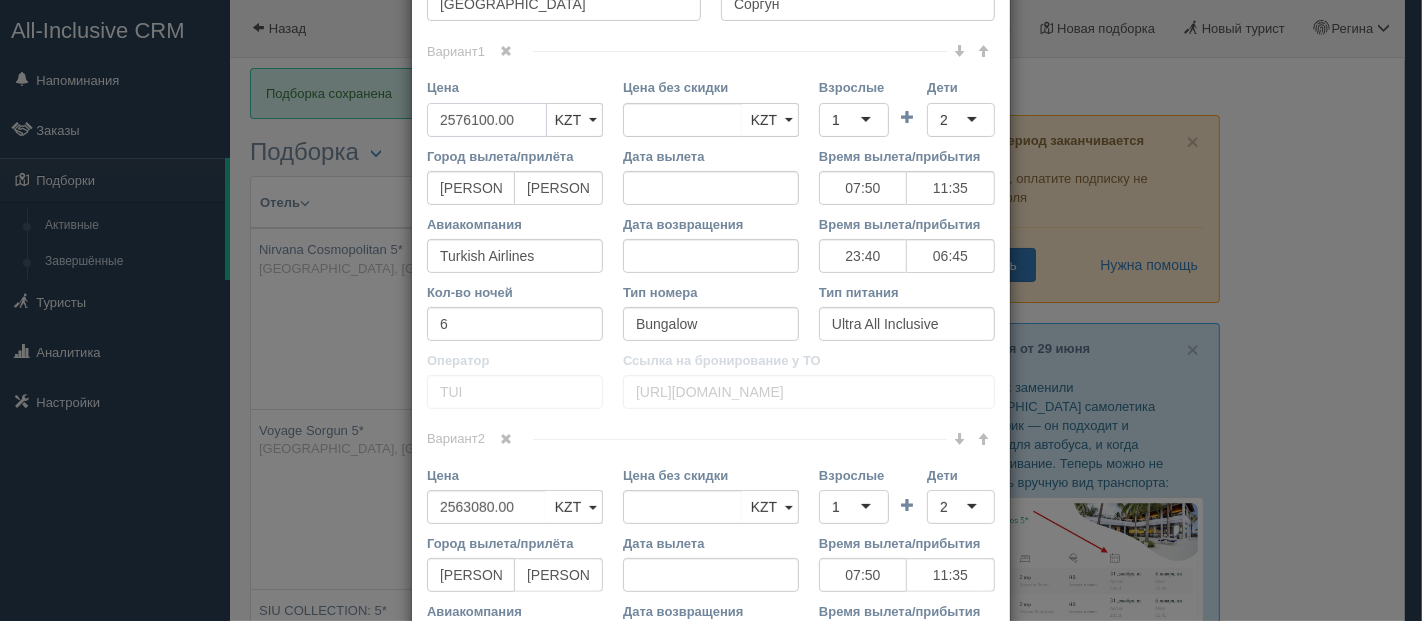 click on "2576100.00" at bounding box center (487, 120) 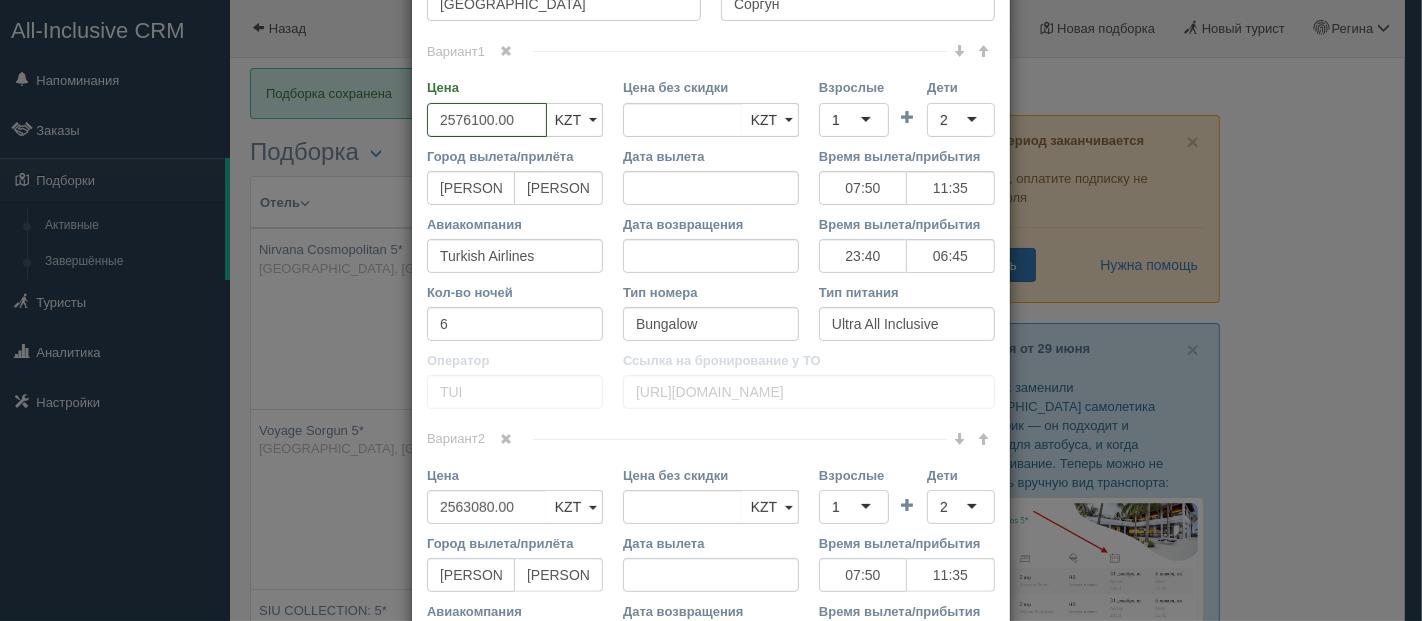 type on "2576100.0" 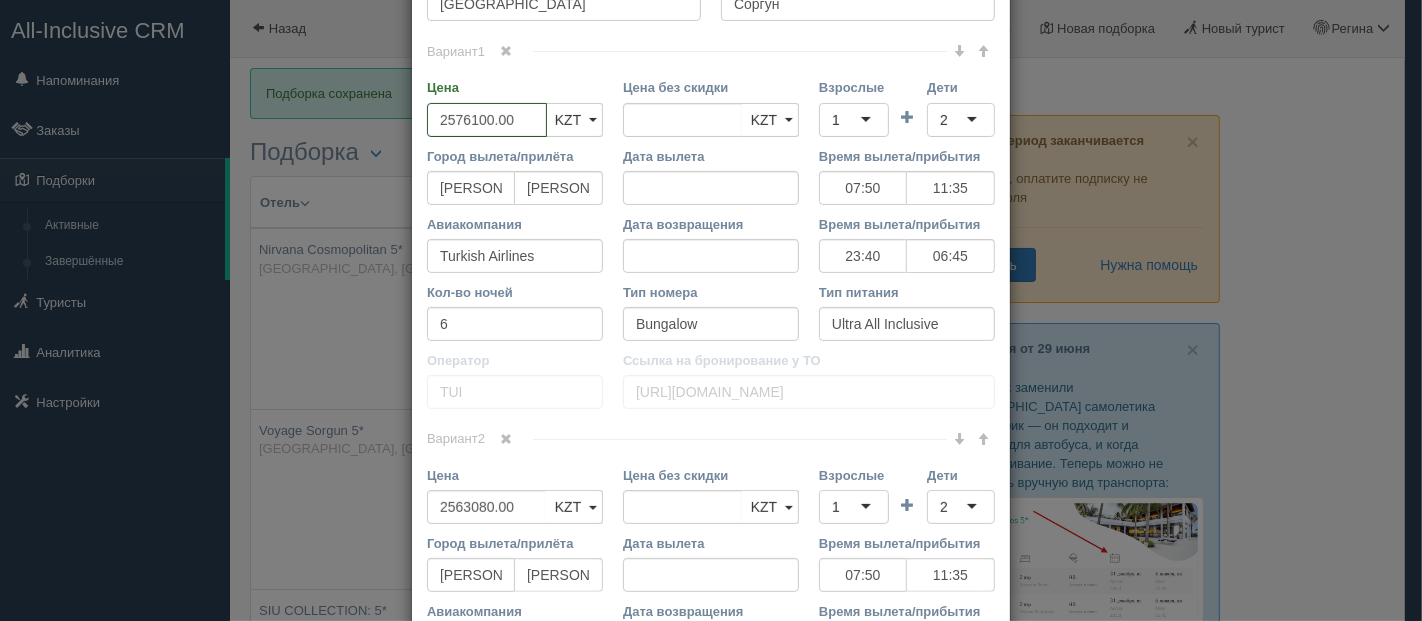 type on "2576100.00" 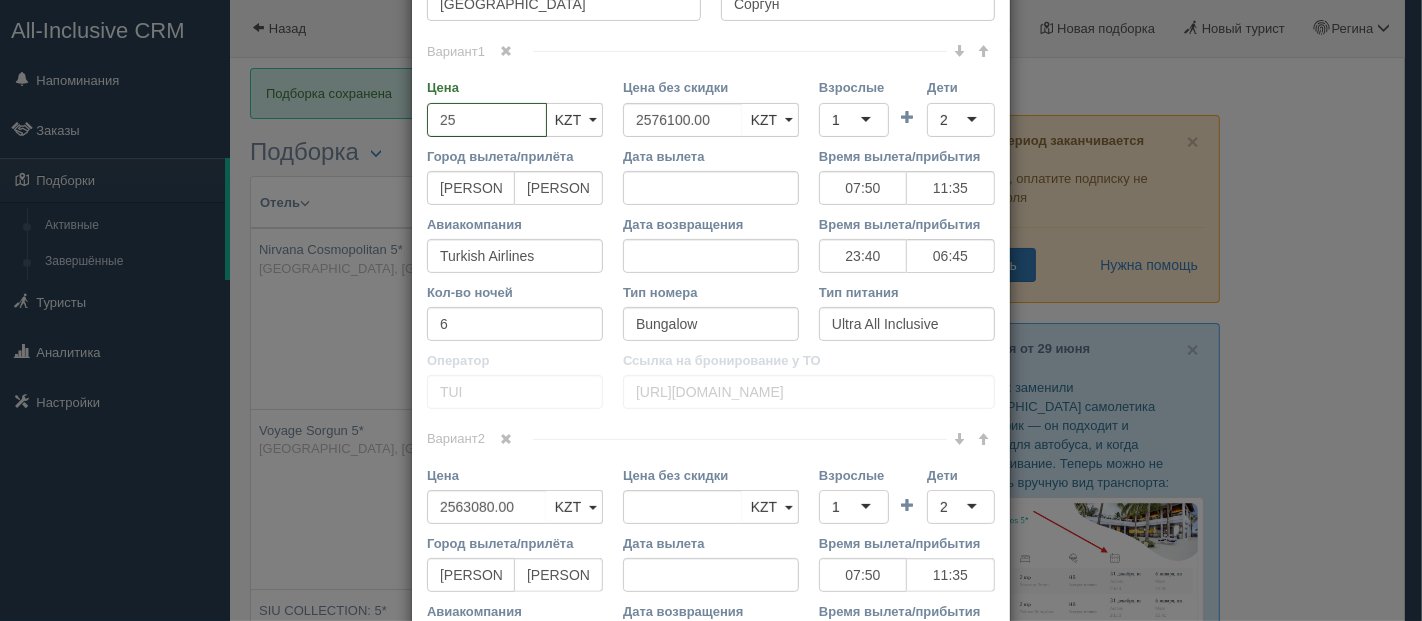 type on "2" 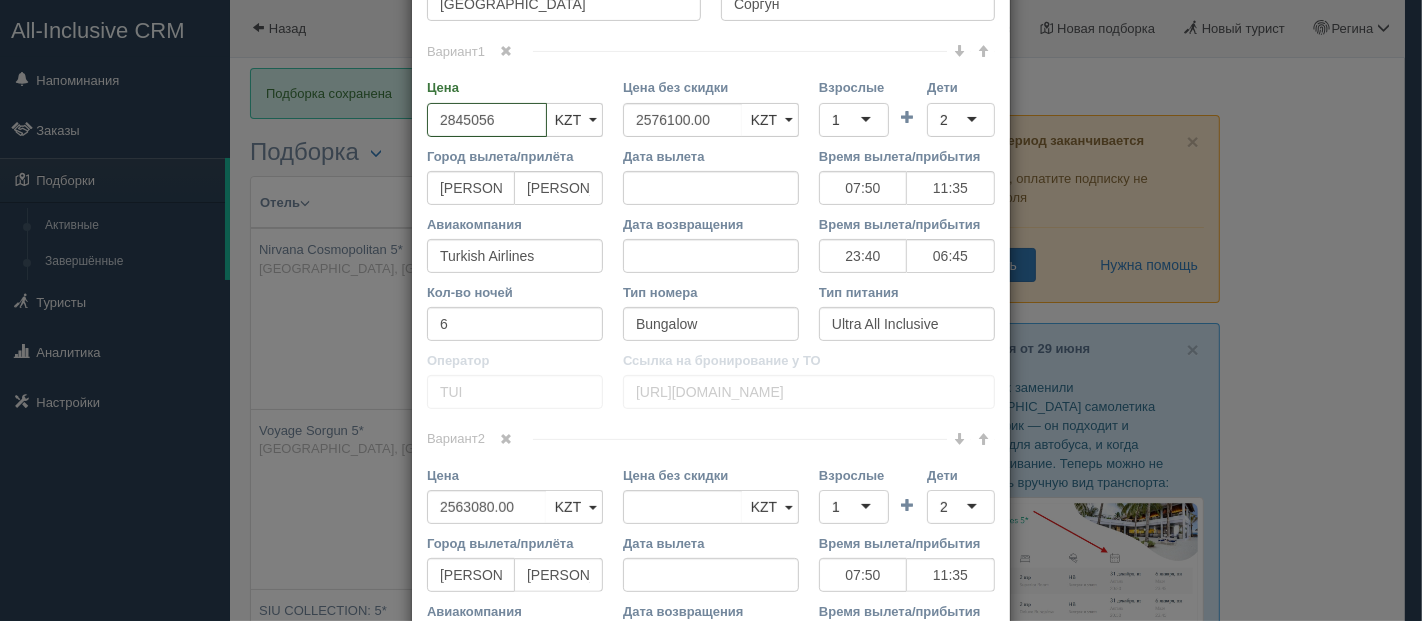 type on "2845056" 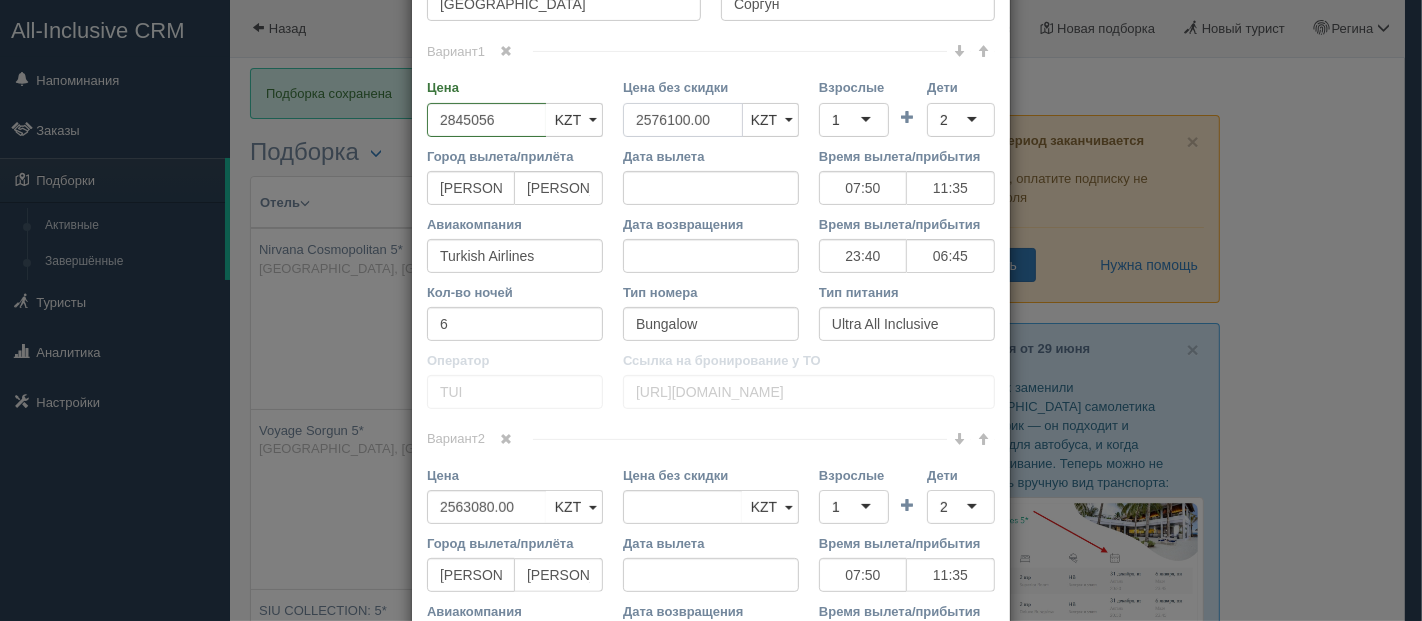 click on "2576100.00" at bounding box center (683, 120) 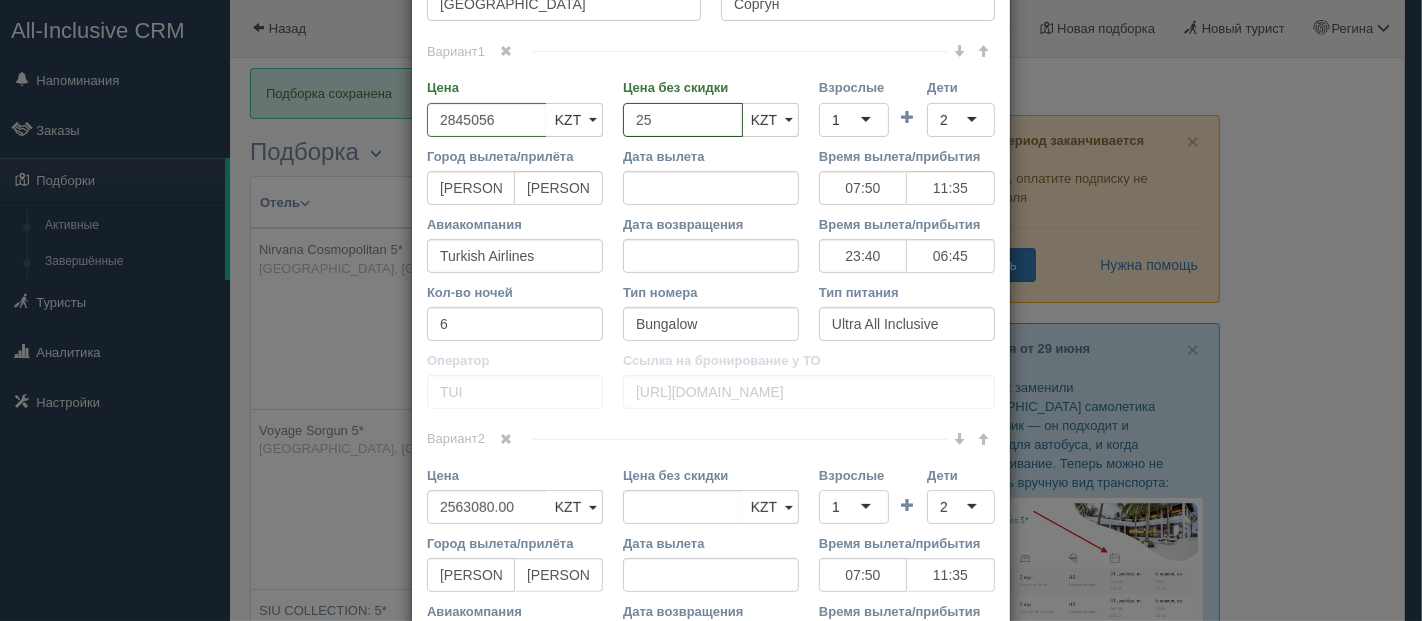 type on "2" 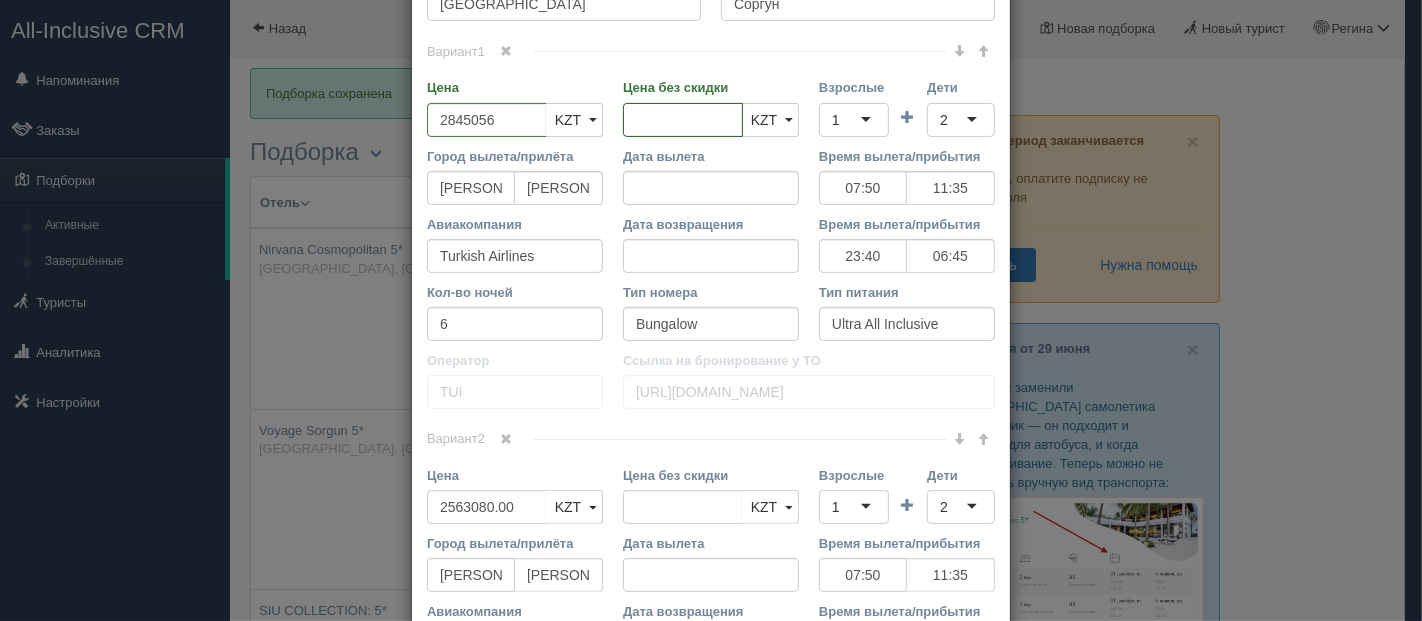 type 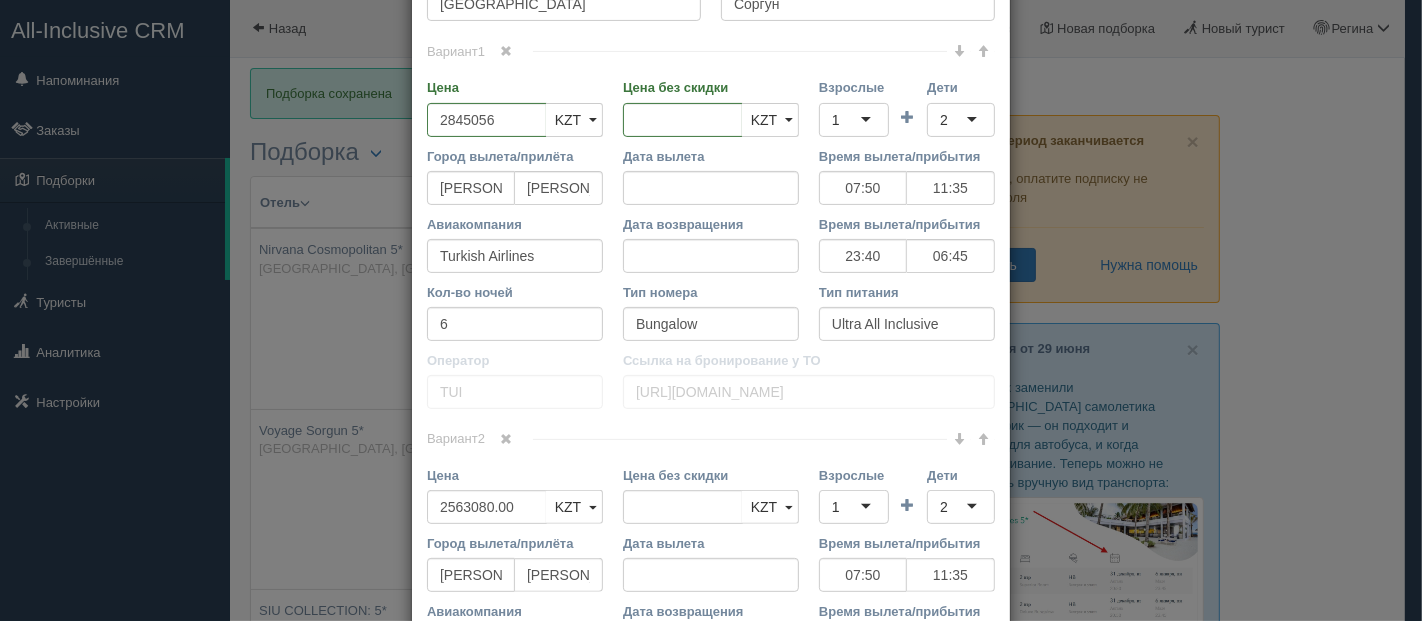 click on "Вариант                                     1
Цена
2845056
KZT
USD
EUR
KZT
KZT
USD
EUR" at bounding box center (711, 235) 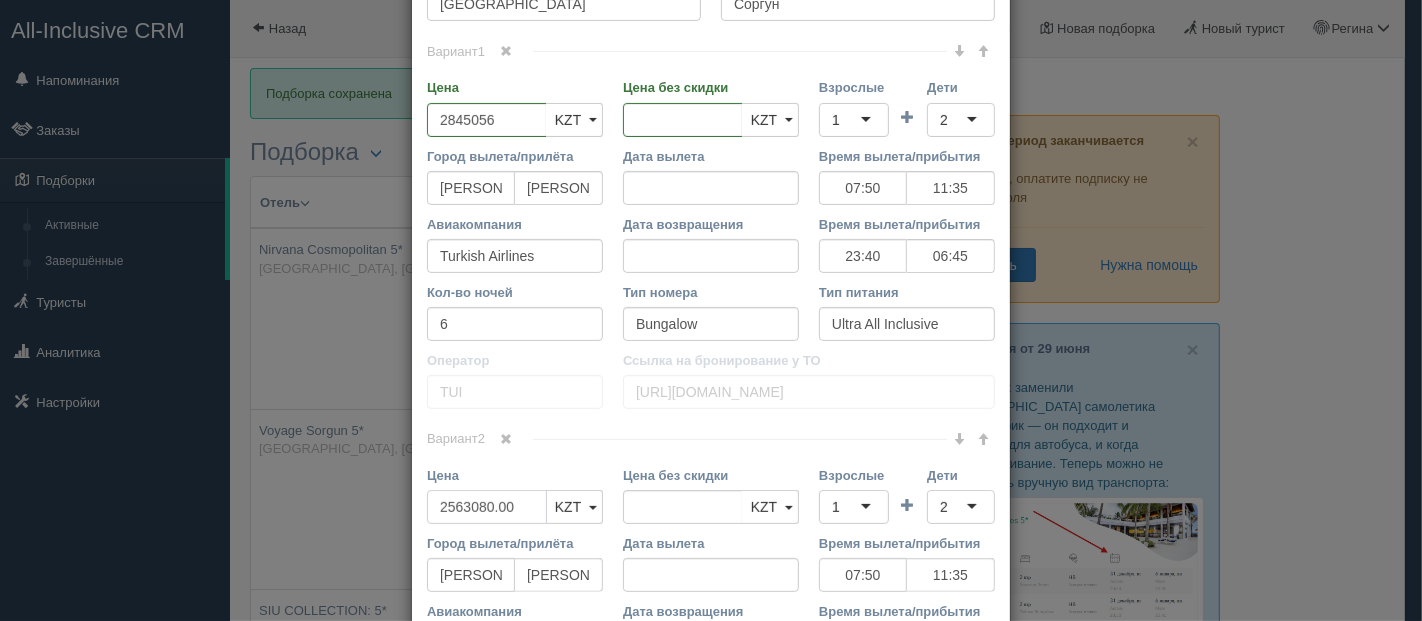 click on "2563080.00" at bounding box center [487, 507] 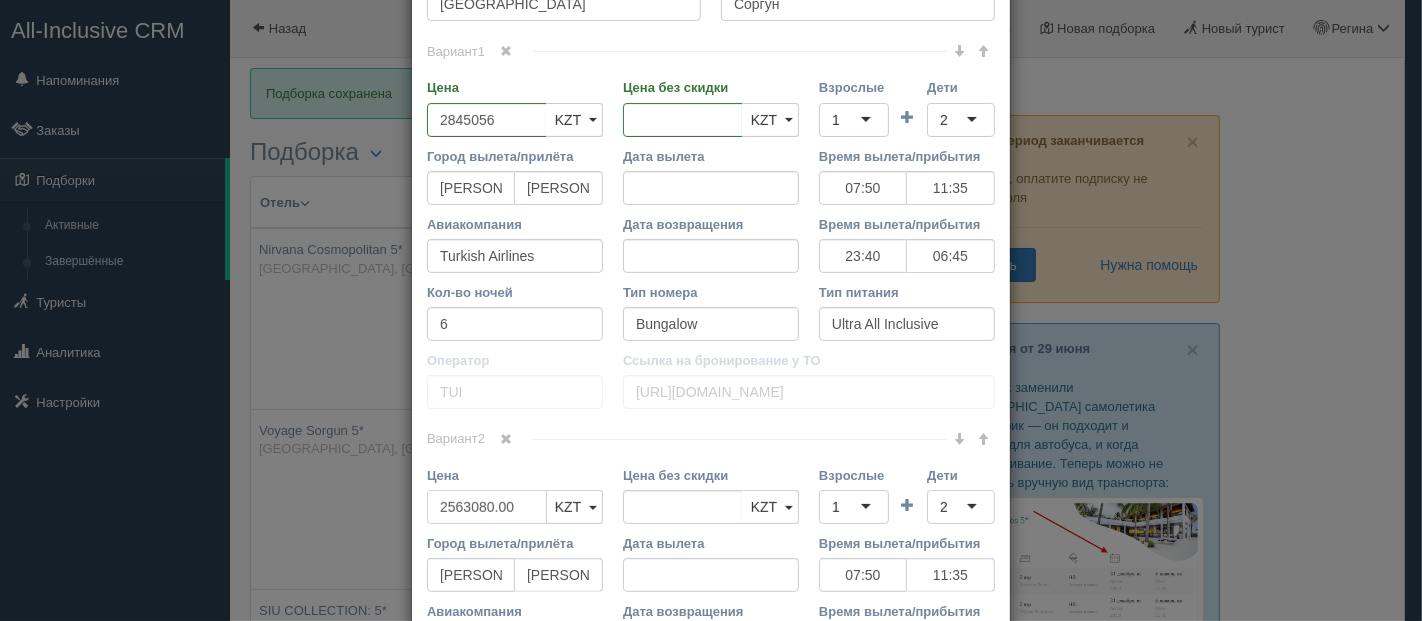 type on "2563080.0" 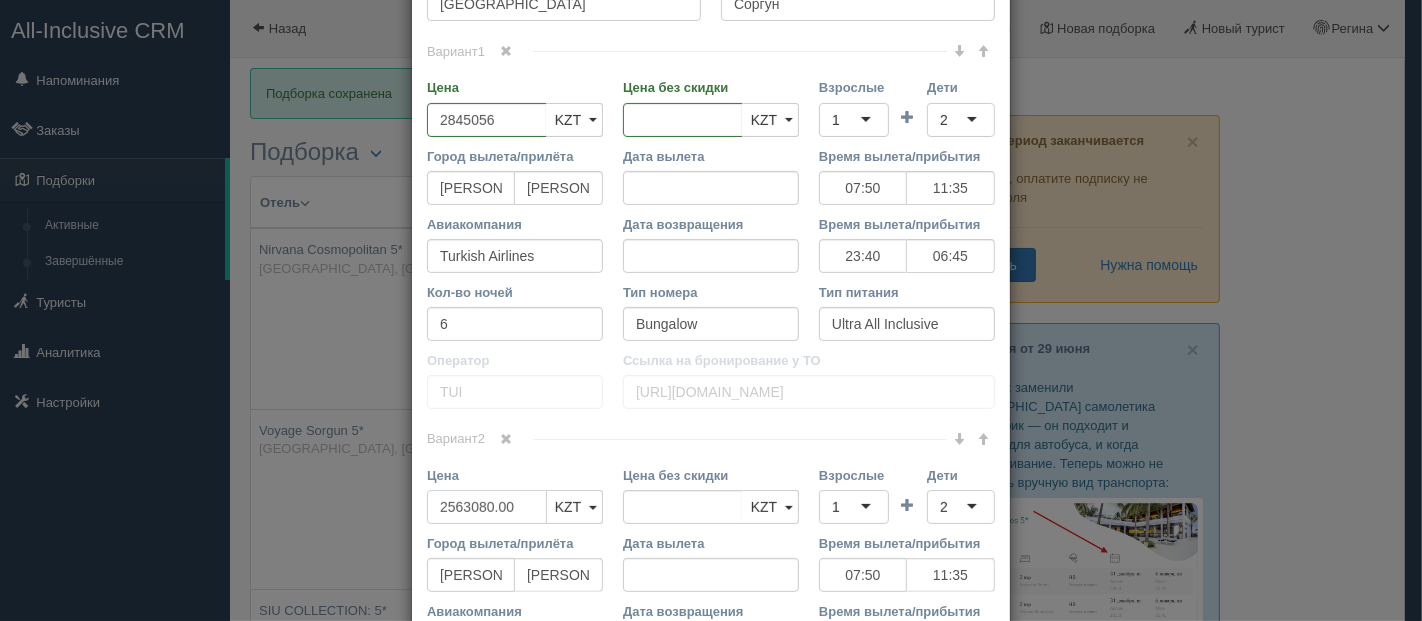 type on "2563080.00" 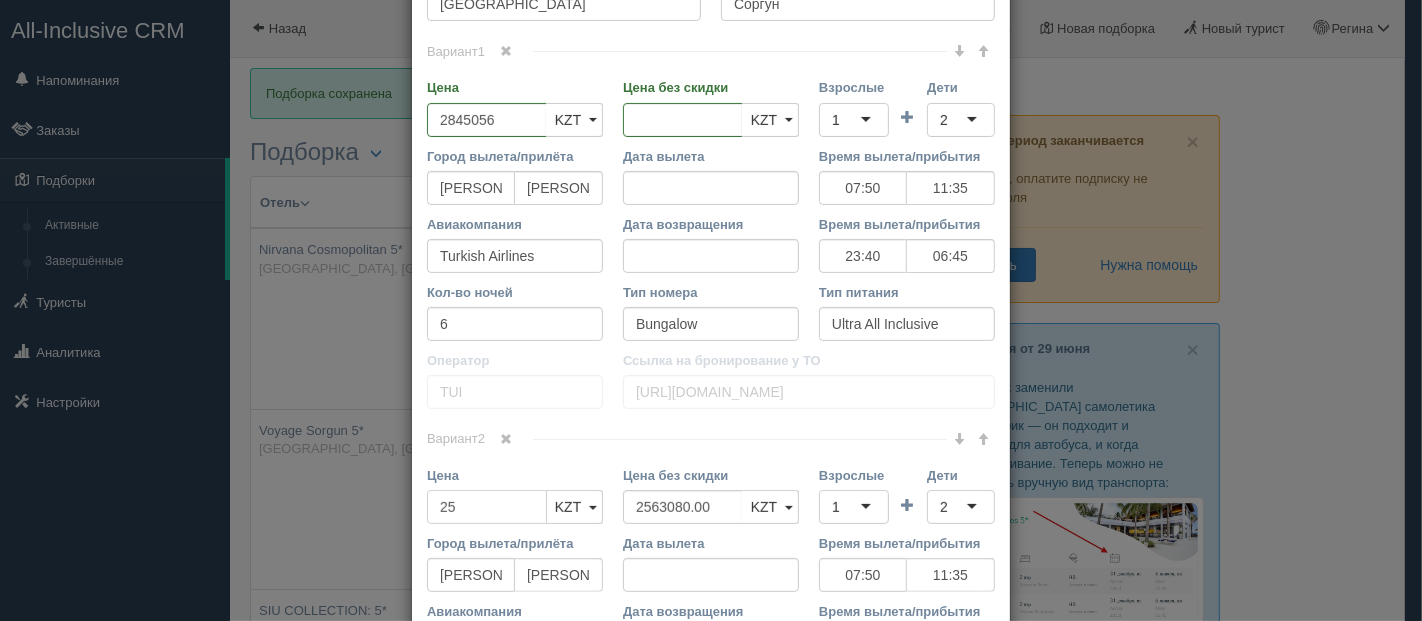 type on "2" 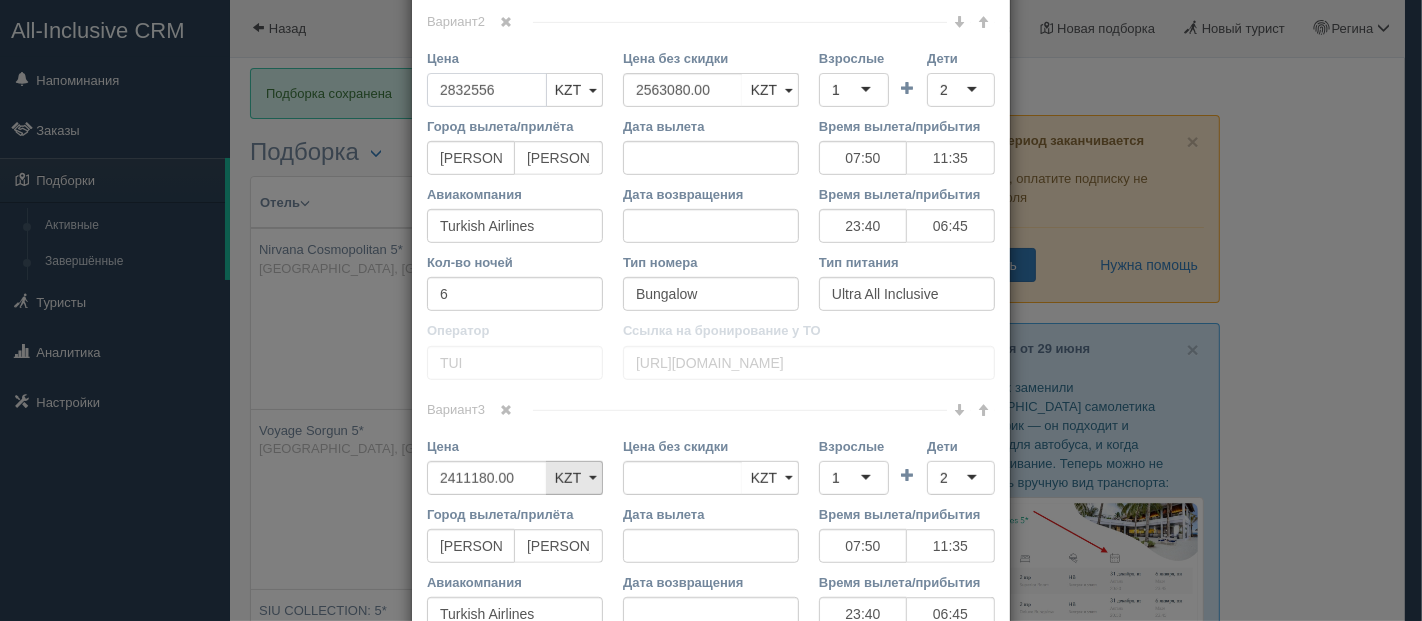 scroll, scrollTop: 888, scrollLeft: 0, axis: vertical 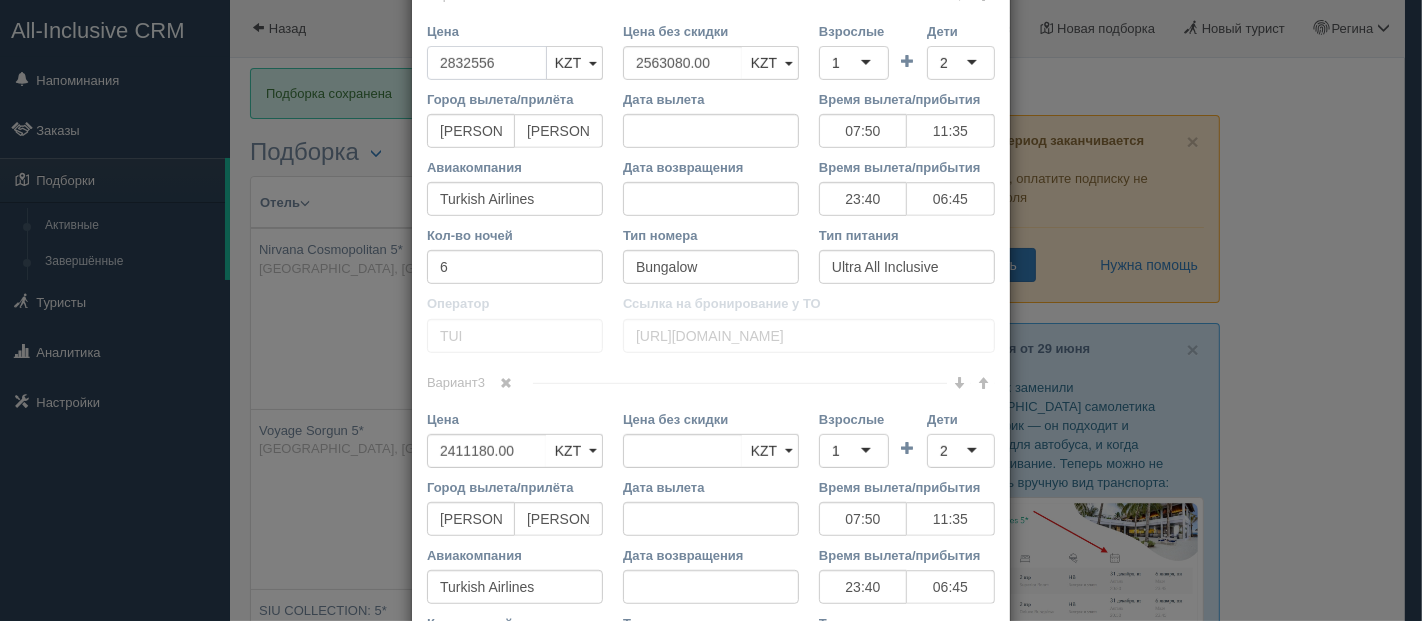 type on "2832556" 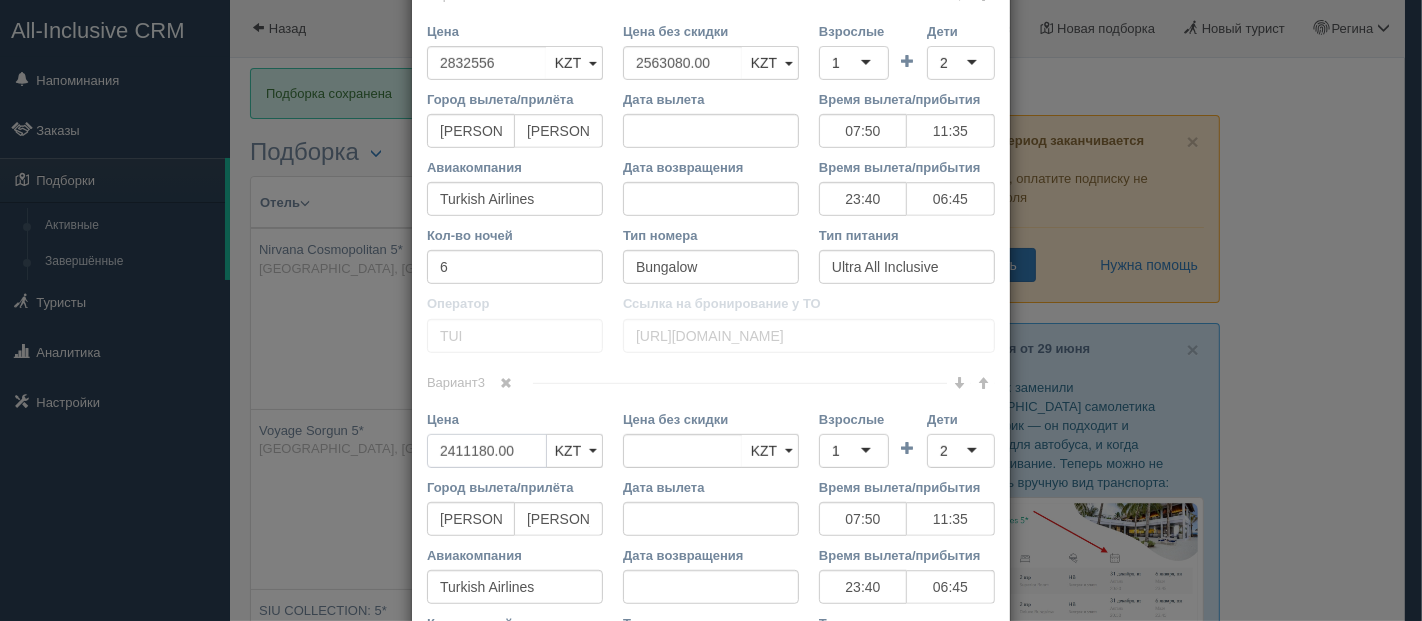 click on "2411180.00" at bounding box center (487, 451) 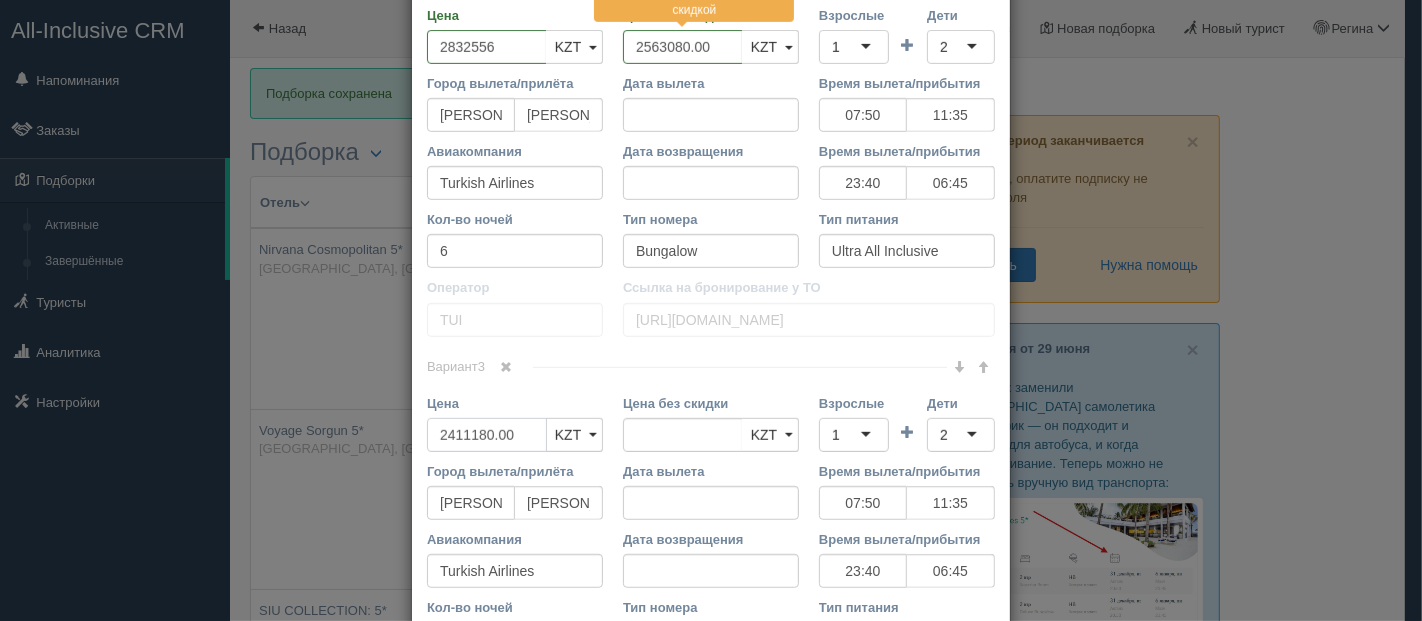 scroll, scrollTop: 777, scrollLeft: 0, axis: vertical 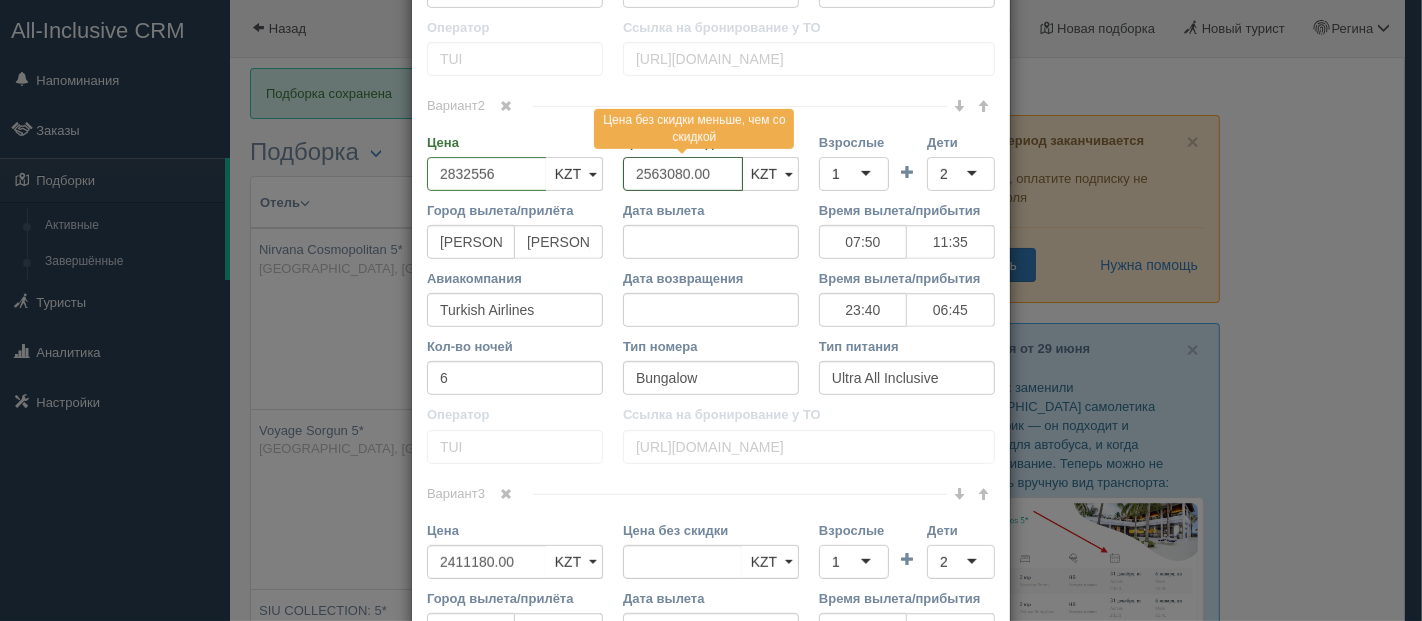 click on "2563080.00" at bounding box center (683, 174) 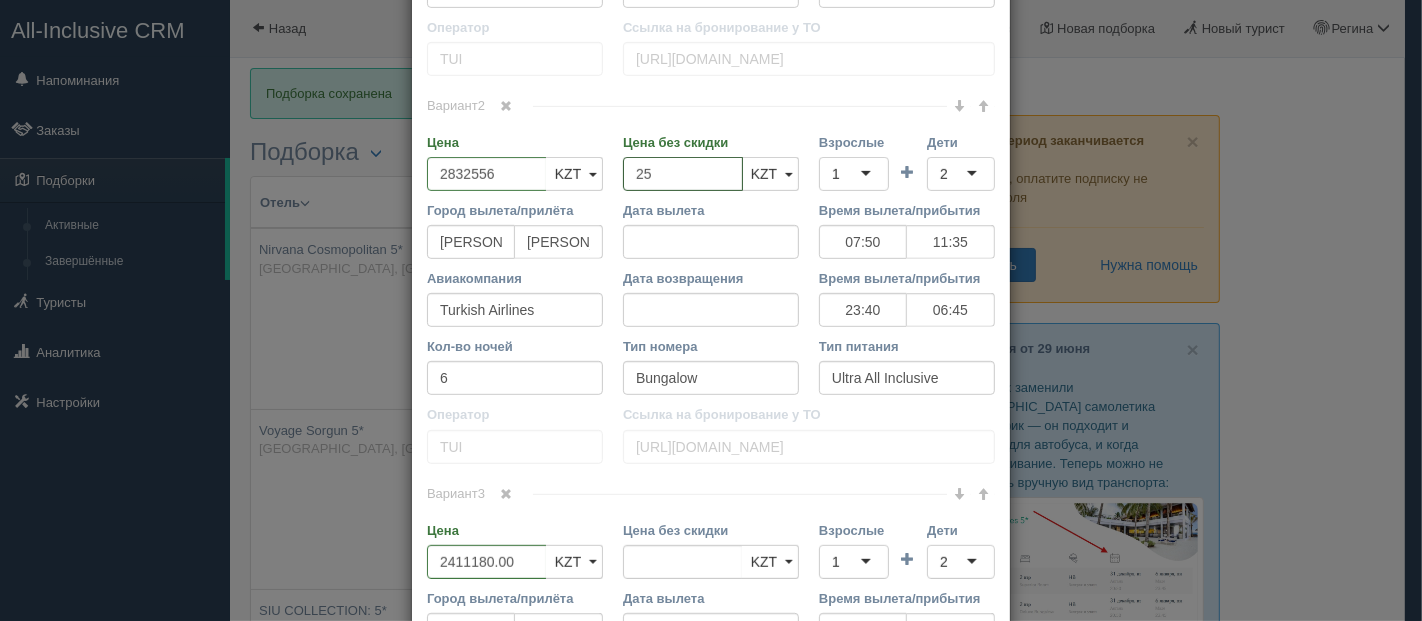 type on "2" 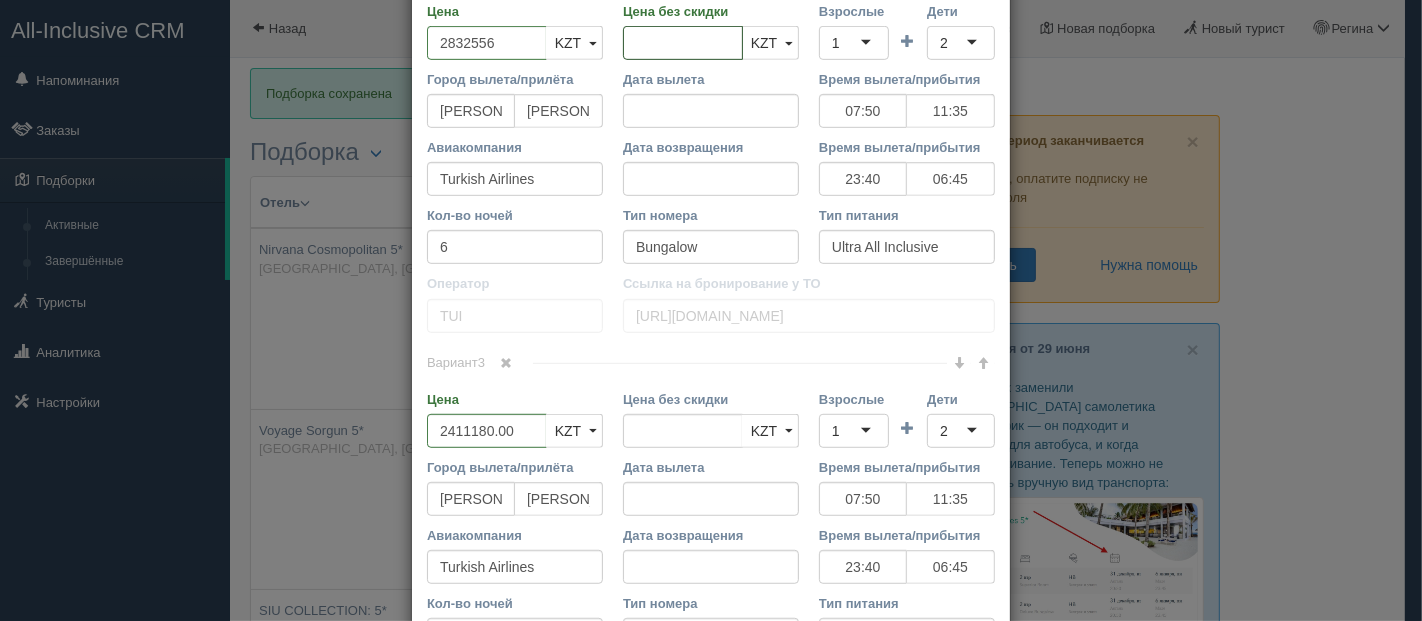 scroll, scrollTop: 1111, scrollLeft: 0, axis: vertical 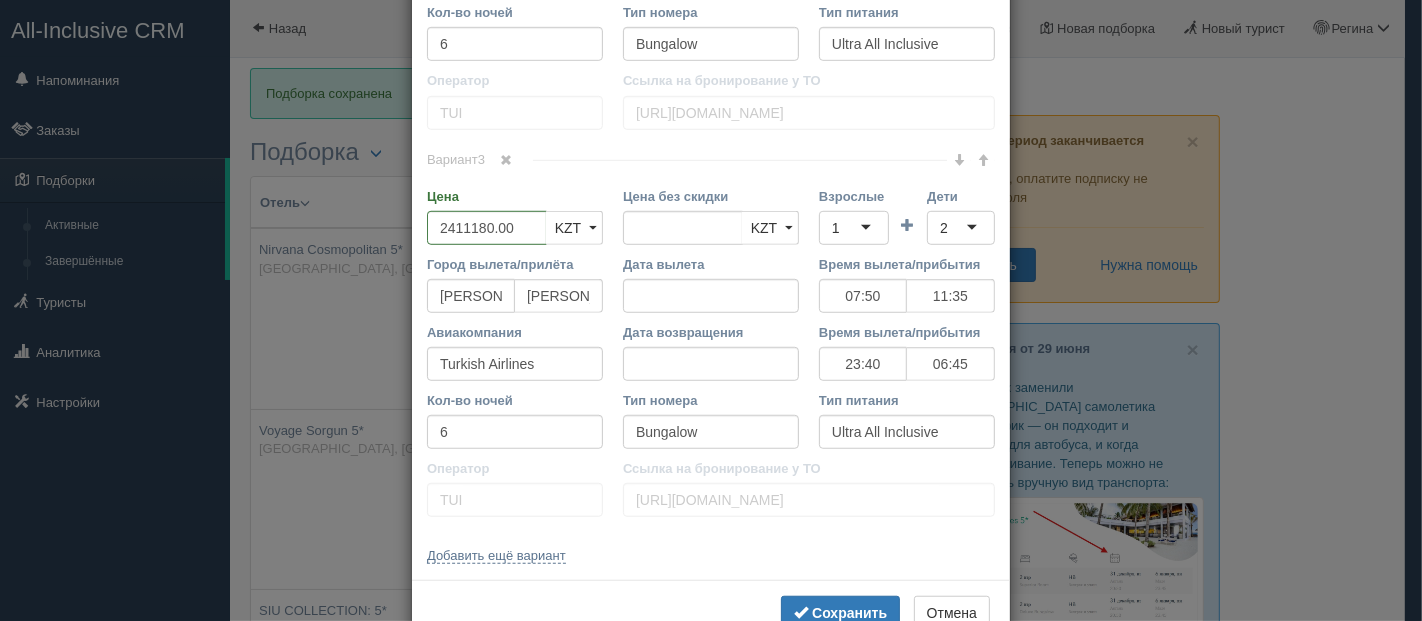 type 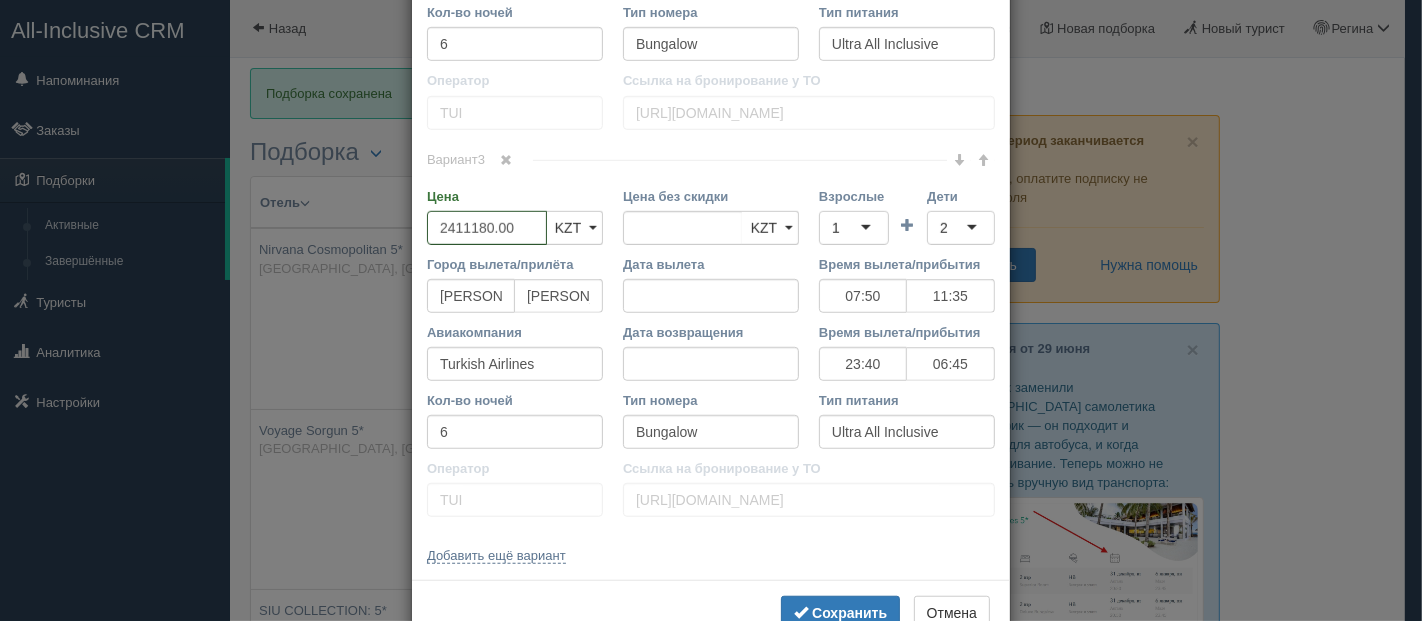click on "2411180.00" at bounding box center [487, 228] 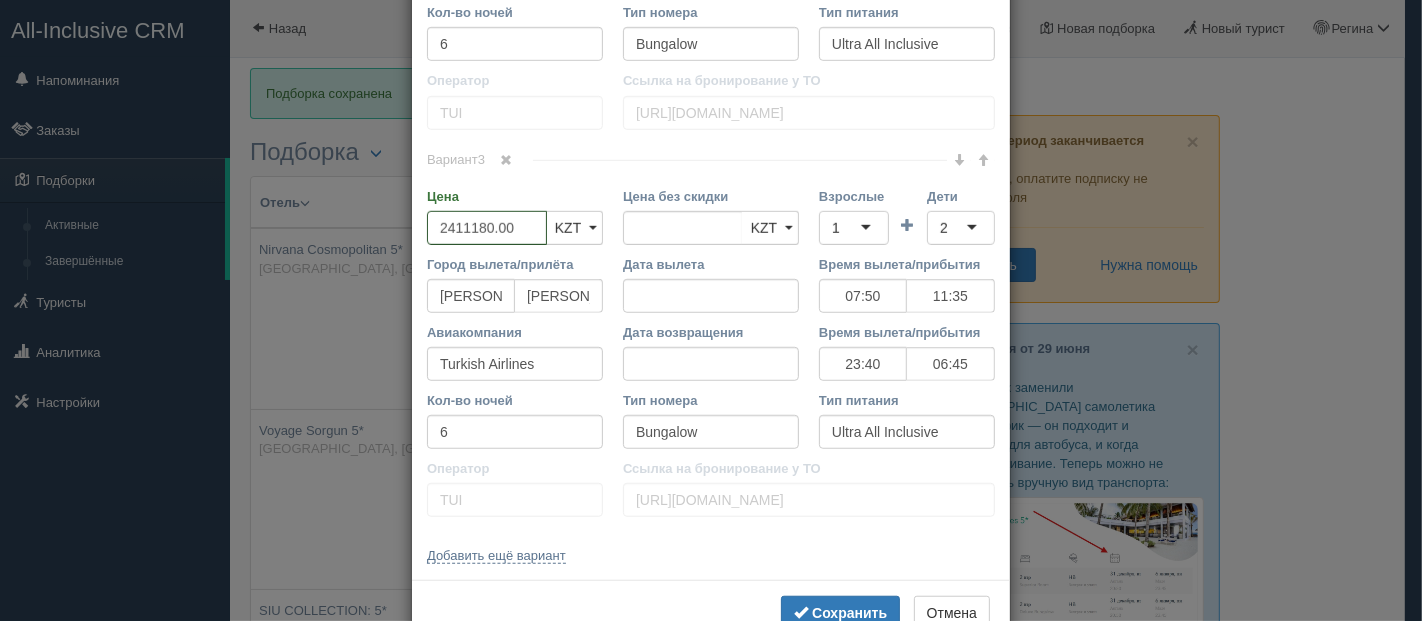 type on "2411180.0" 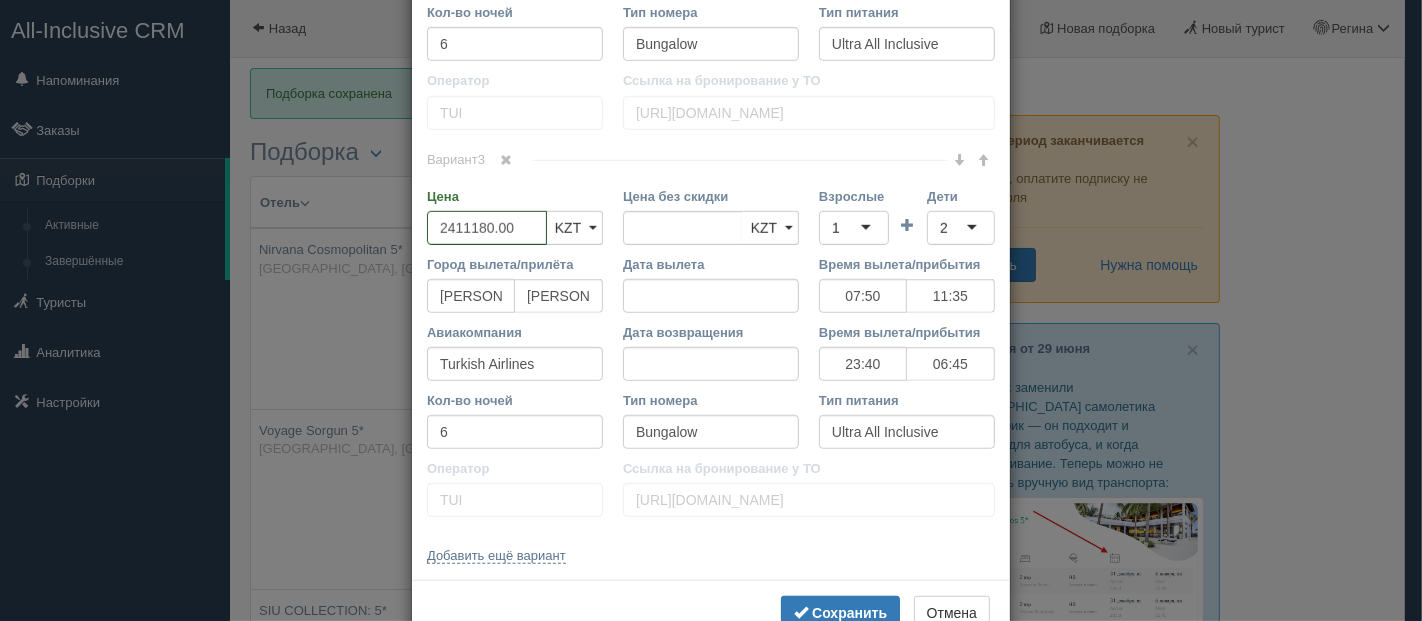 type on "2411180.00" 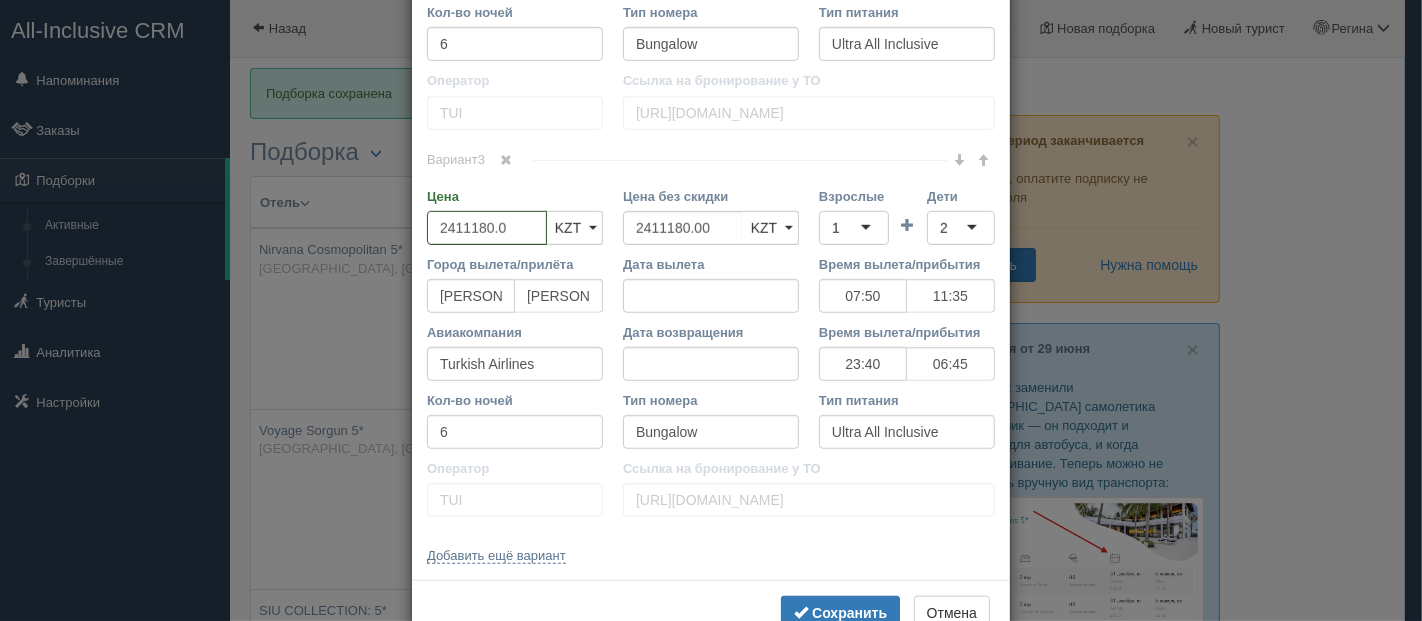 click on "2411180.0" at bounding box center (487, 228) 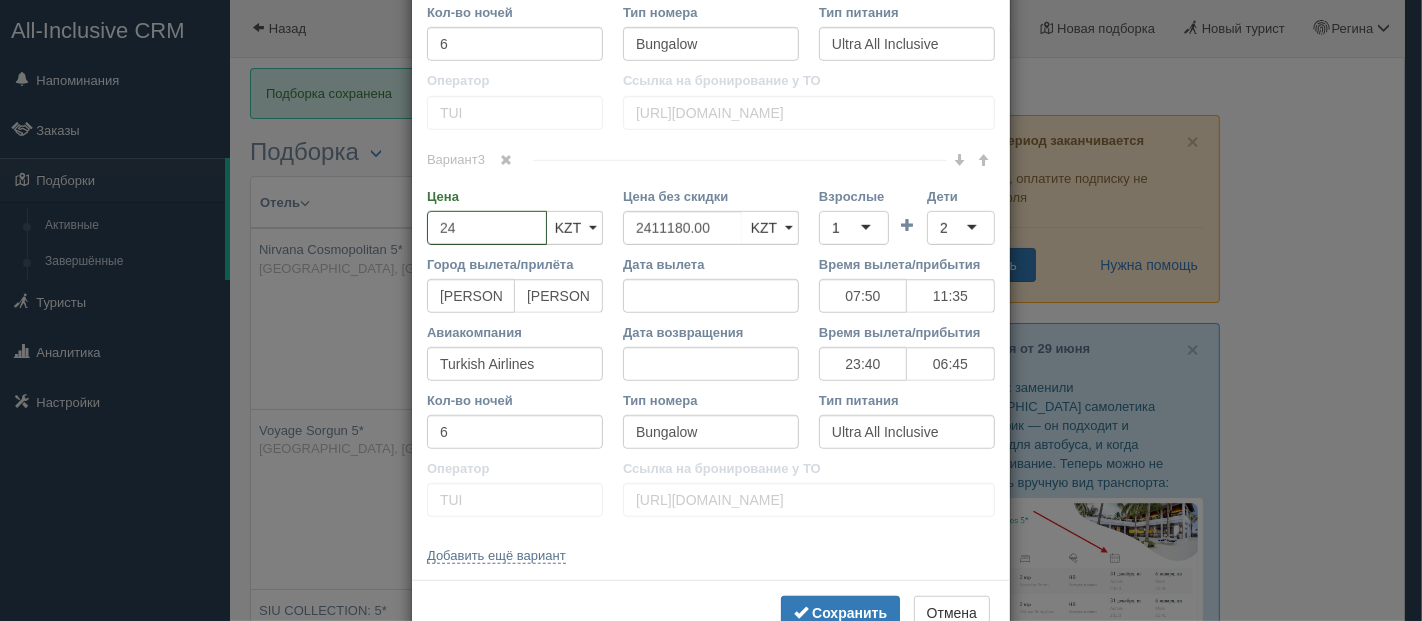 type on "2" 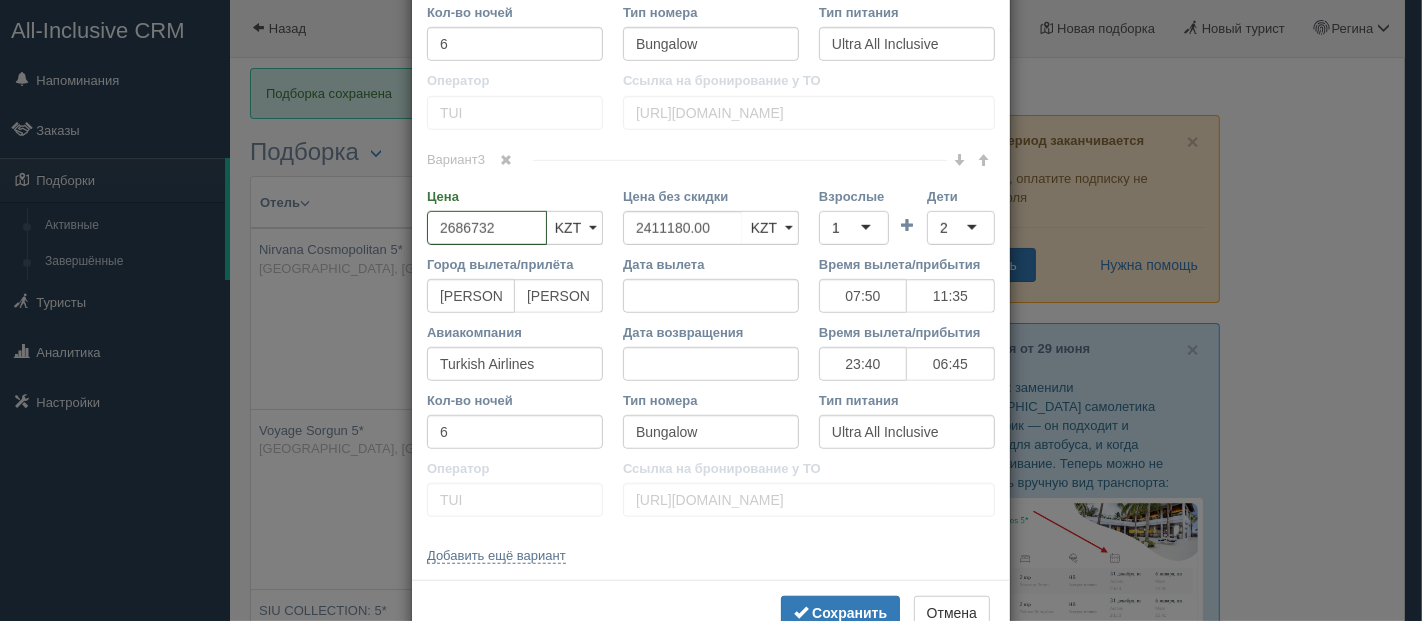 type on "2686732" 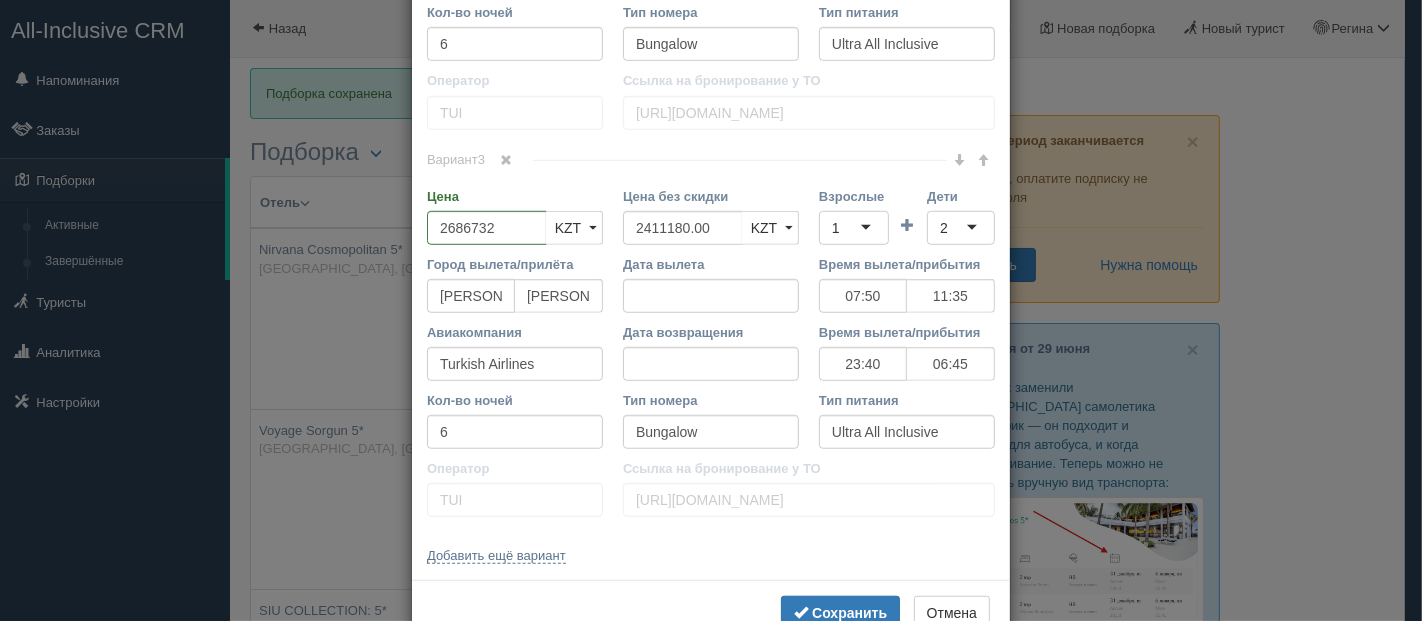 click on "Цена" at bounding box center (515, 196) 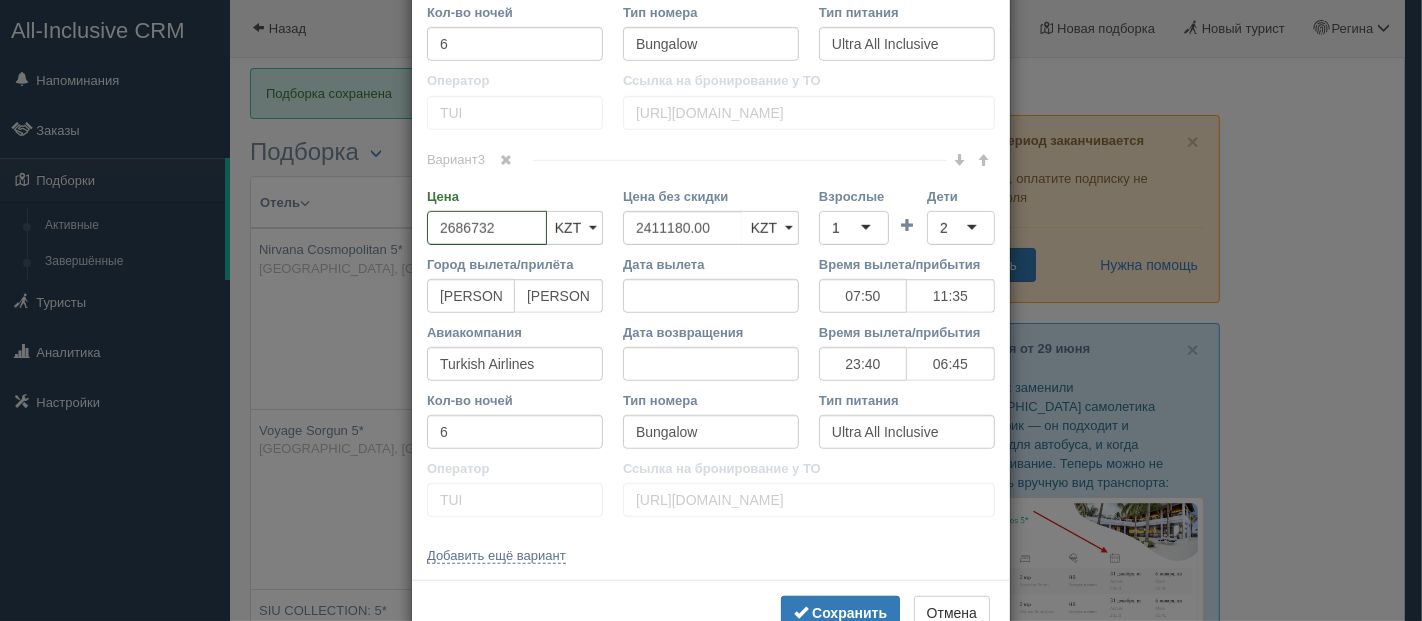 click on "2686732" at bounding box center (487, 228) 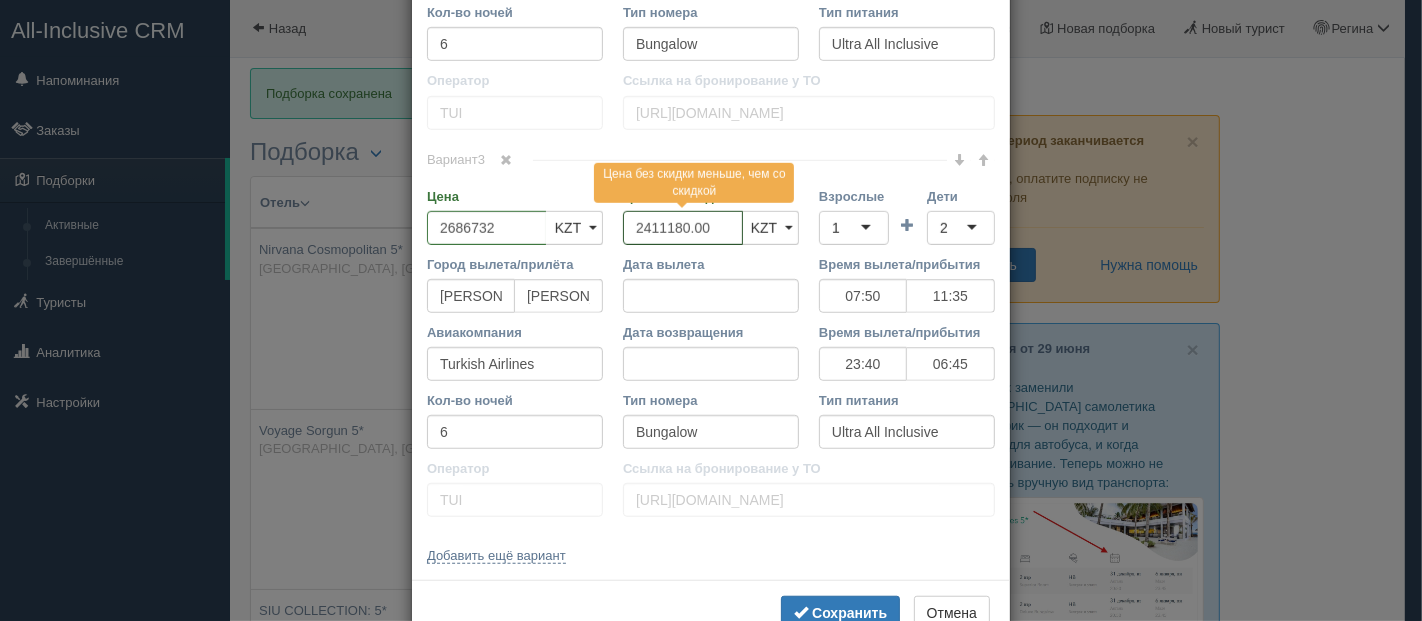 click on "2411180.00" at bounding box center (683, 228) 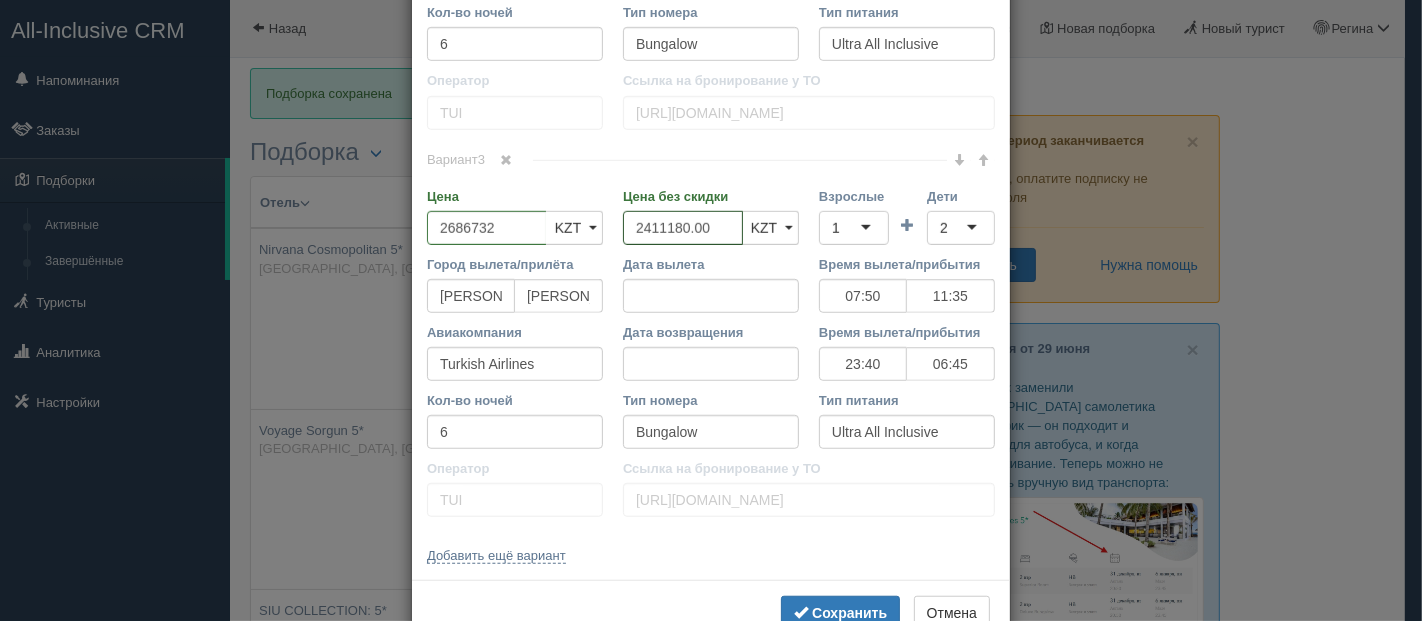 click on "2411180.00" at bounding box center [683, 228] 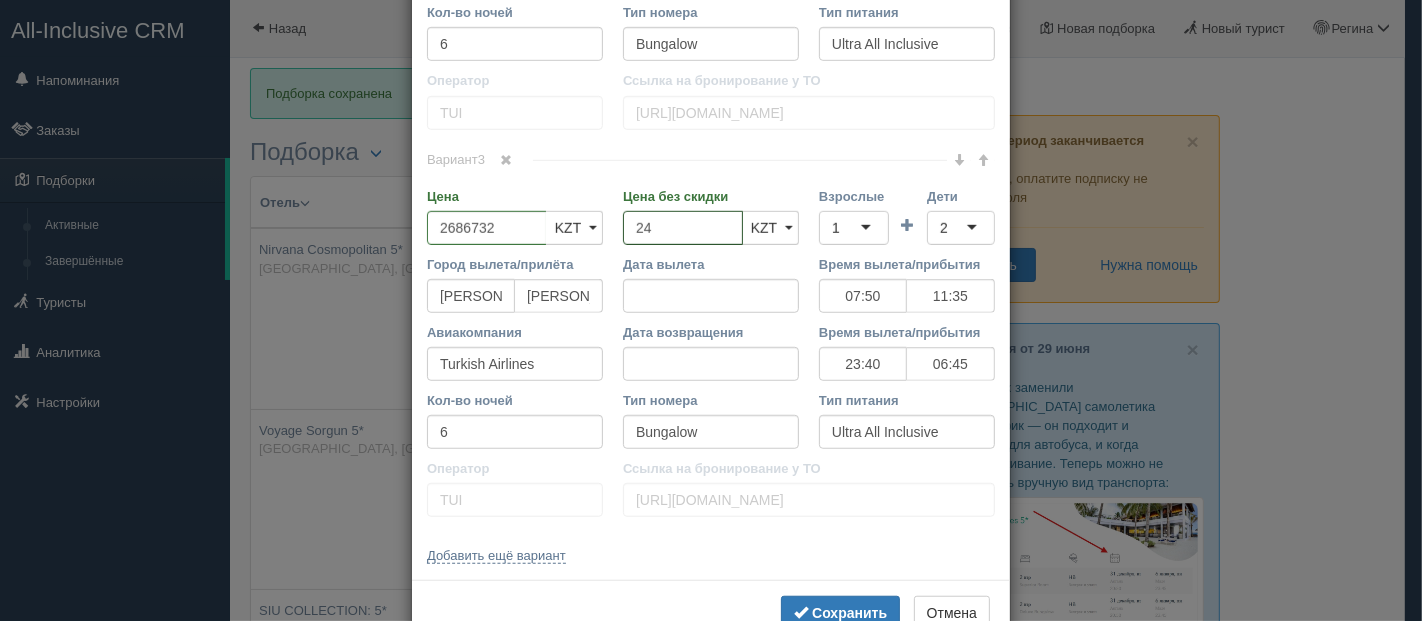 type on "2" 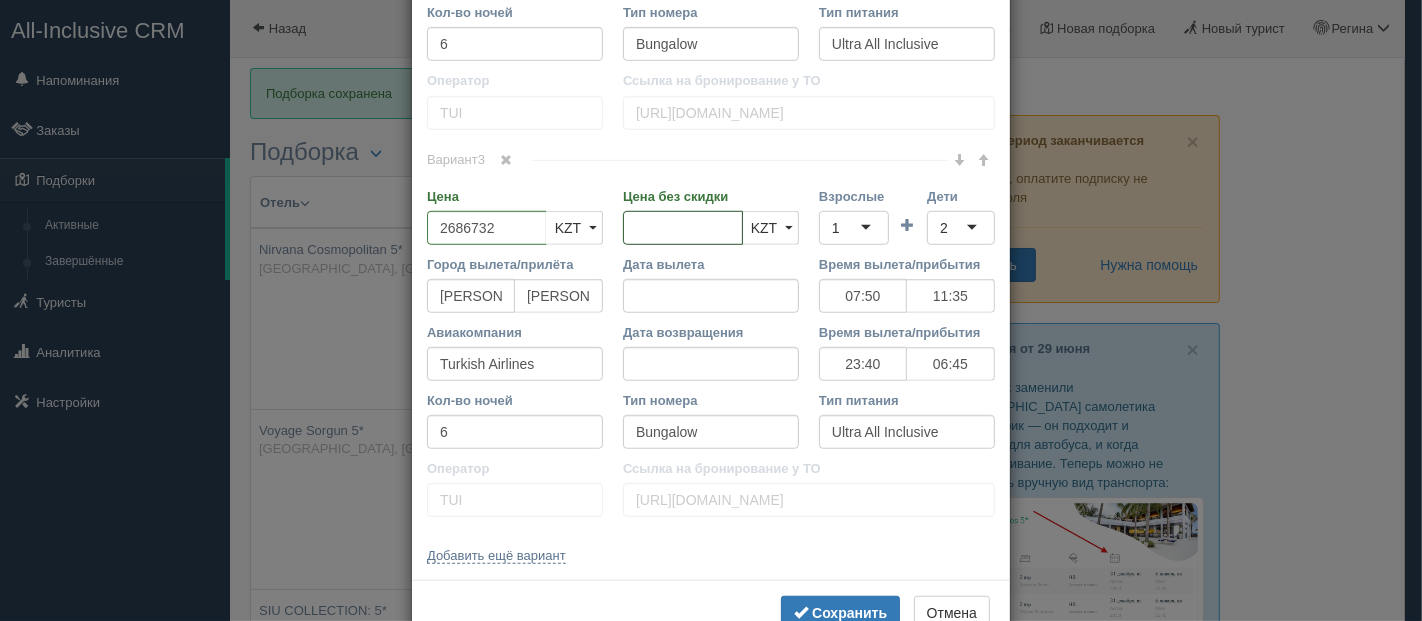 type 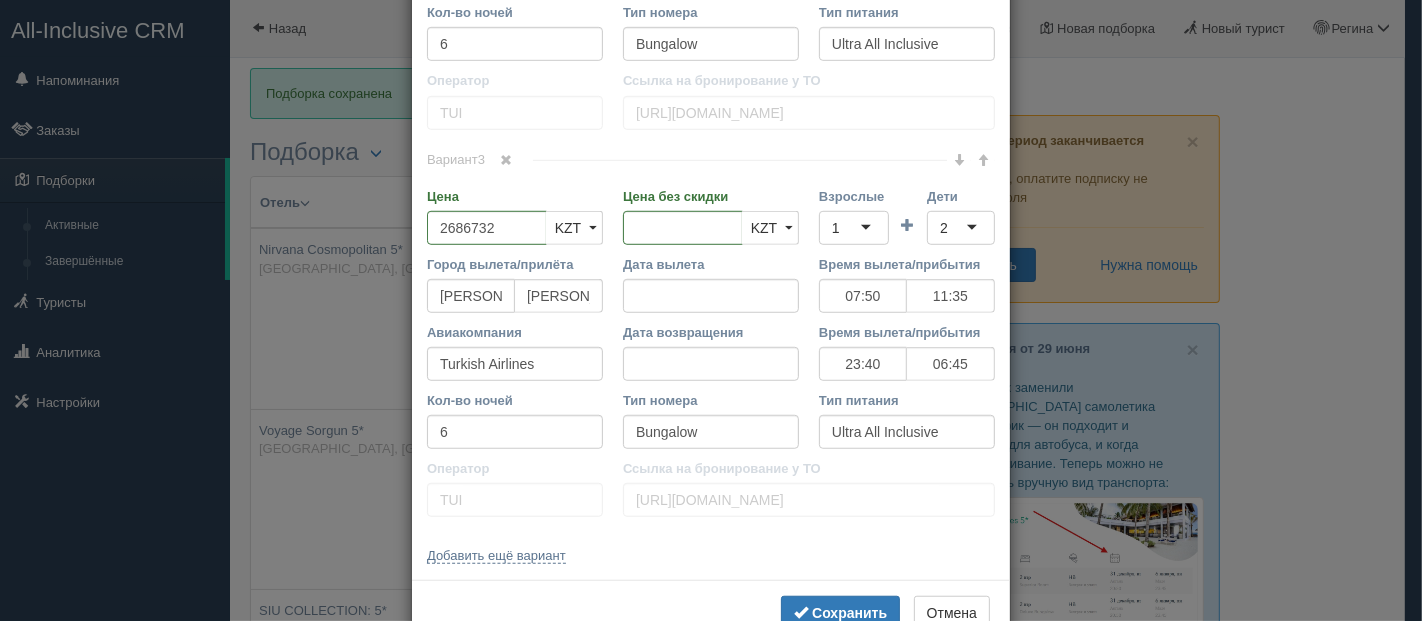 click on "Вариант                                     3" at bounding box center [711, 161] 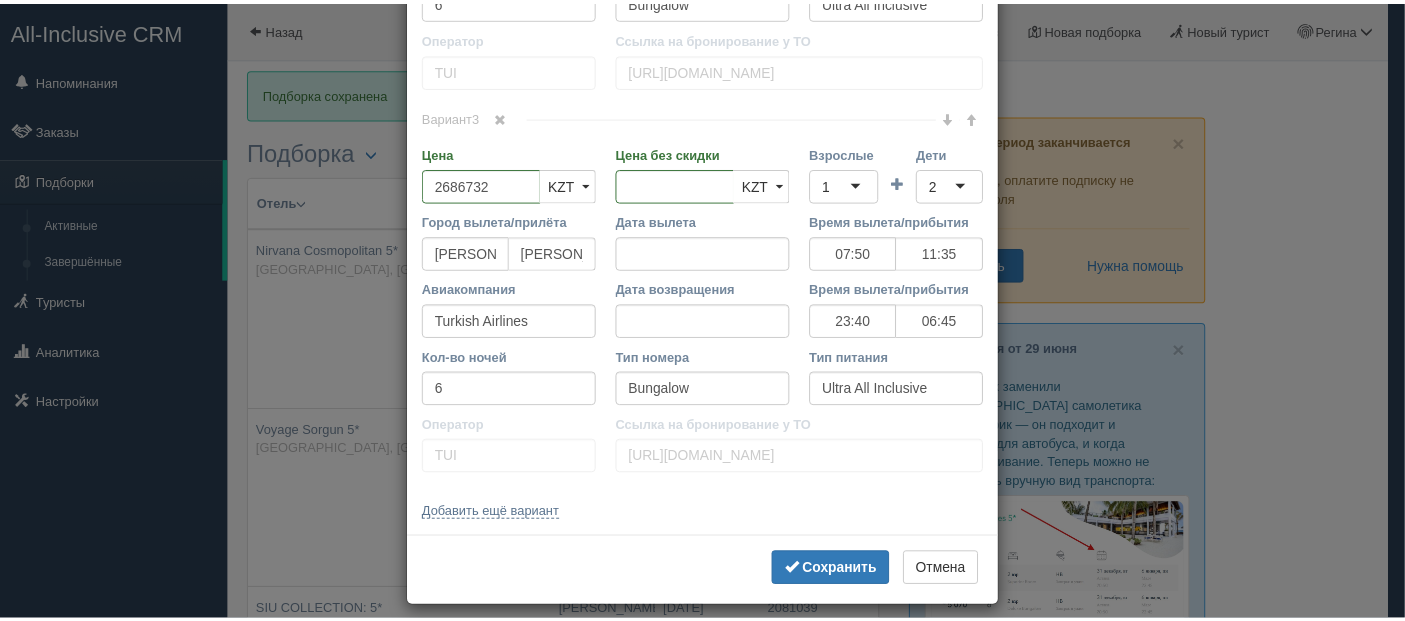 scroll, scrollTop: 1173, scrollLeft: 0, axis: vertical 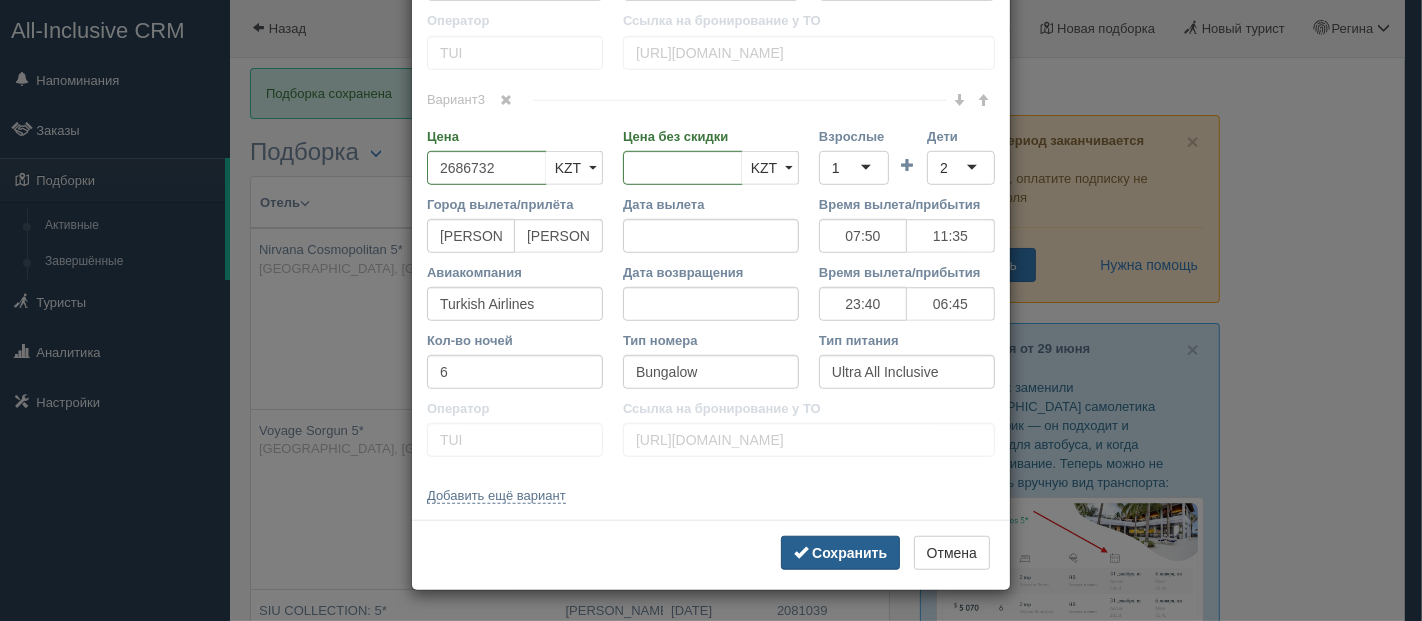 click on "Сохранить" at bounding box center [849, 553] 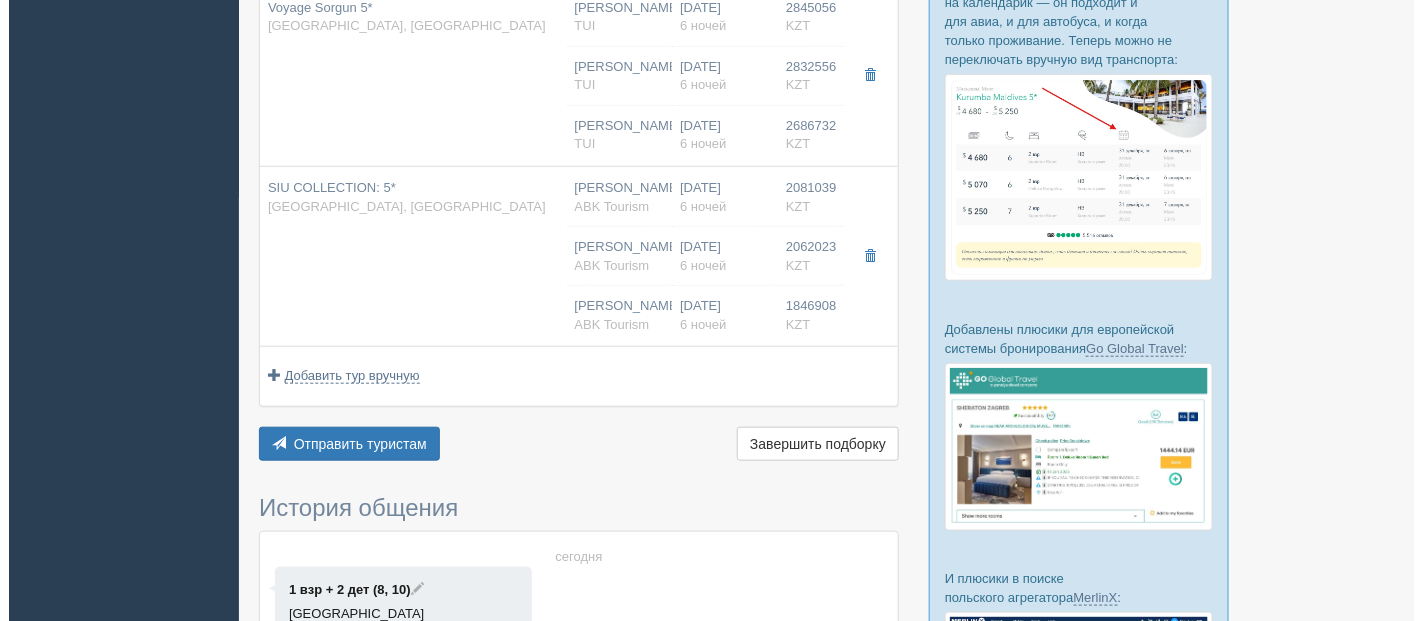 scroll, scrollTop: 444, scrollLeft: 0, axis: vertical 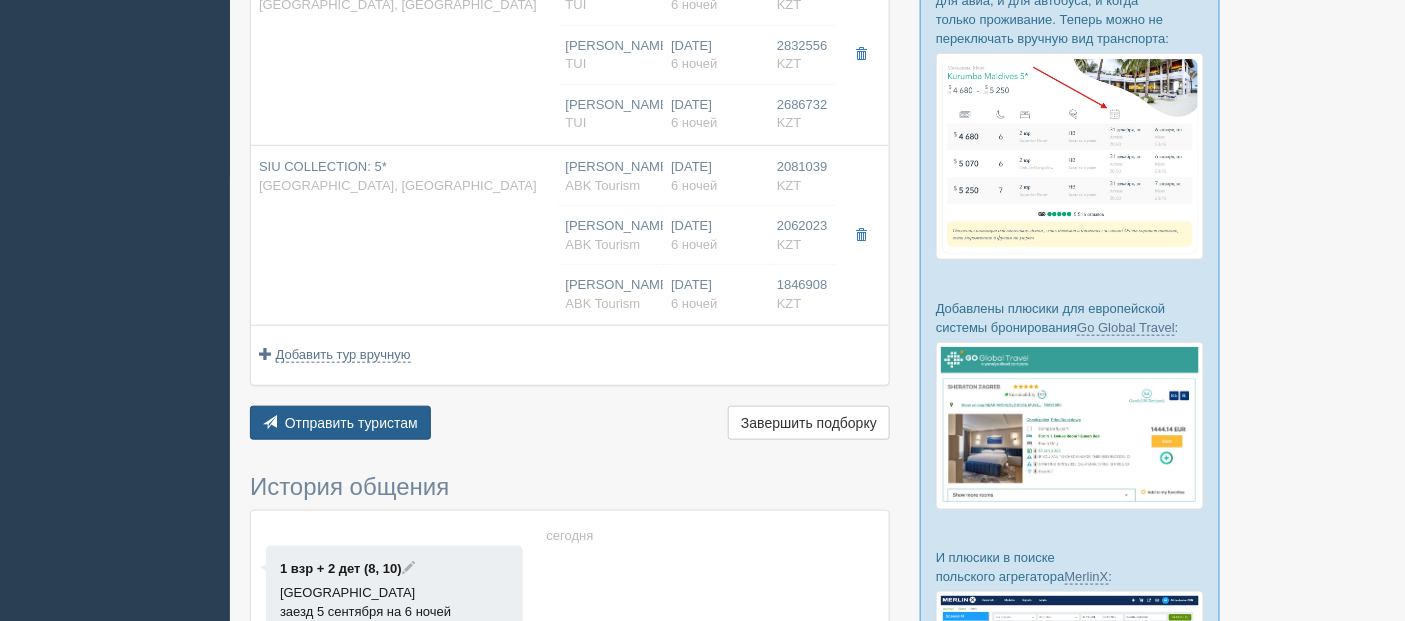 click on "Отправить туристам" at bounding box center [351, 423] 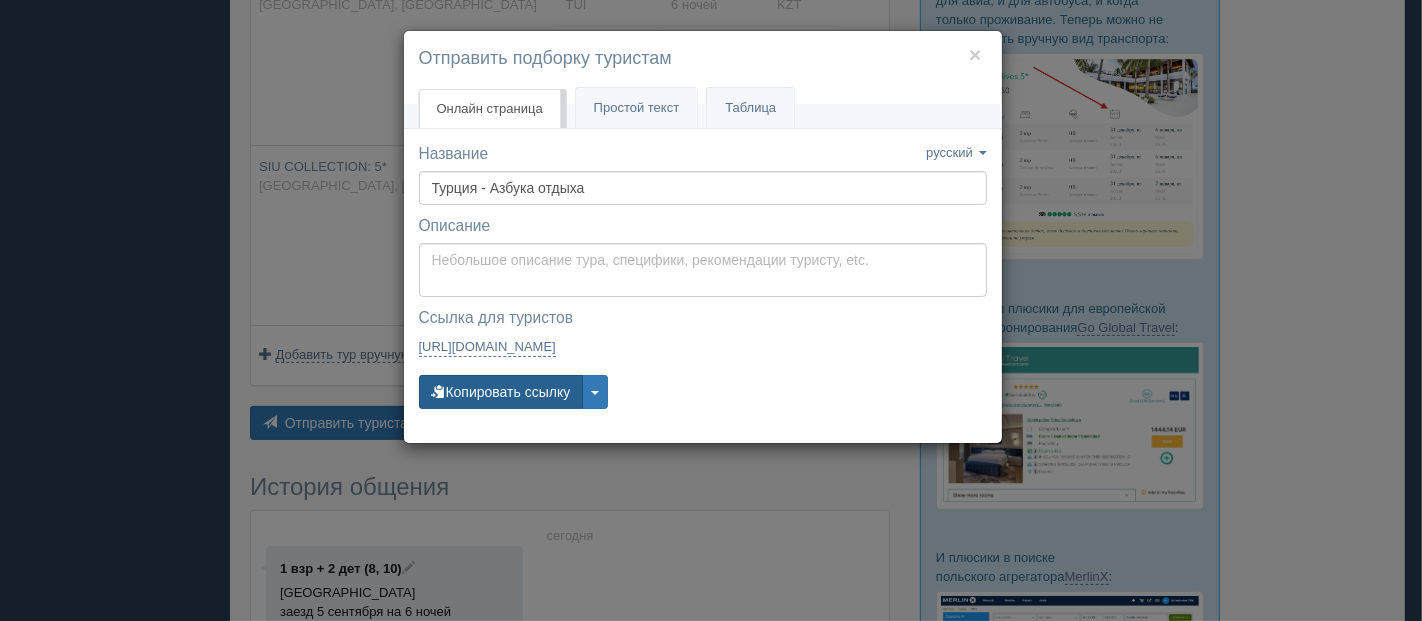 click on "Копировать ссылку" at bounding box center (501, 392) 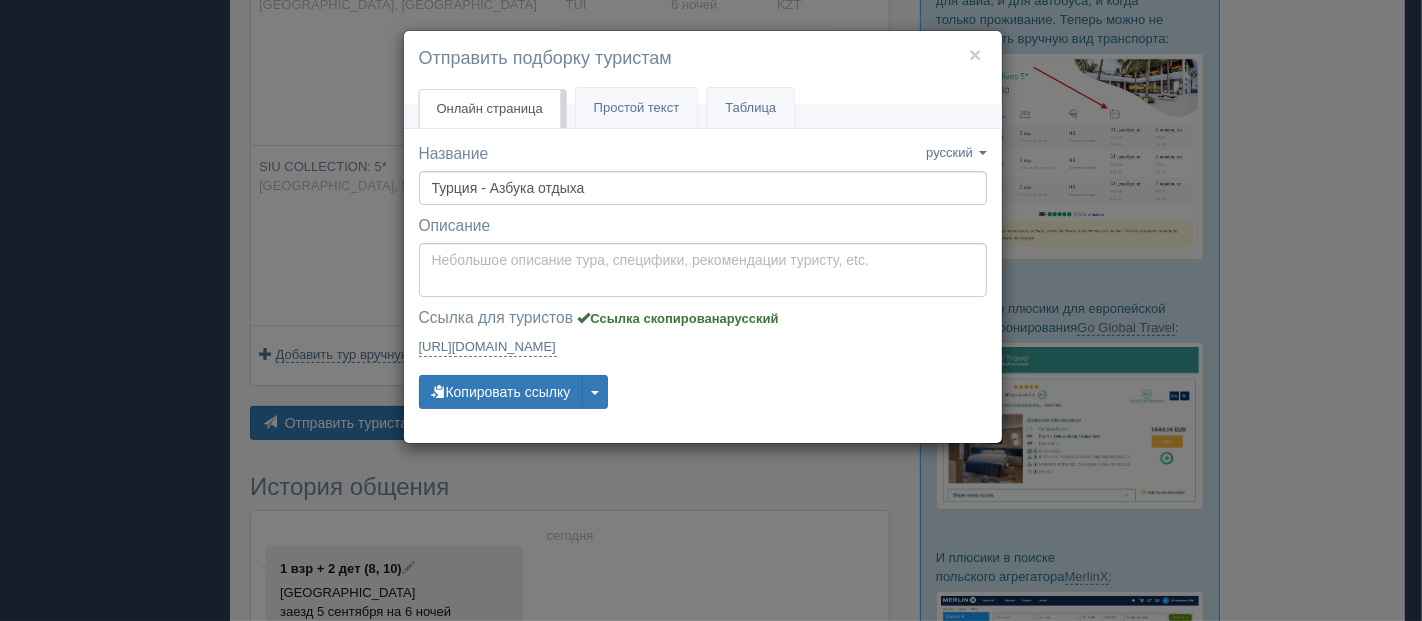 click on "Отправить подборку туристам" at bounding box center (703, 59) 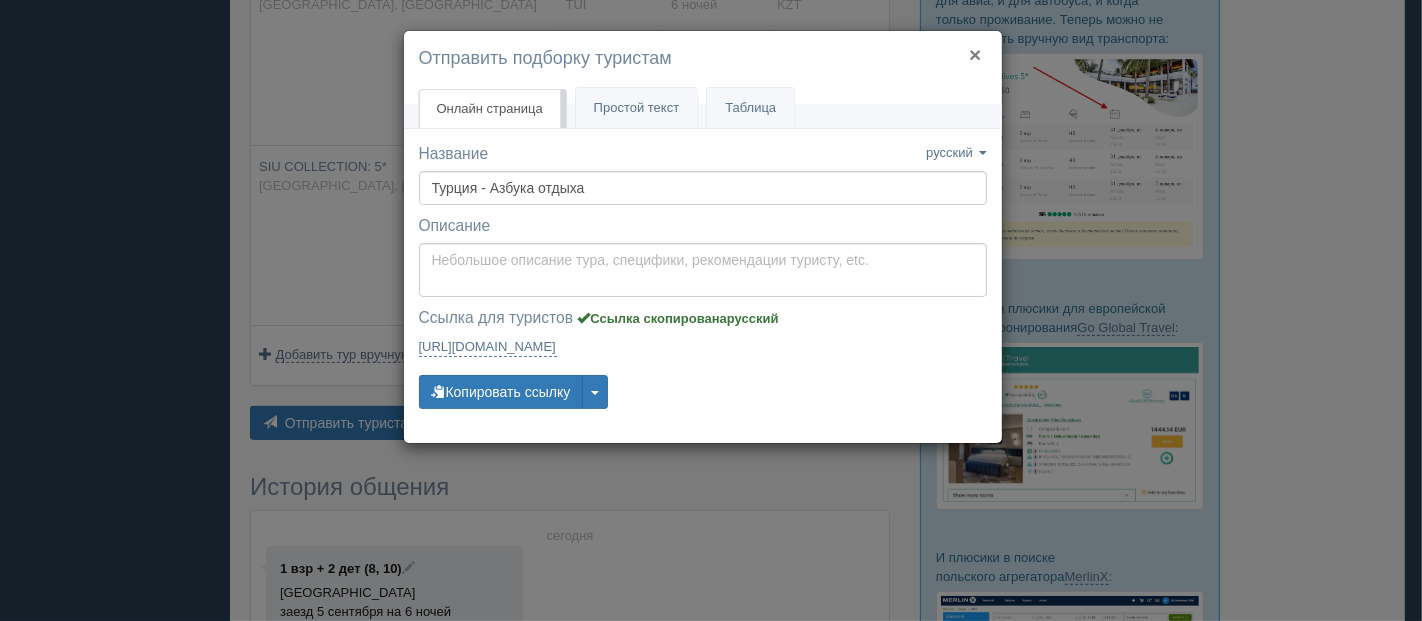 click on "×" at bounding box center (975, 54) 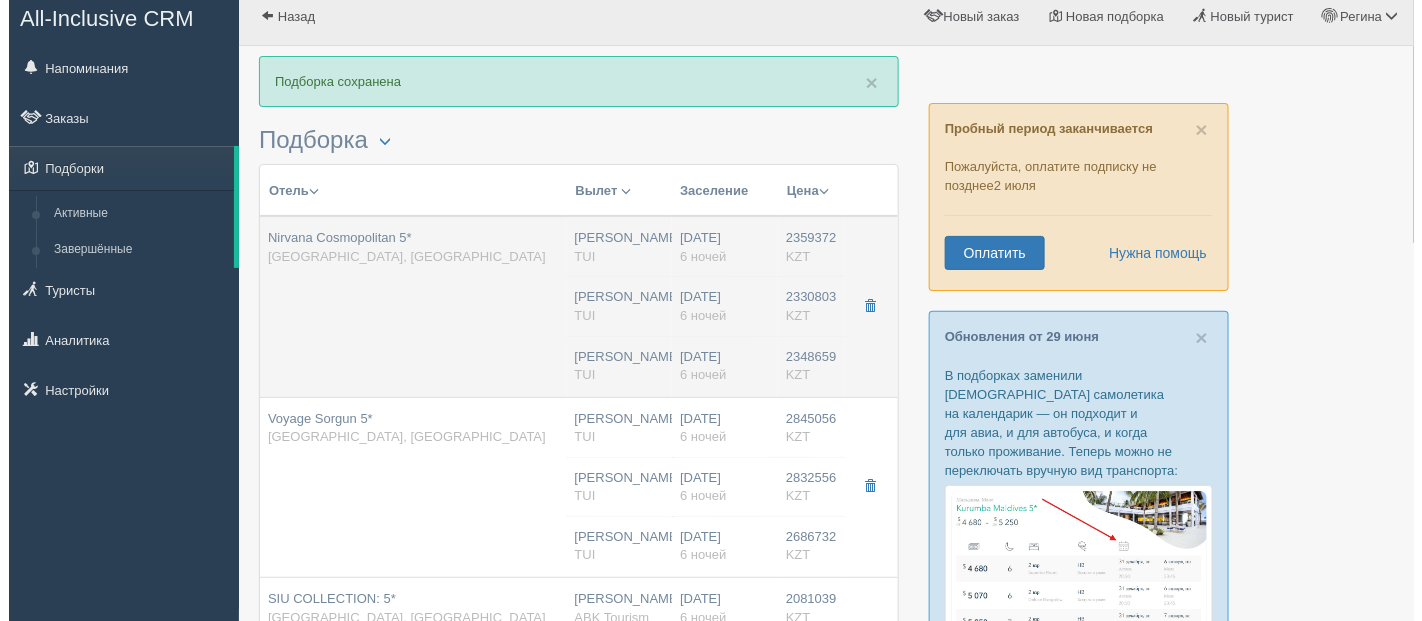 scroll, scrollTop: 0, scrollLeft: 0, axis: both 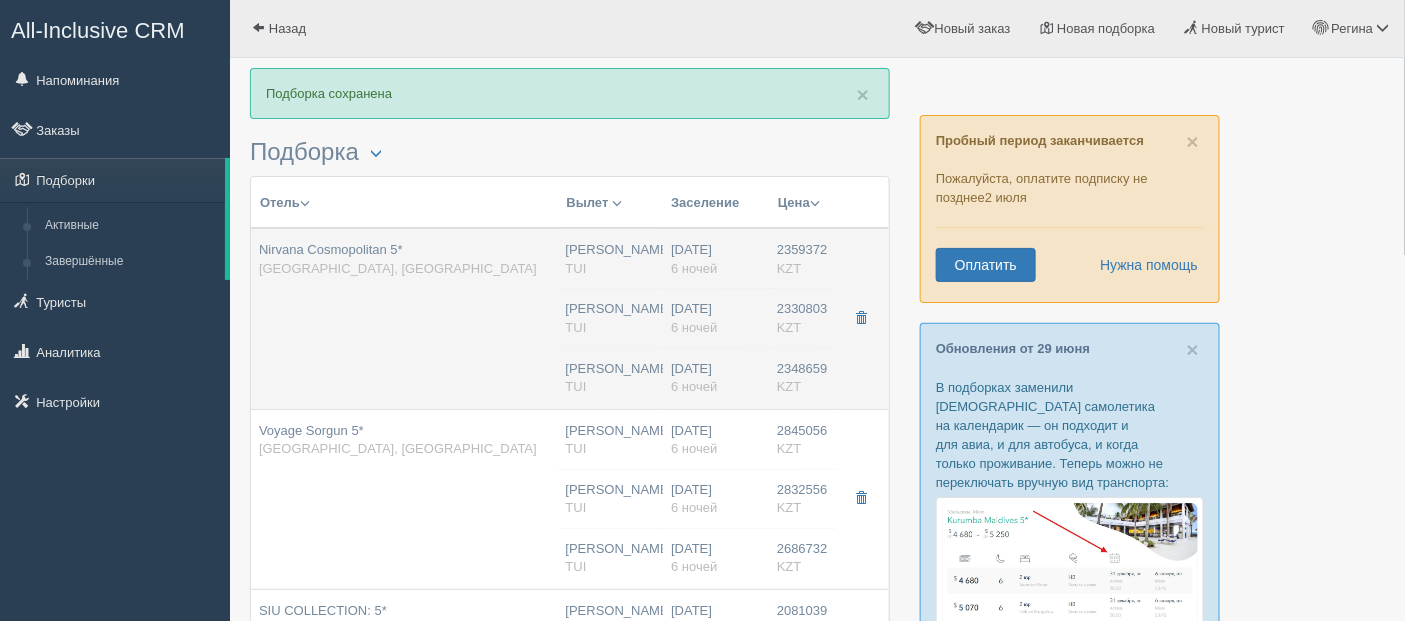 click on "Nirvana Cosmopolitan 5*
[GEOGRAPHIC_DATA], [GEOGRAPHIC_DATA]" at bounding box center (404, 318) 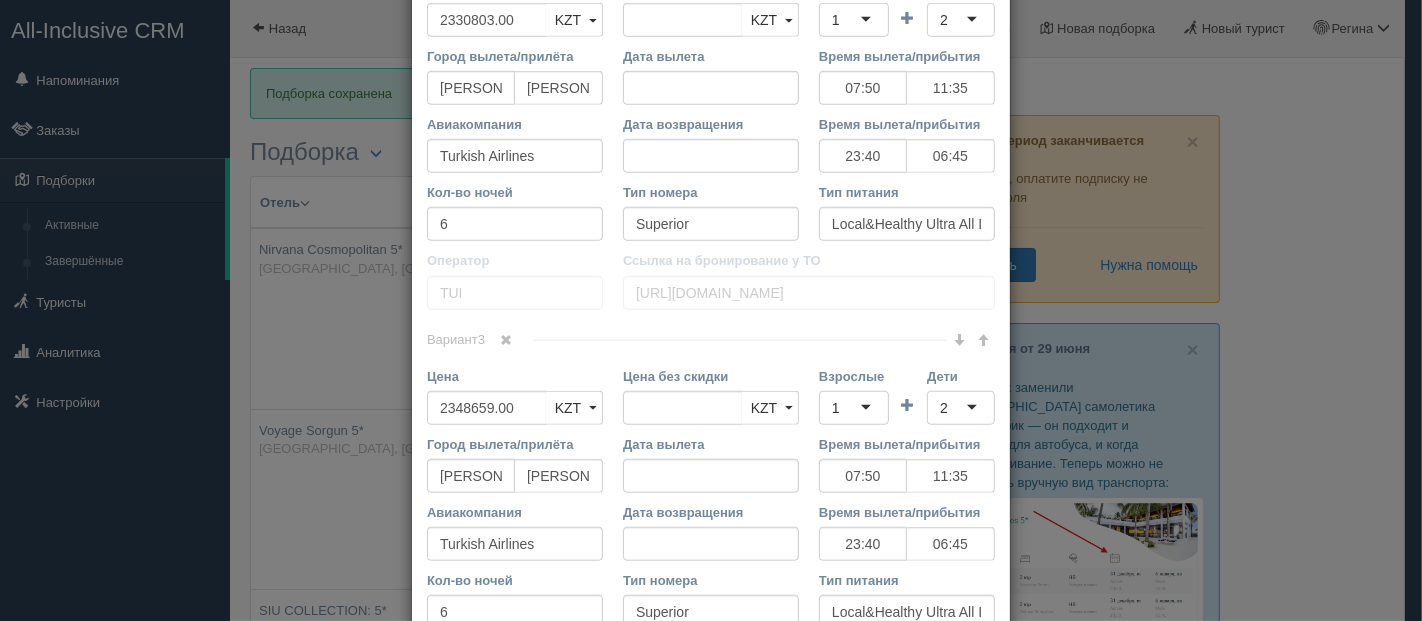 scroll, scrollTop: 1000, scrollLeft: 0, axis: vertical 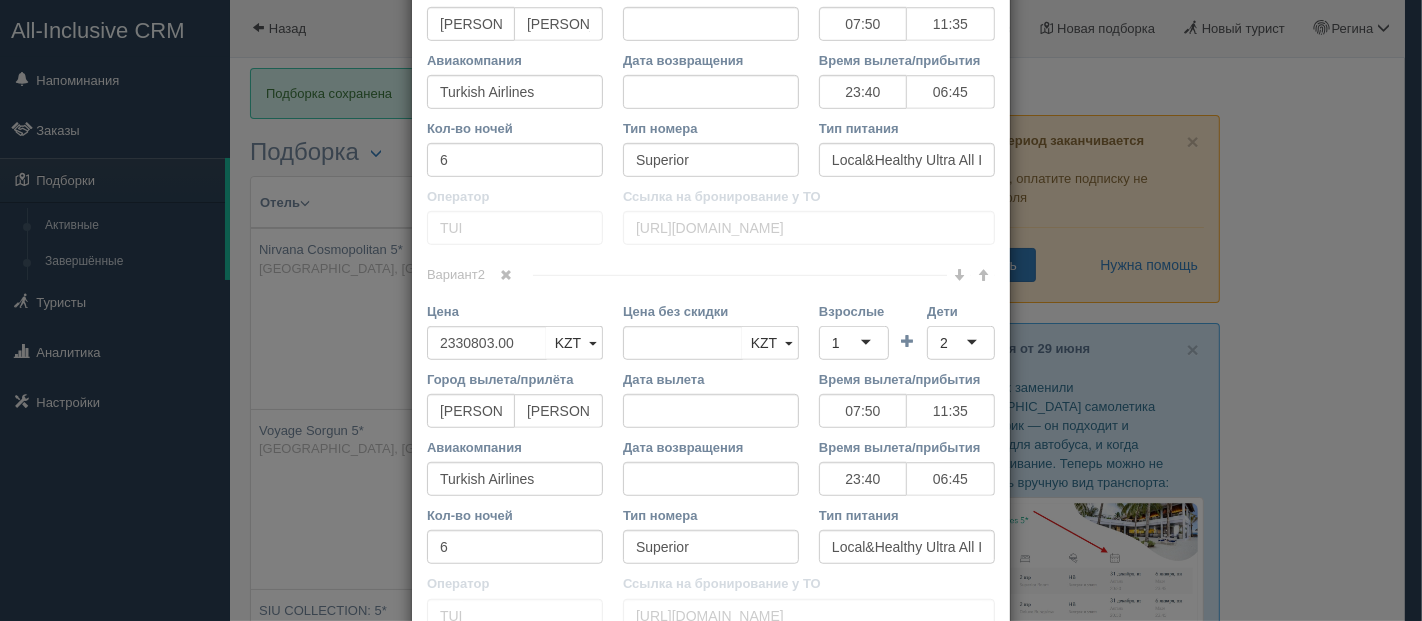click at bounding box center [983, 275] 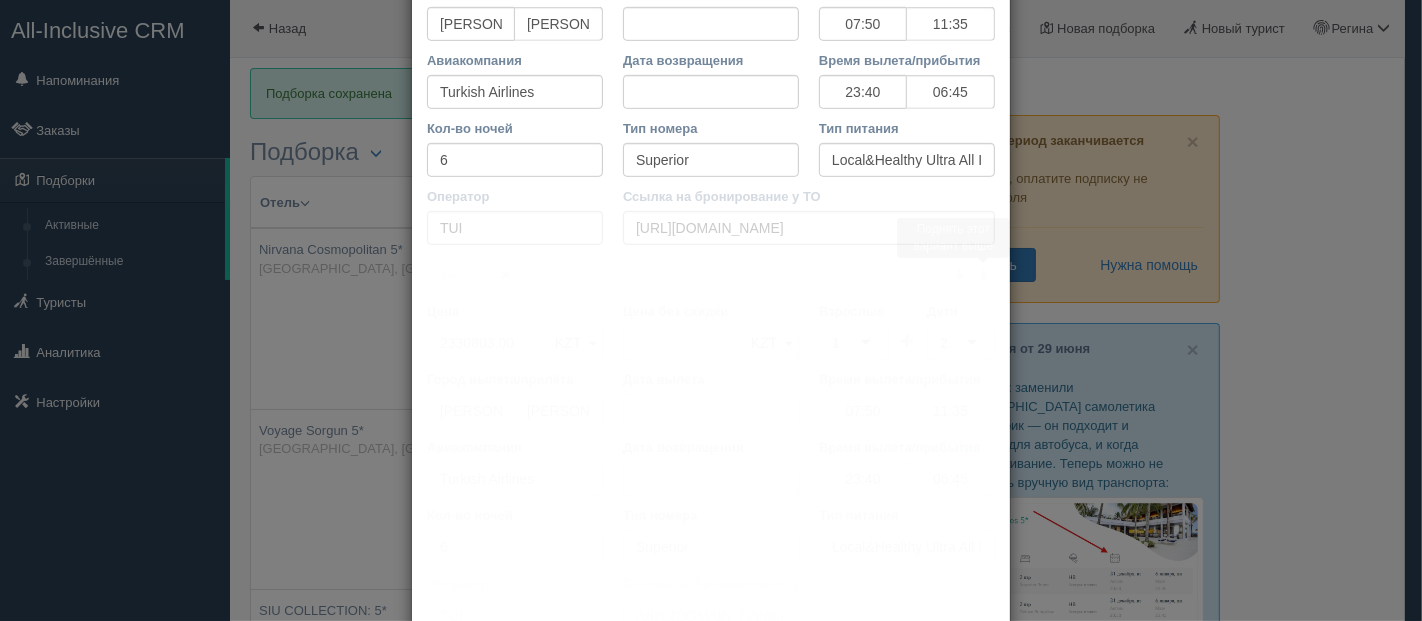 scroll, scrollTop: 1387, scrollLeft: 0, axis: vertical 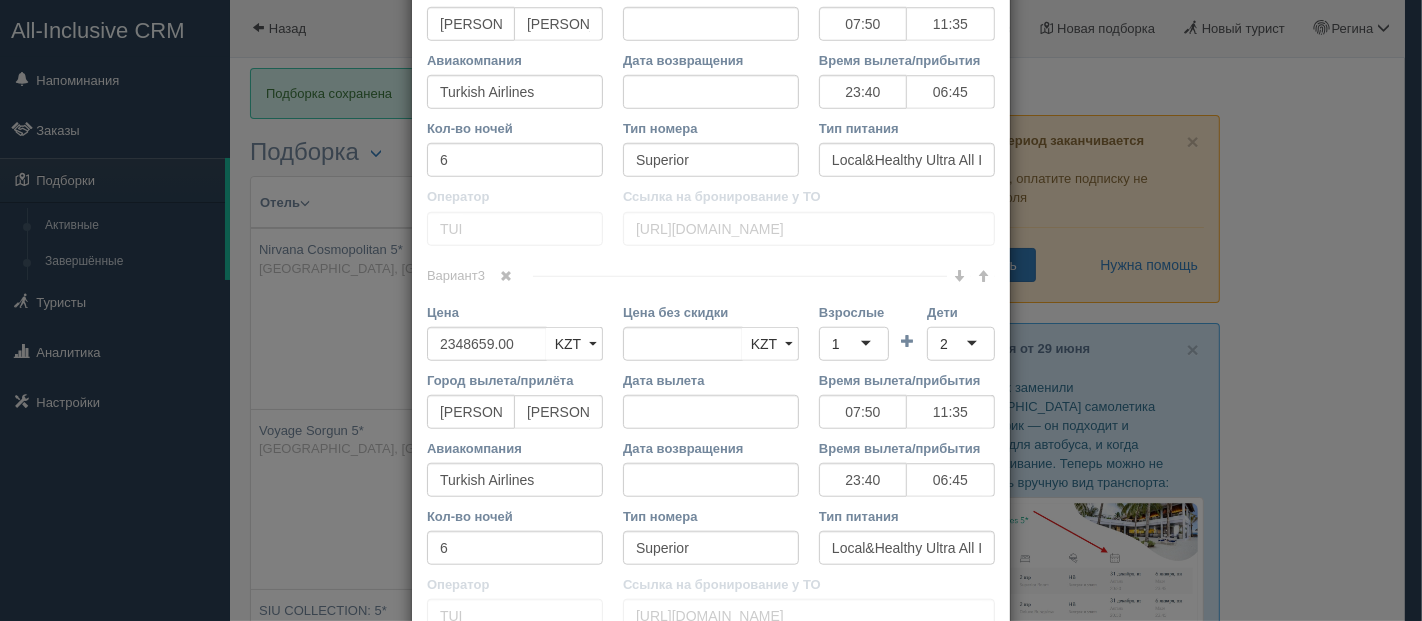 click at bounding box center (983, 276) 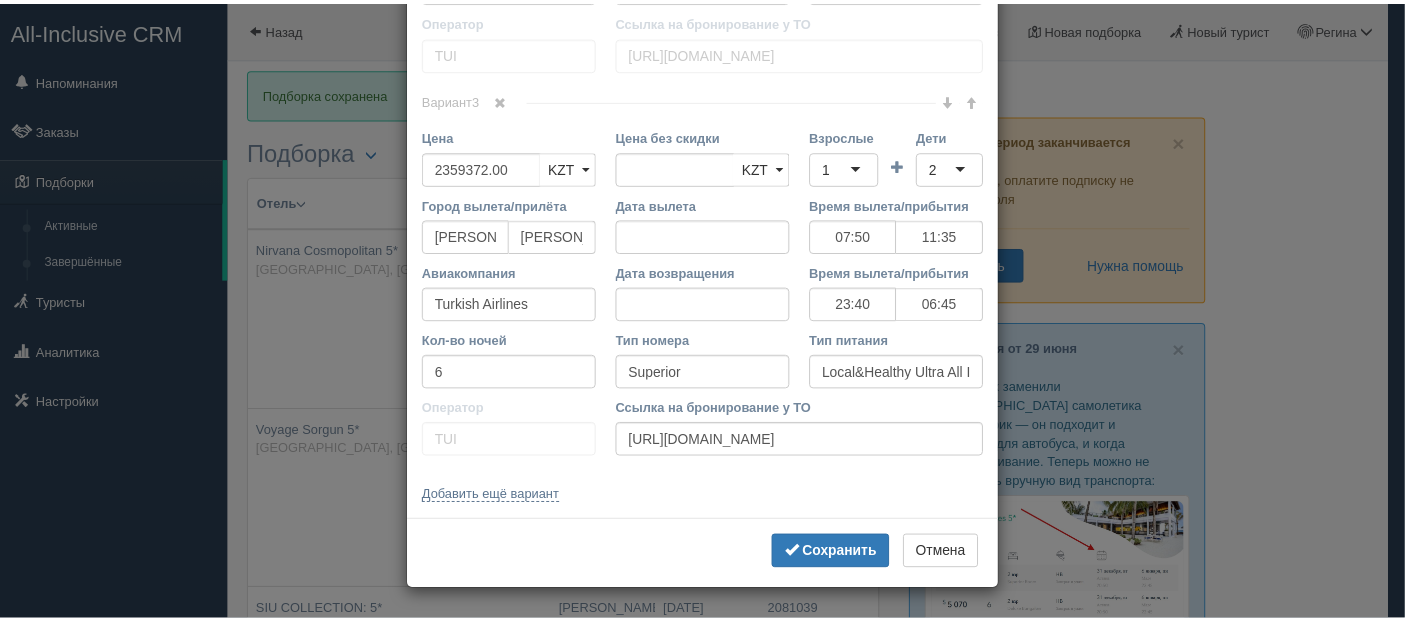 scroll, scrollTop: 1565, scrollLeft: 0, axis: vertical 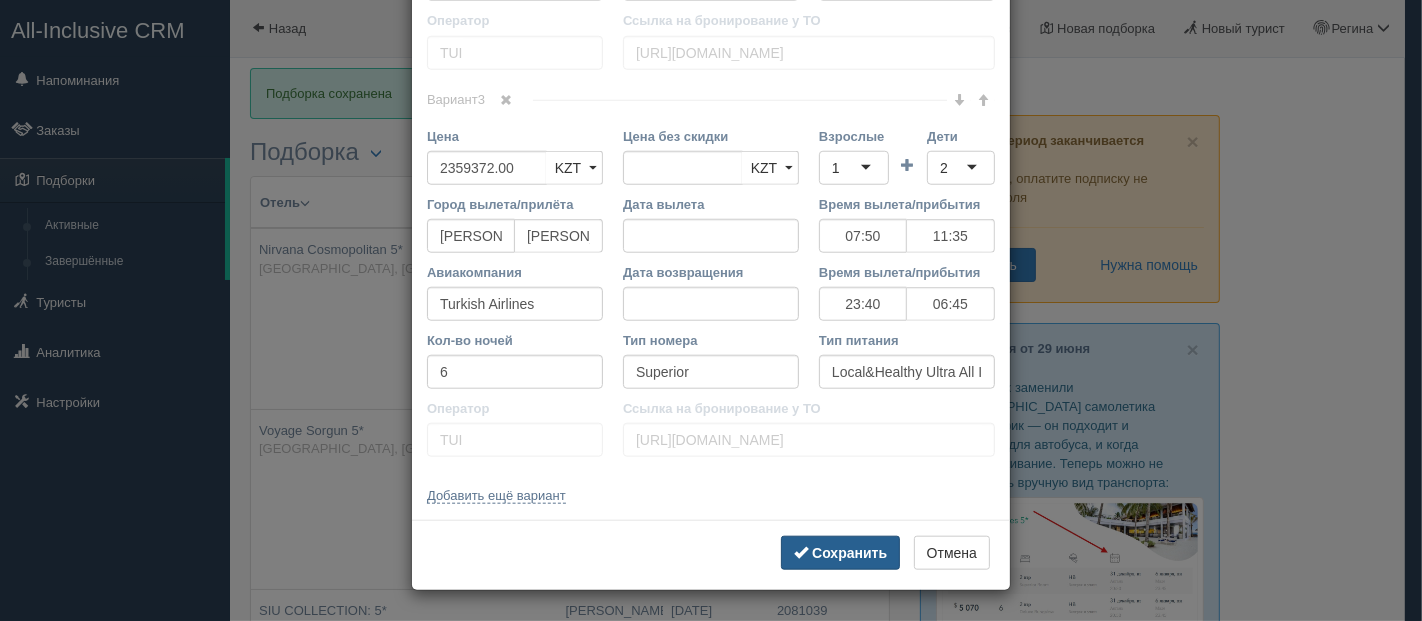 click on "Сохранить" at bounding box center [840, 553] 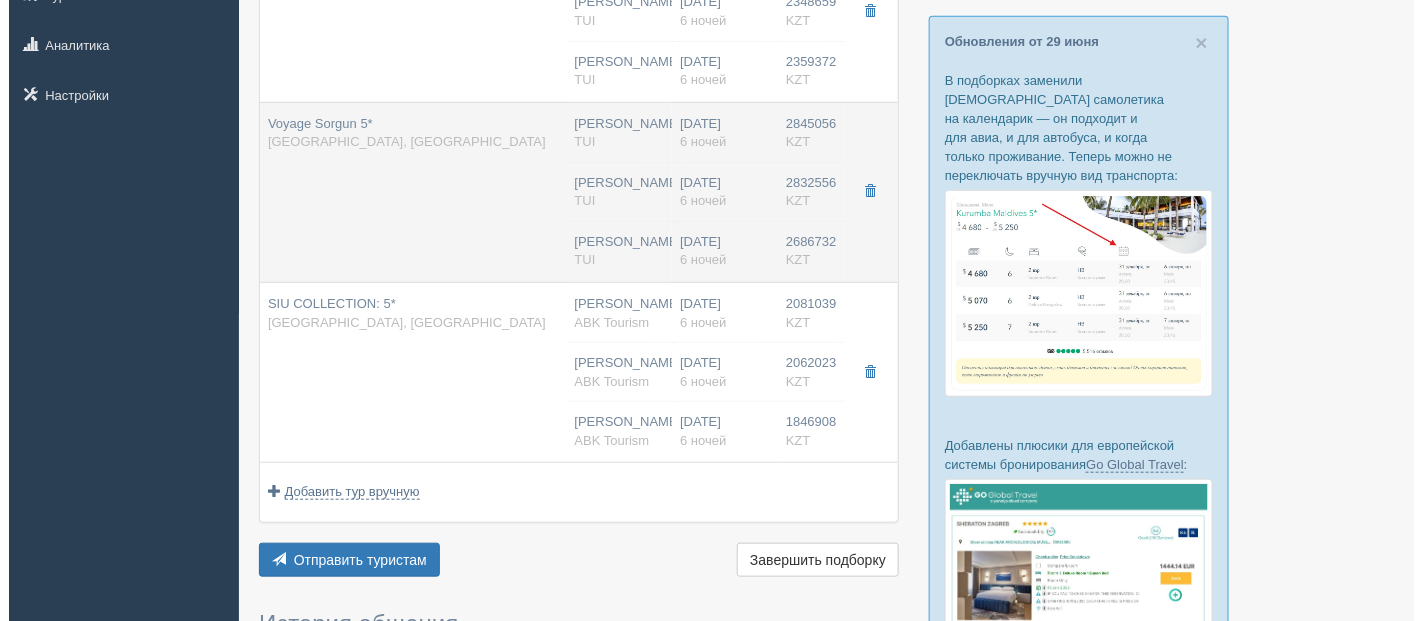 scroll, scrollTop: 333, scrollLeft: 0, axis: vertical 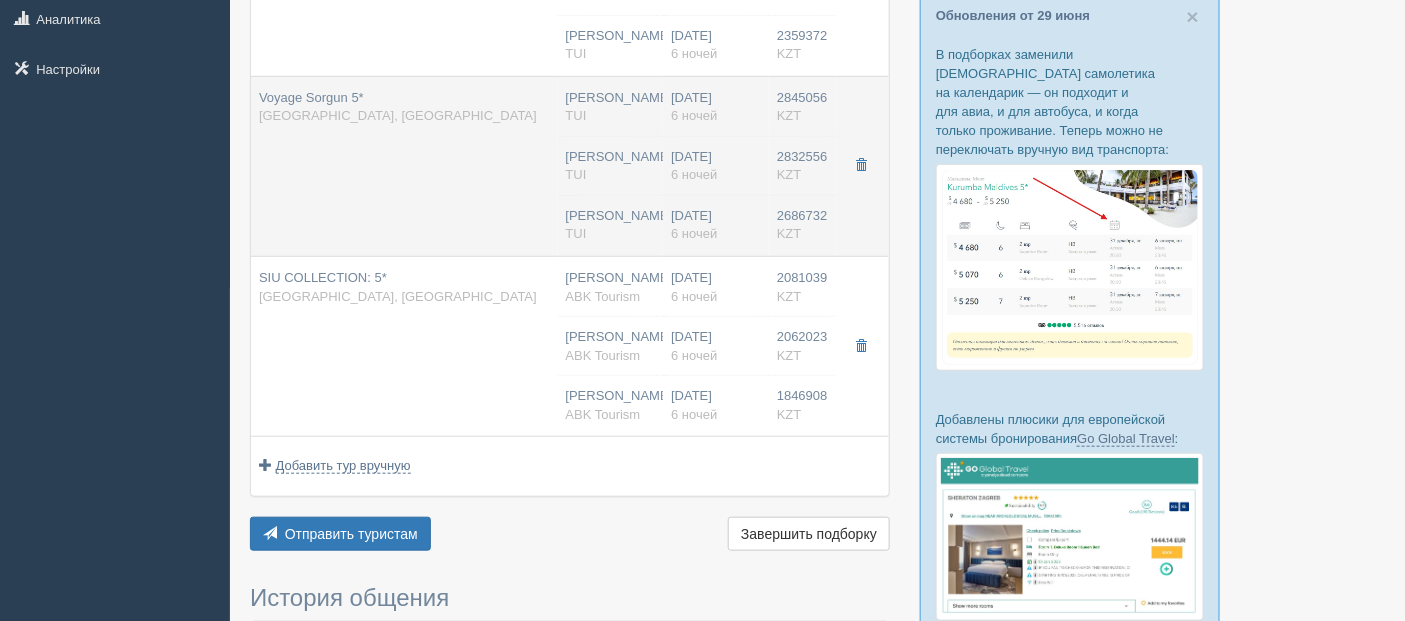 click on "Voyage Sorgun 5*
[GEOGRAPHIC_DATA], [GEOGRAPHIC_DATA]" at bounding box center [404, 166] 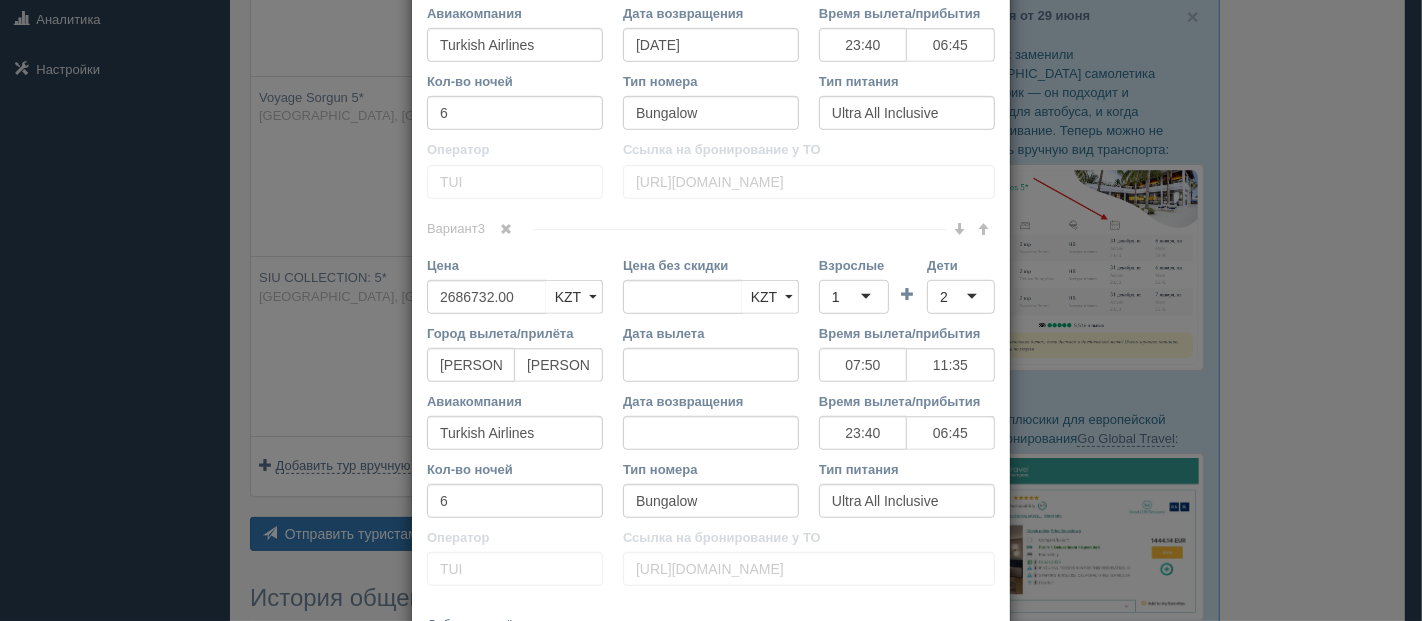 scroll, scrollTop: 1111, scrollLeft: 0, axis: vertical 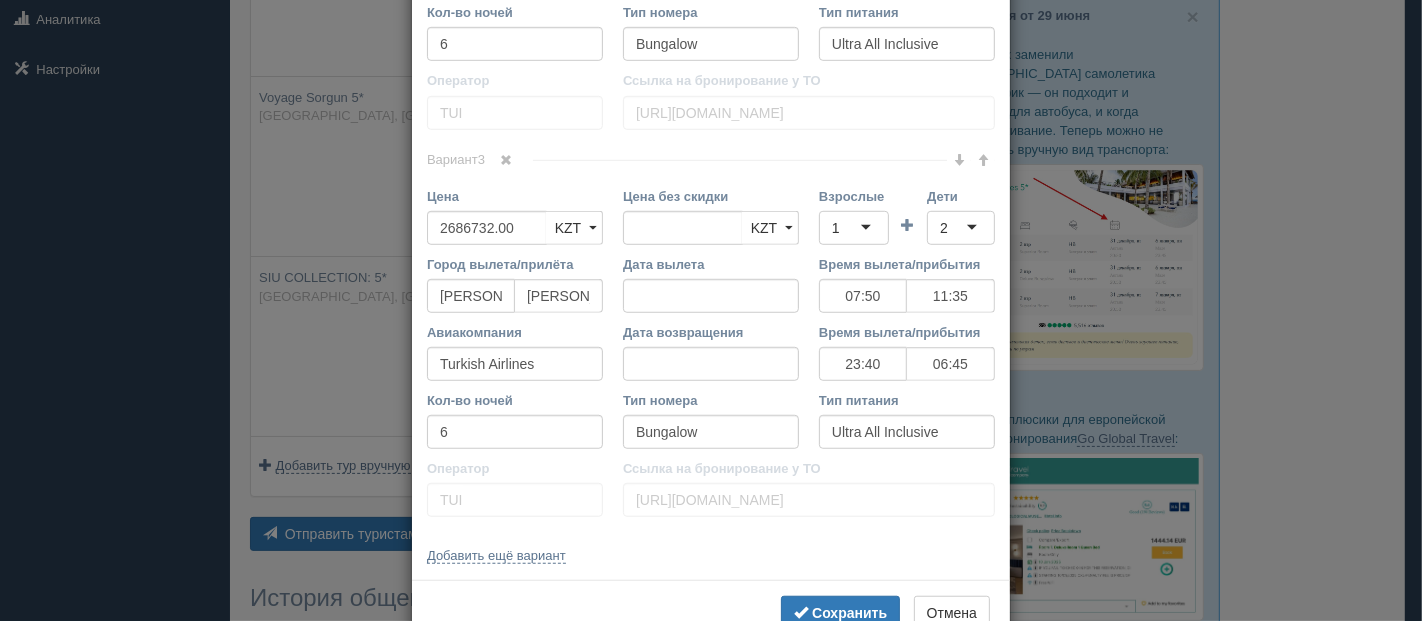 click at bounding box center (983, 161) 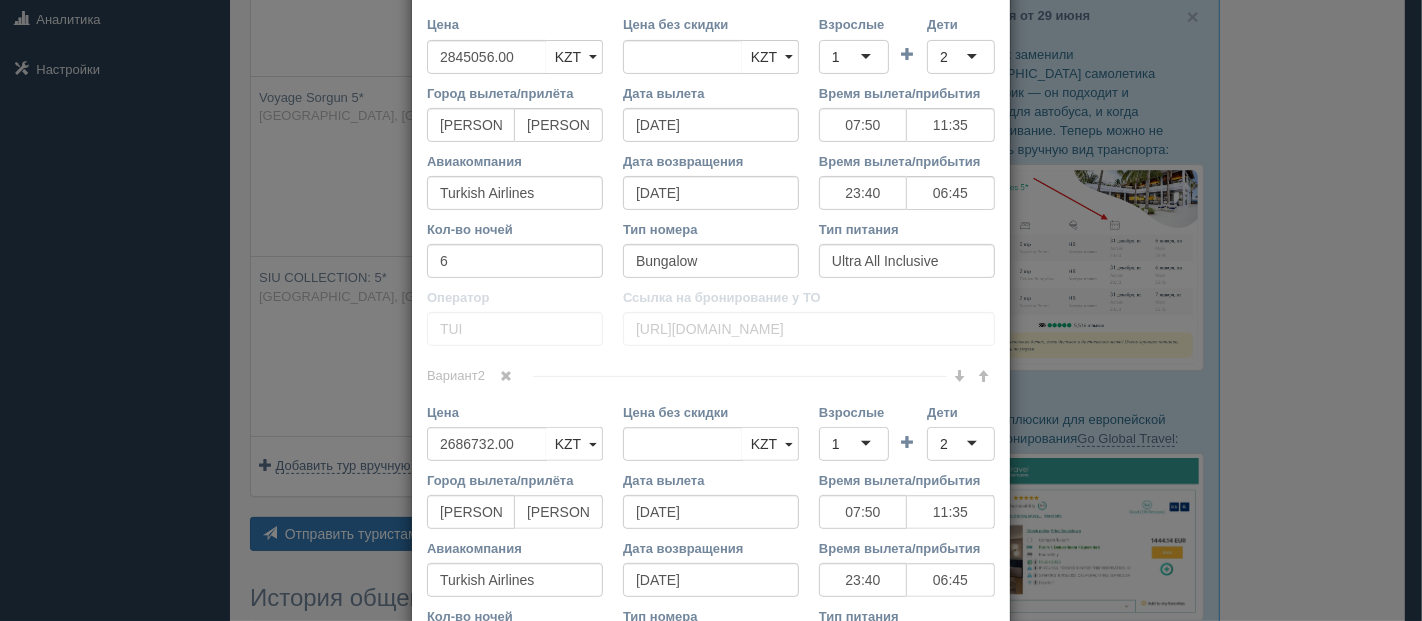 scroll, scrollTop: 728, scrollLeft: 0, axis: vertical 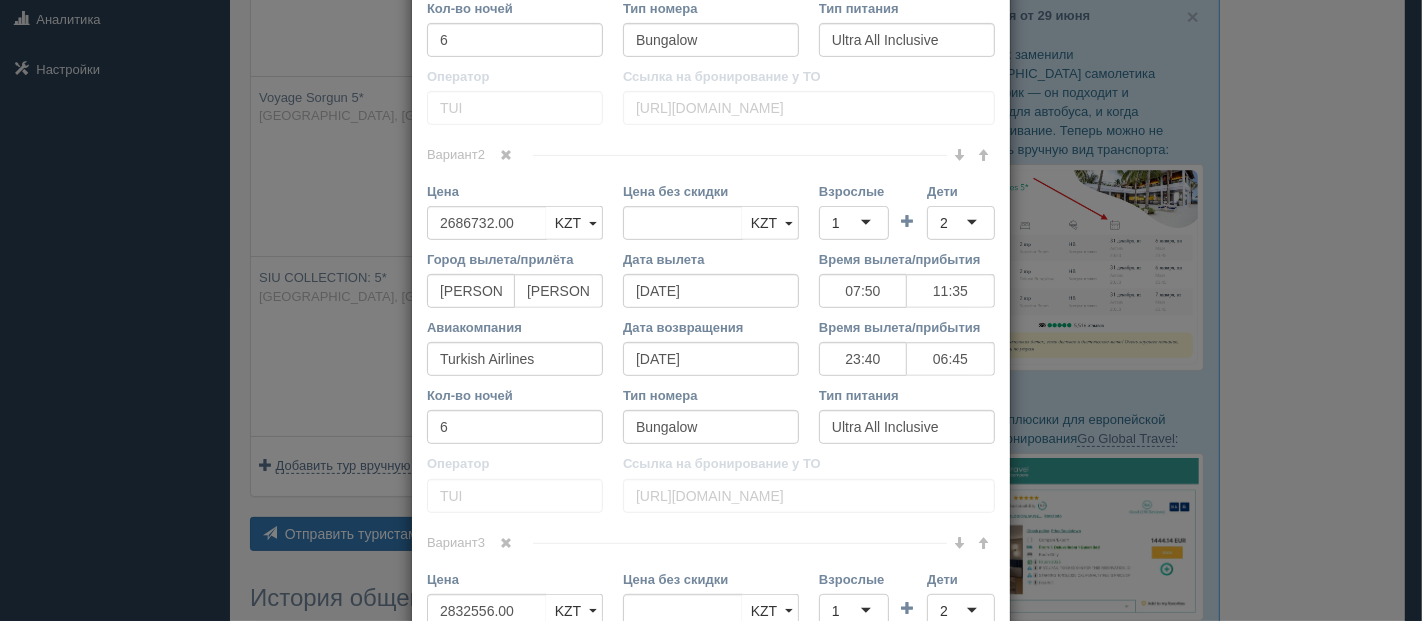 click at bounding box center (983, 155) 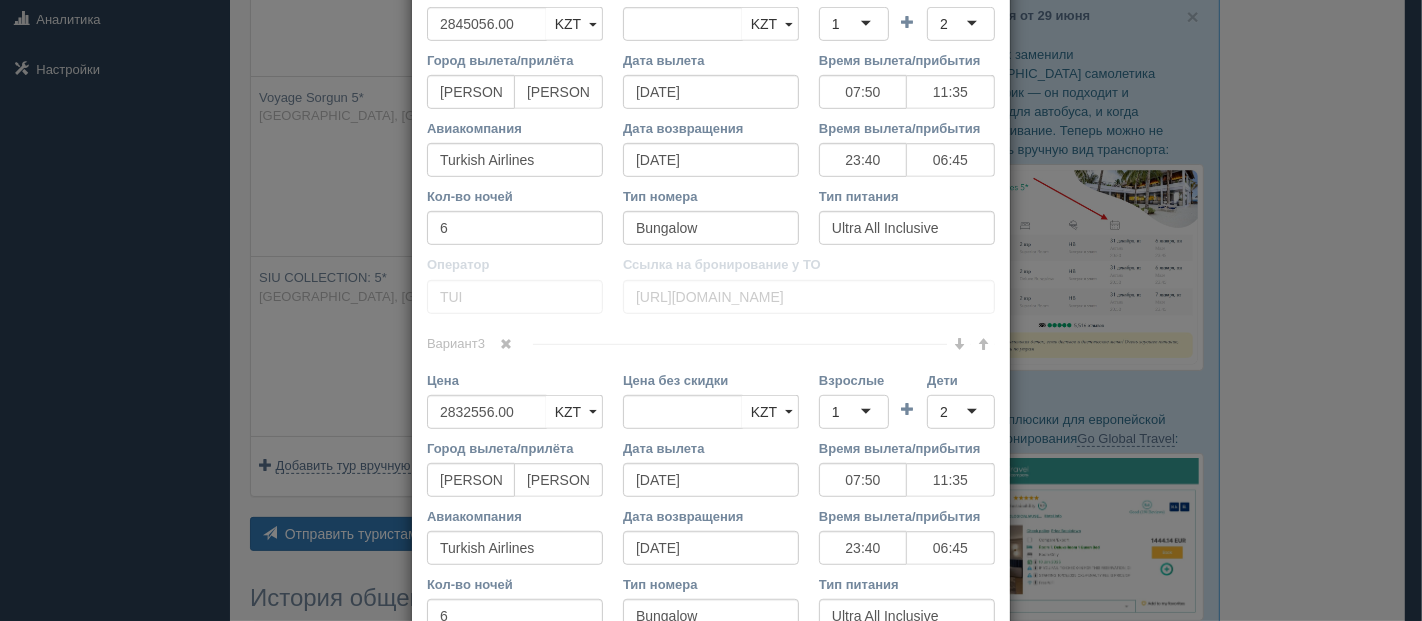 scroll, scrollTop: 1005, scrollLeft: 0, axis: vertical 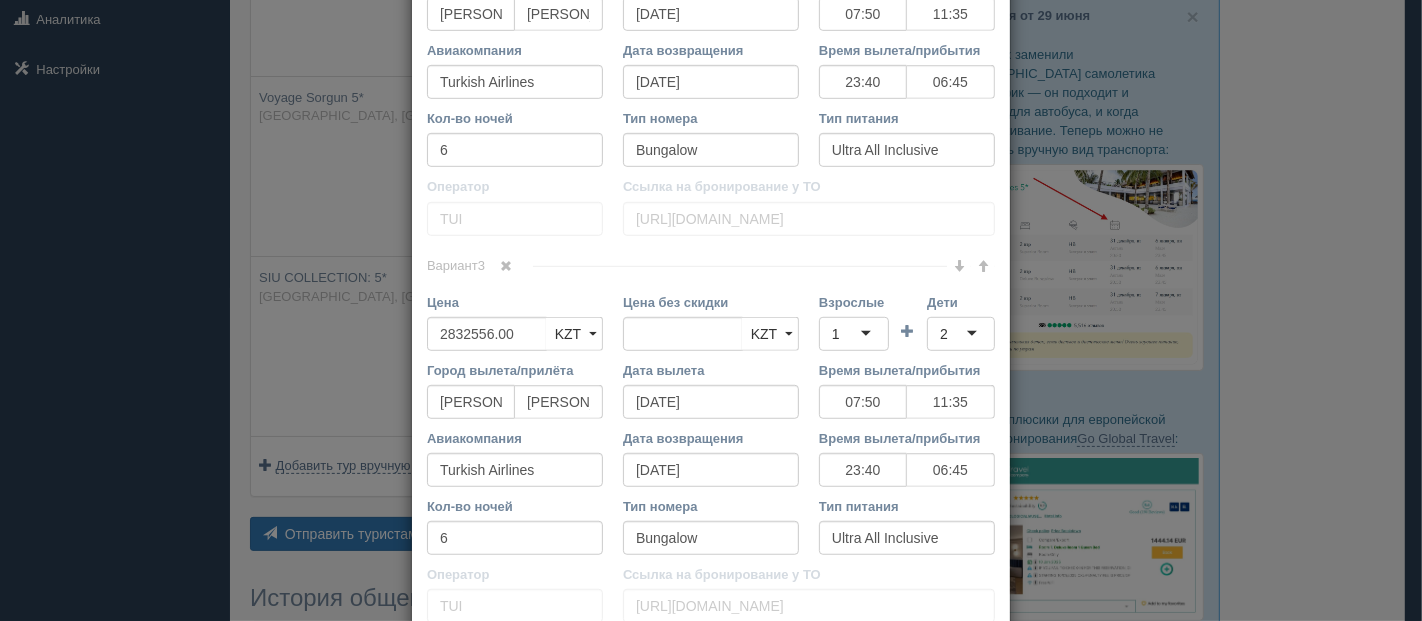 click at bounding box center (983, 266) 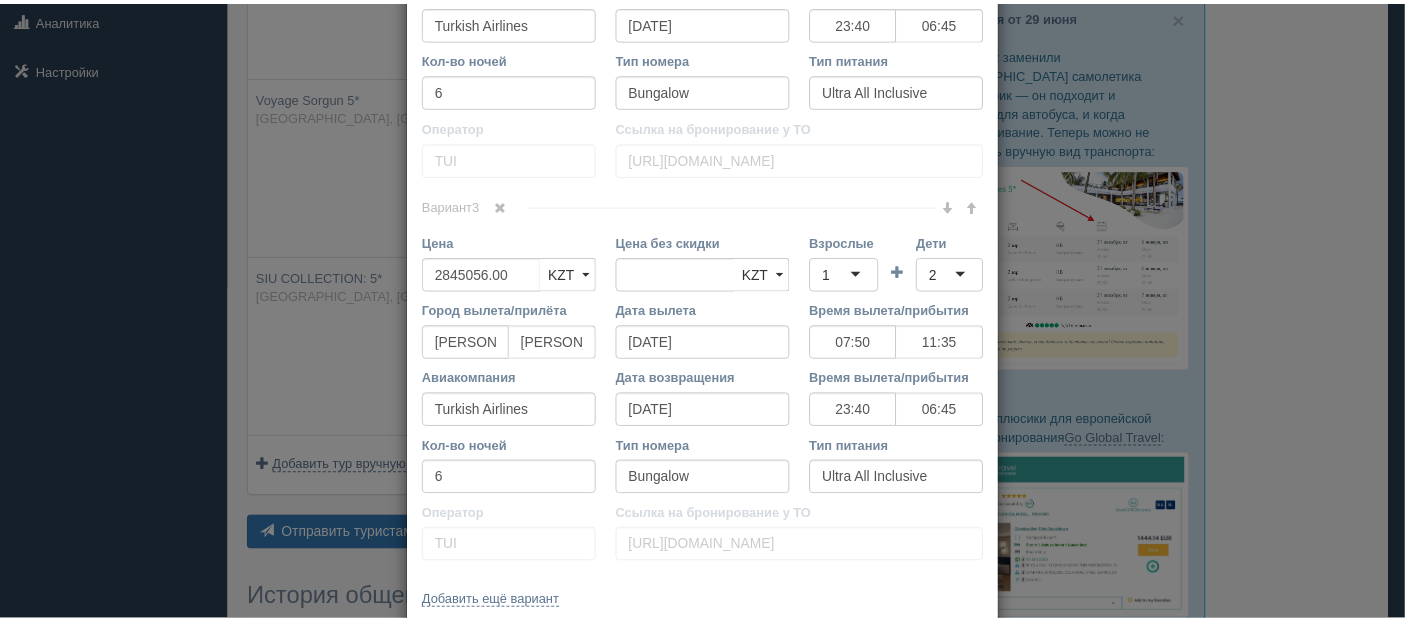 scroll, scrollTop: 1173, scrollLeft: 0, axis: vertical 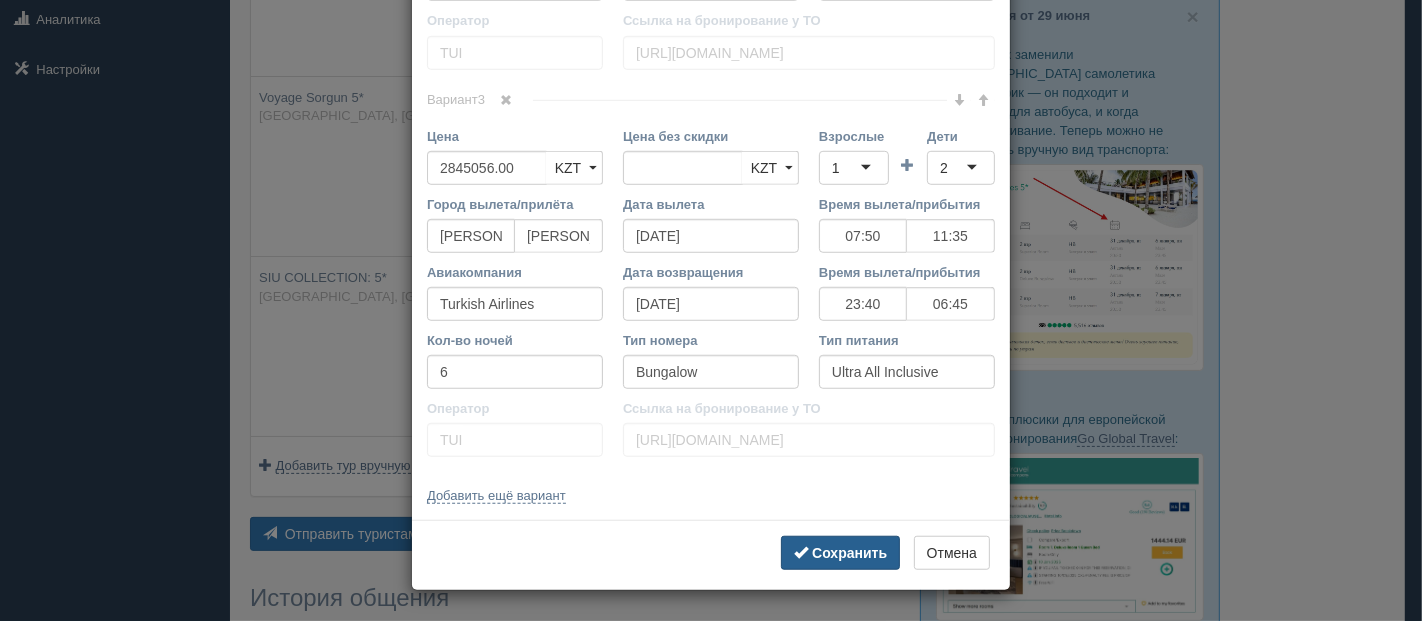 click on "Сохранить" at bounding box center (840, 553) 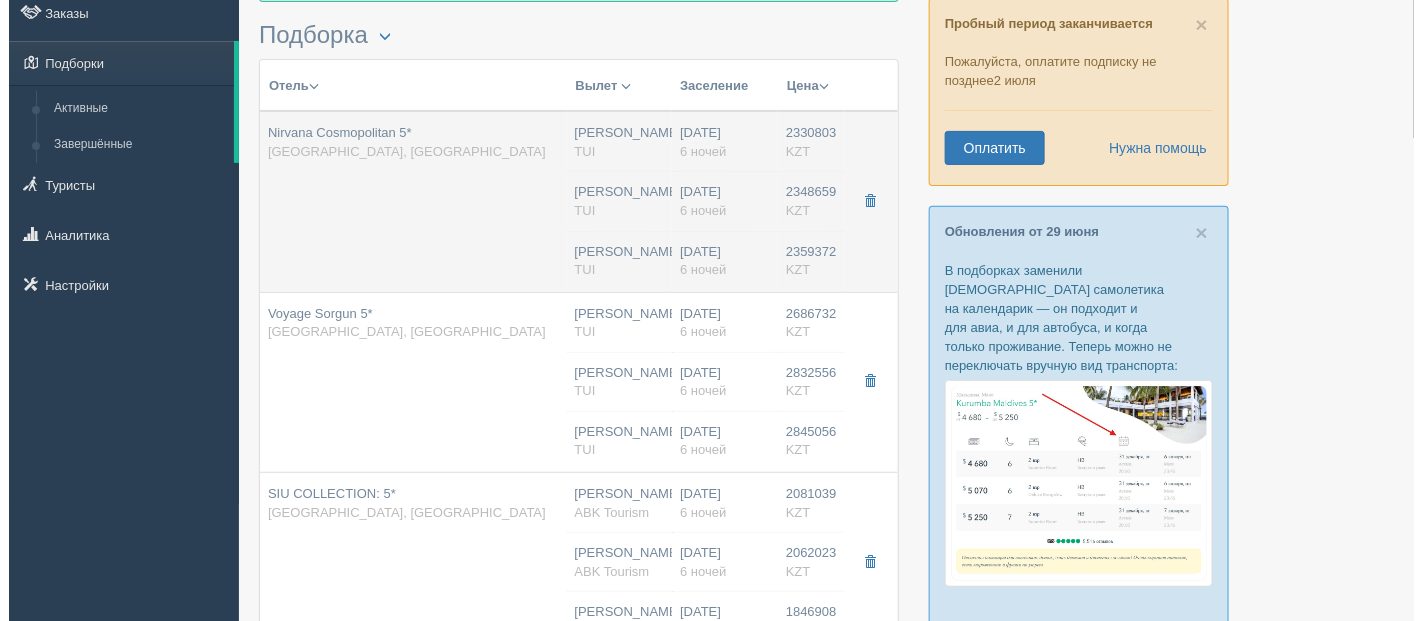 scroll, scrollTop: 333, scrollLeft: 0, axis: vertical 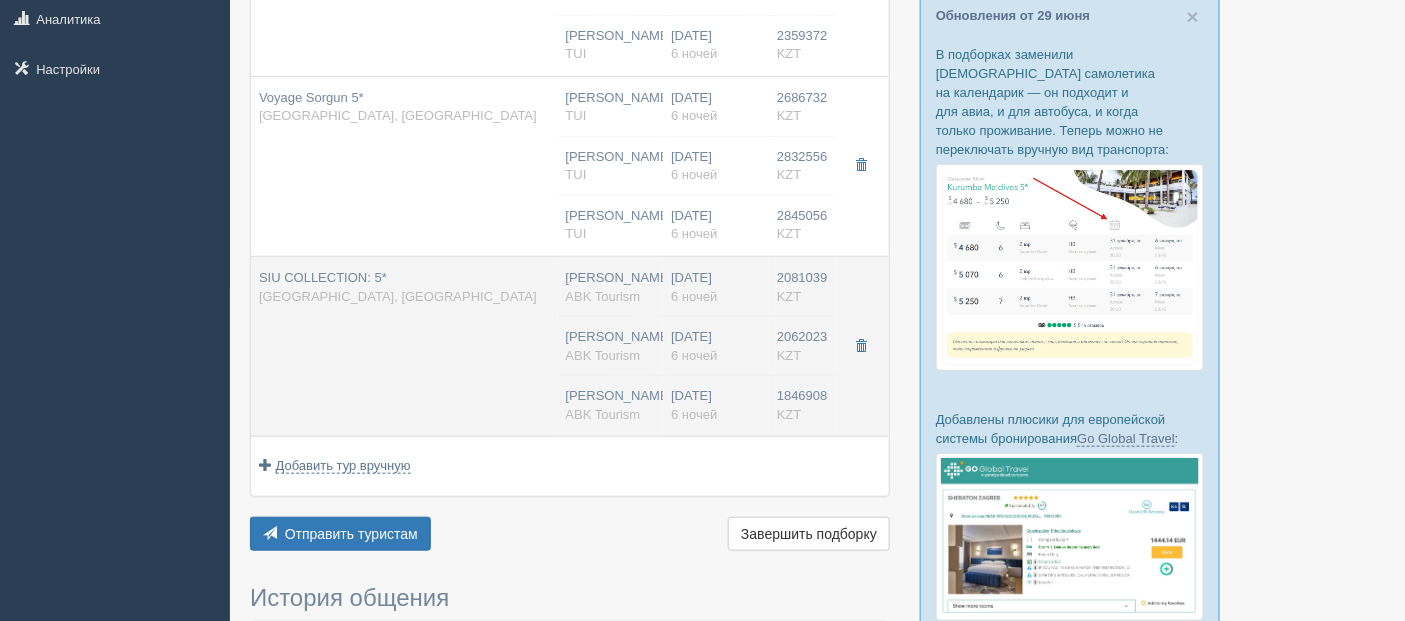 click on "SIU COLLECTION: 5*
[GEOGRAPHIC_DATA], [GEOGRAPHIC_DATA]" at bounding box center (404, 347) 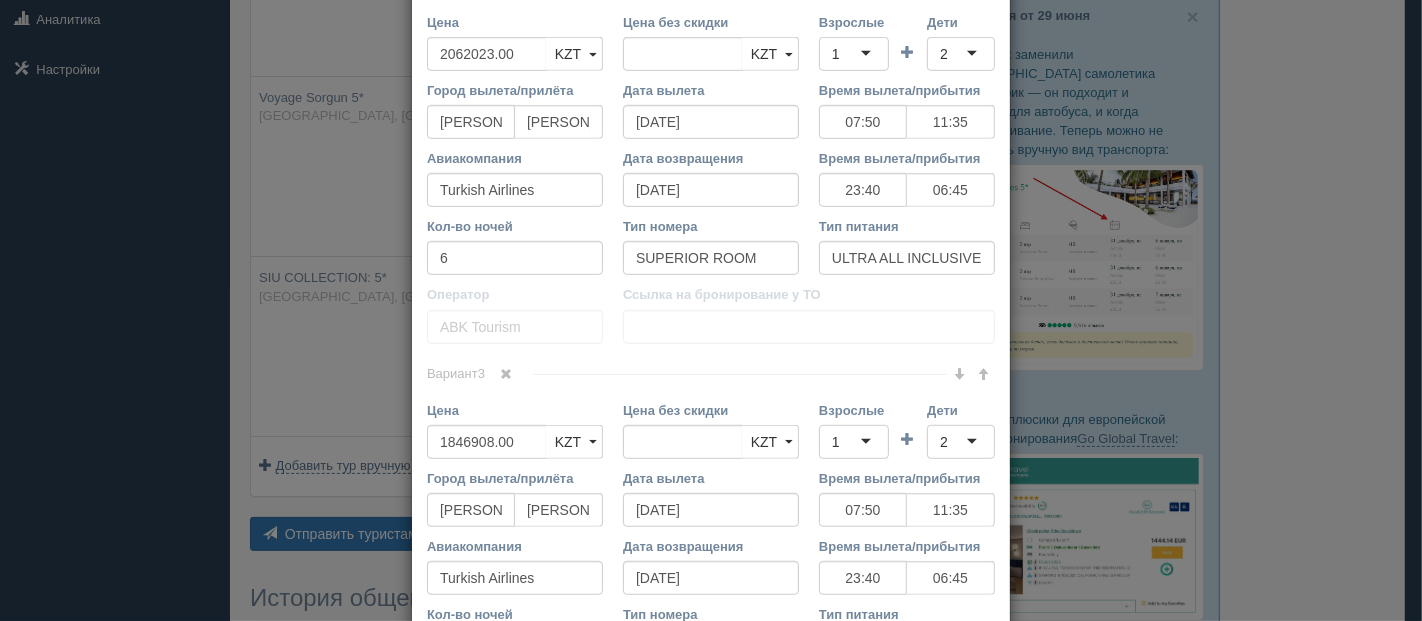 scroll, scrollTop: 1173, scrollLeft: 0, axis: vertical 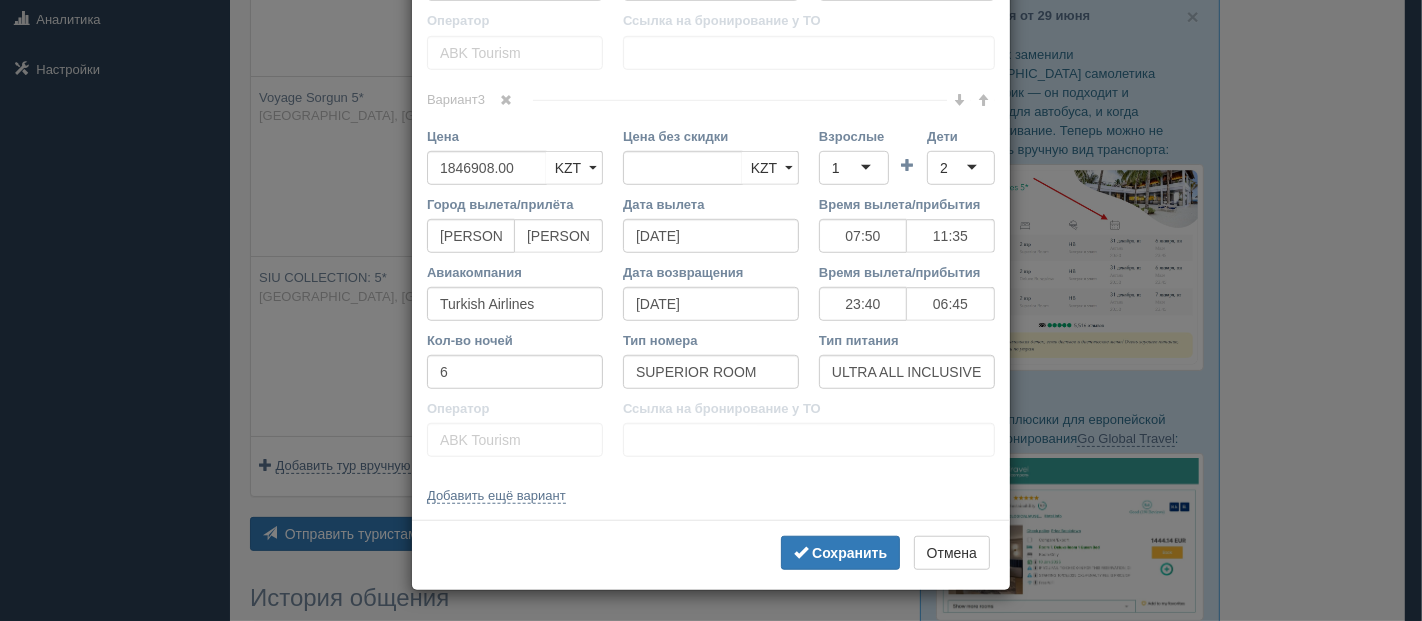 click at bounding box center [983, 100] 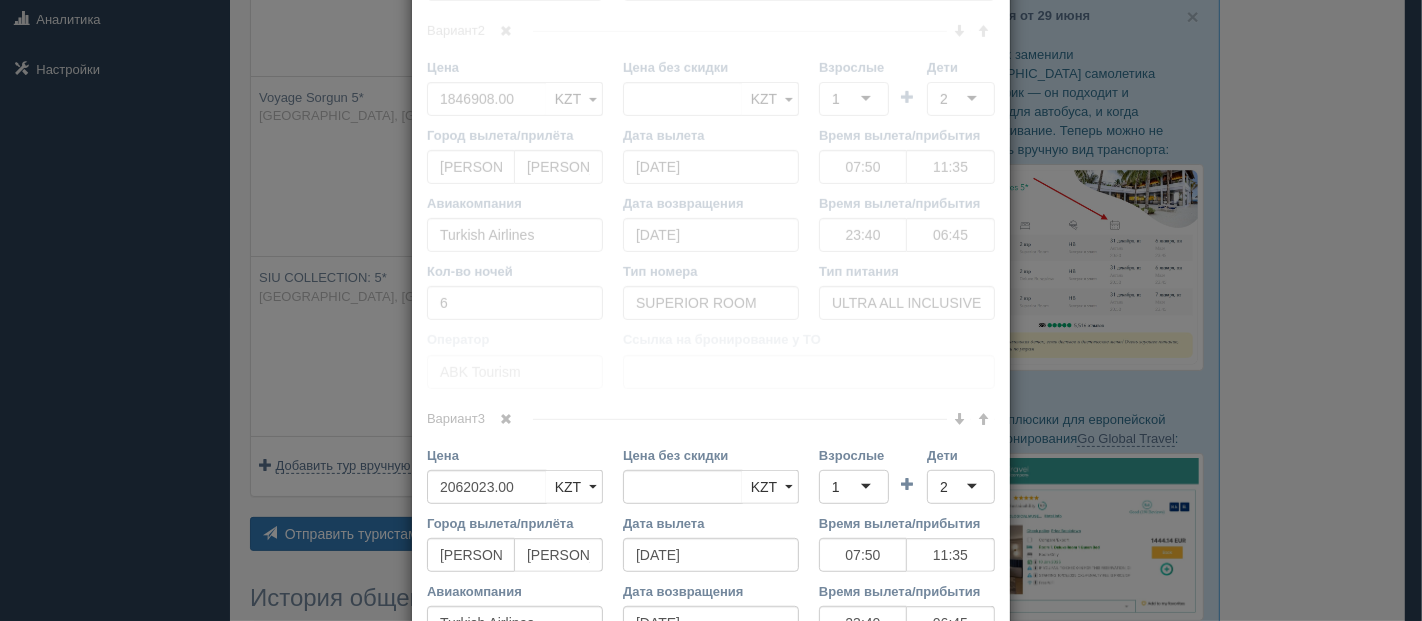 scroll, scrollTop: 840, scrollLeft: 0, axis: vertical 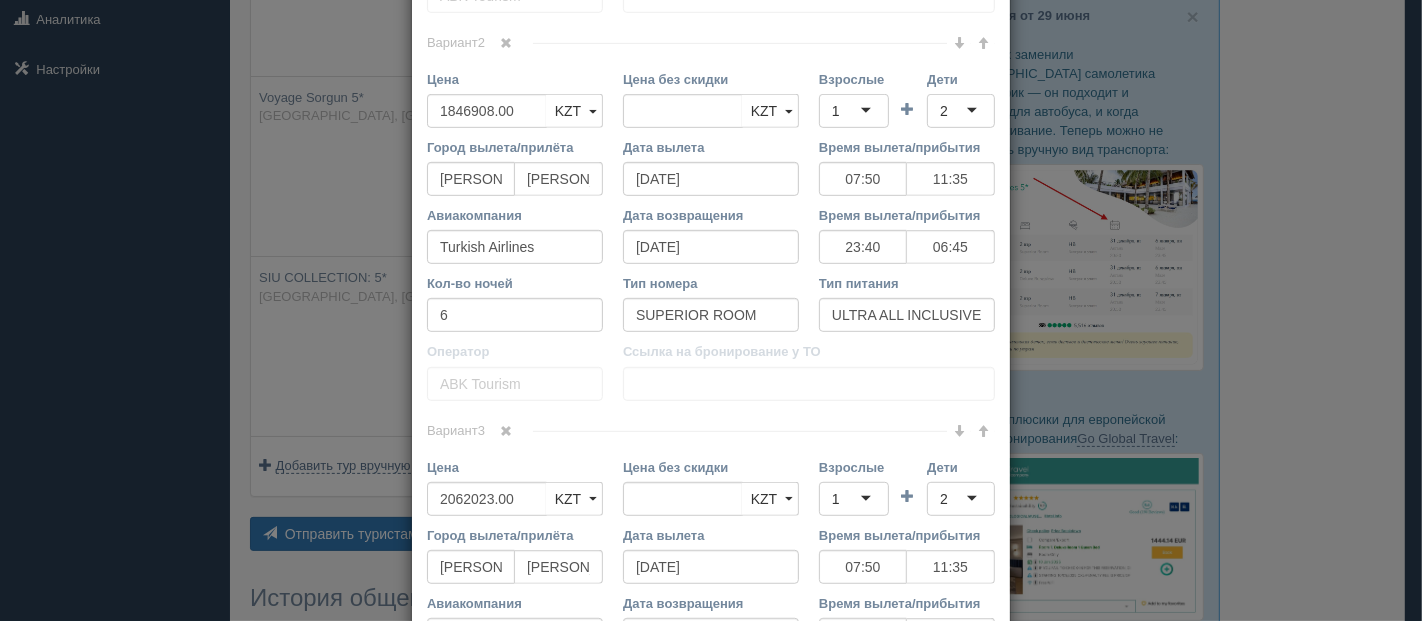 click at bounding box center (983, 43) 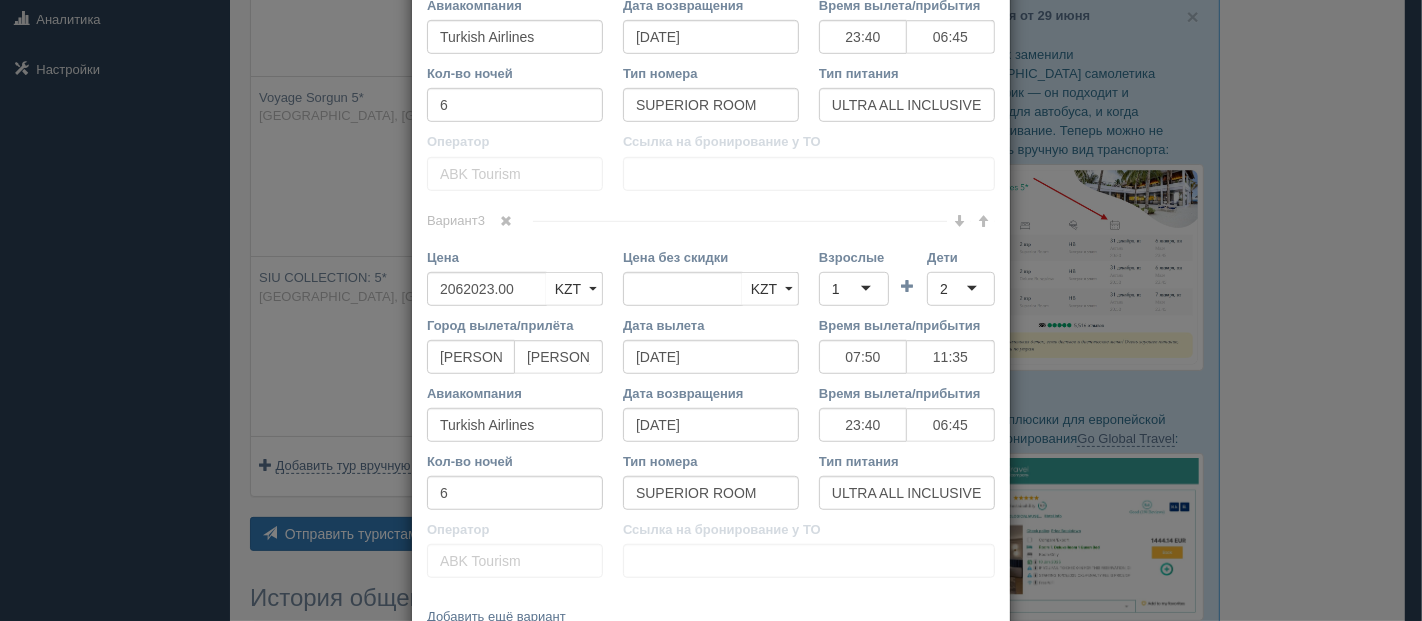 scroll, scrollTop: 1062, scrollLeft: 0, axis: vertical 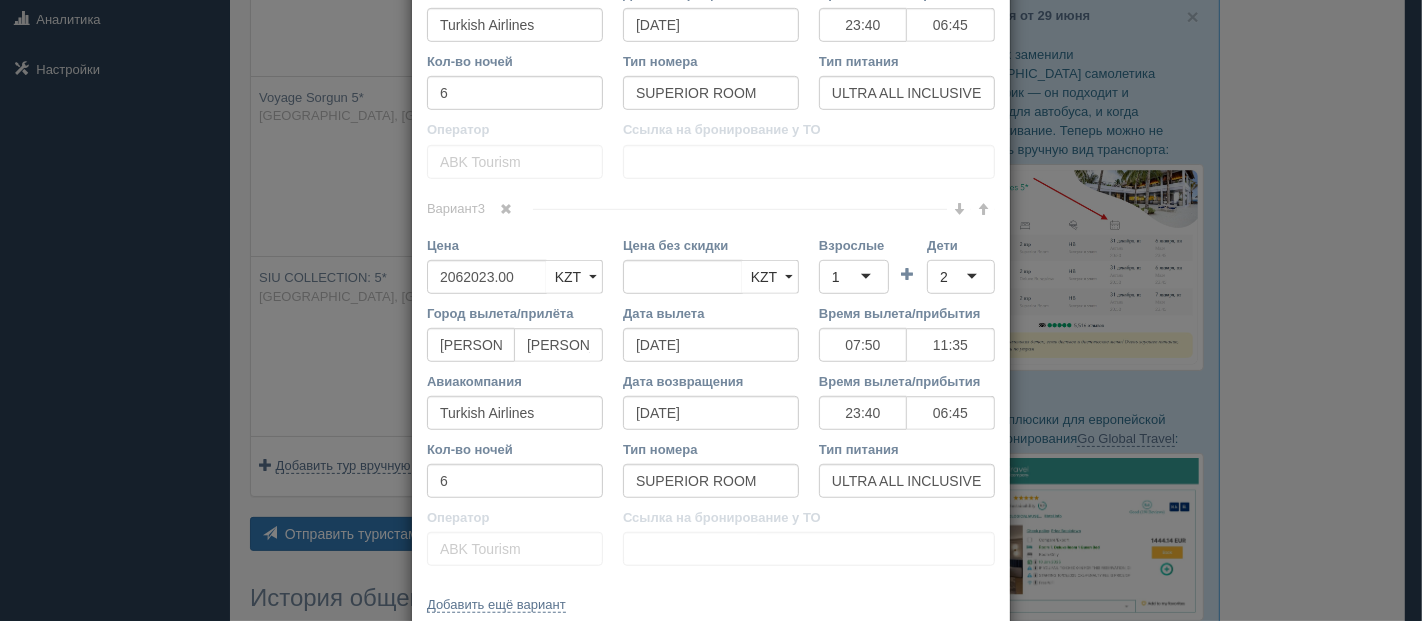 click at bounding box center [983, 209] 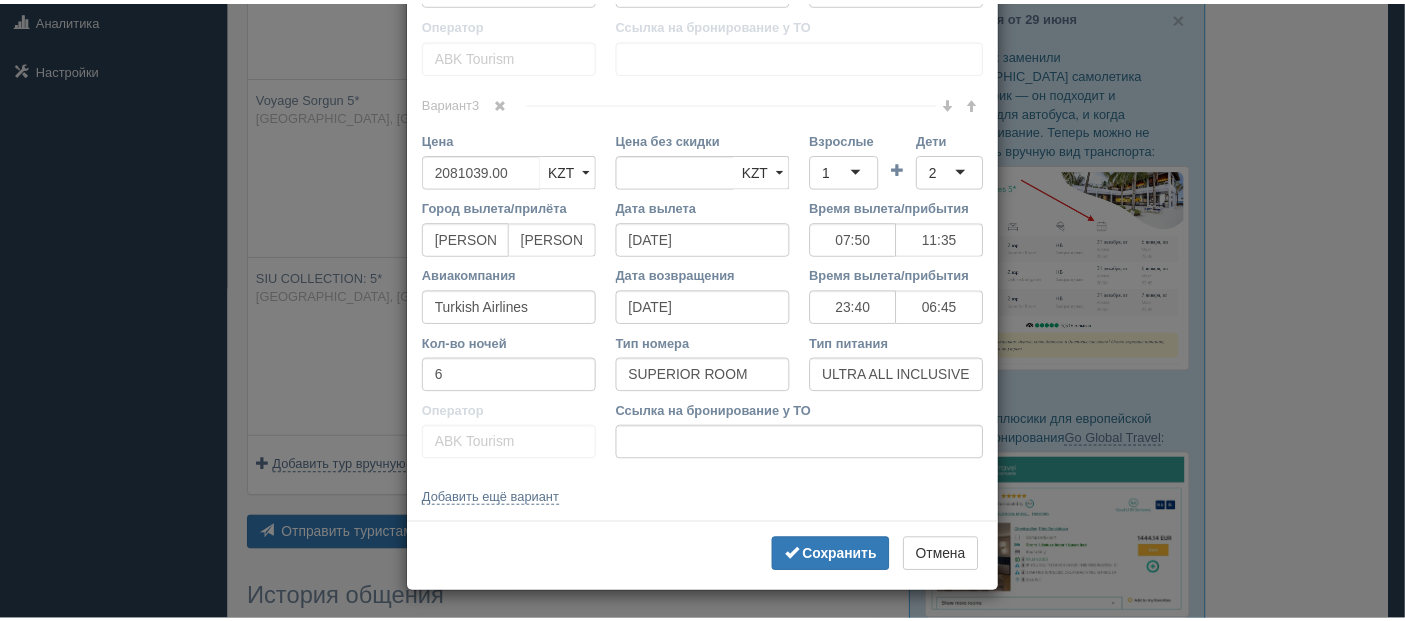 scroll, scrollTop: 1173, scrollLeft: 0, axis: vertical 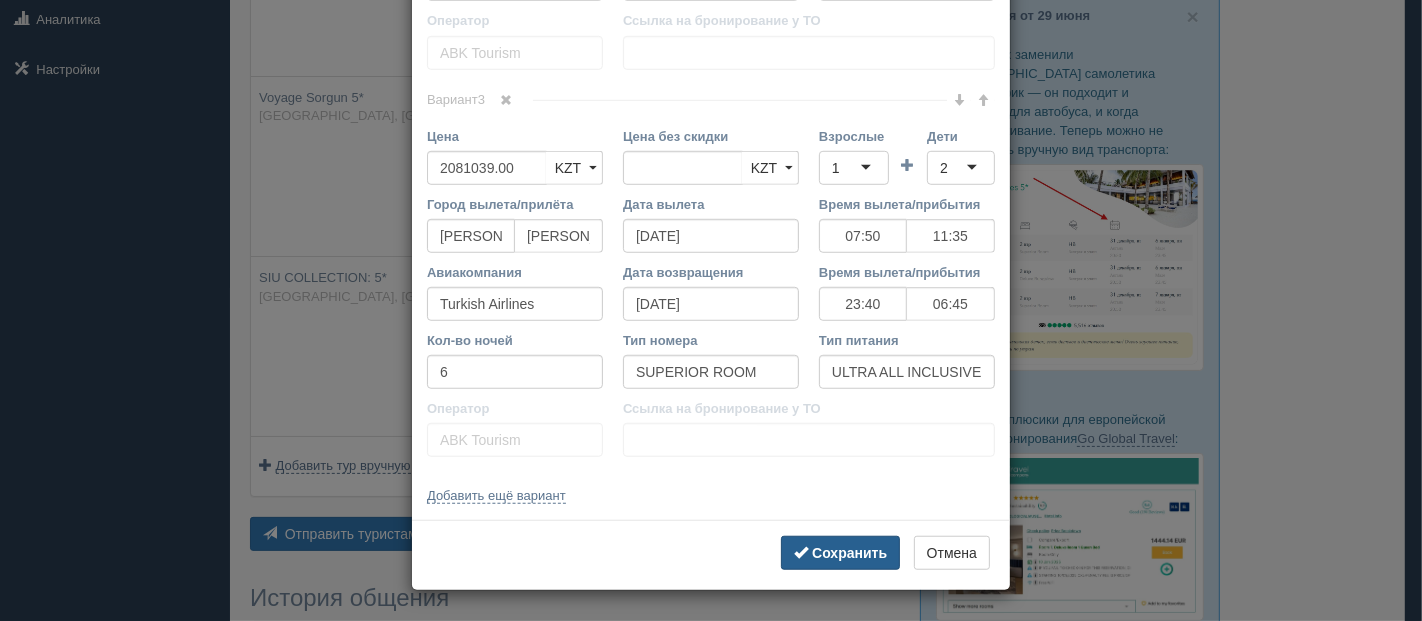 click on "Сохранить" at bounding box center (840, 553) 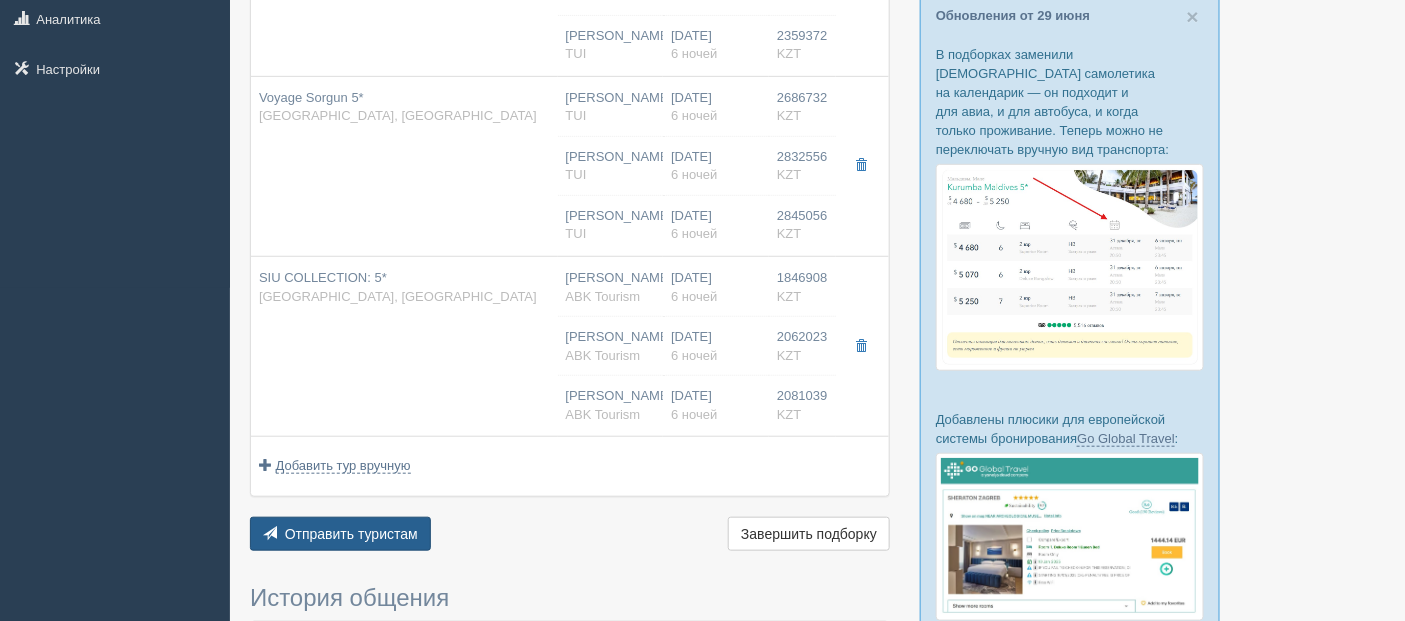 click on "Отправить туристам" at bounding box center (351, 534) 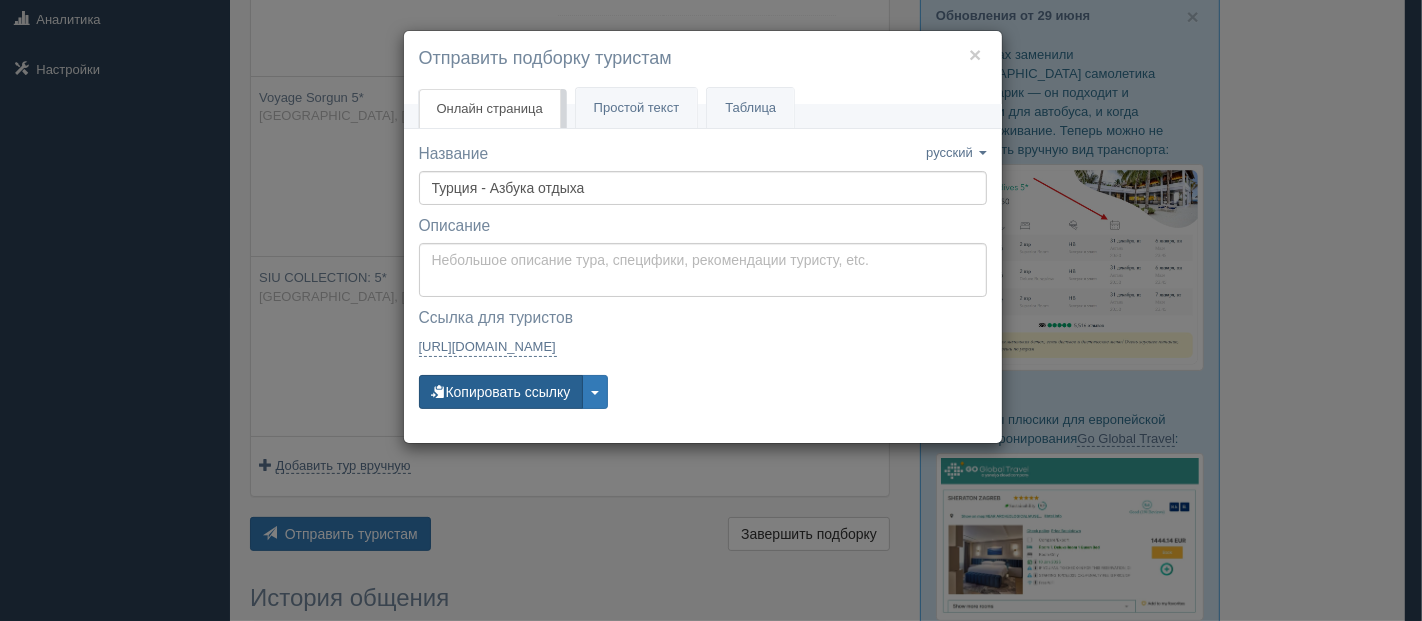 click on "Копировать ссылку" at bounding box center (501, 392) 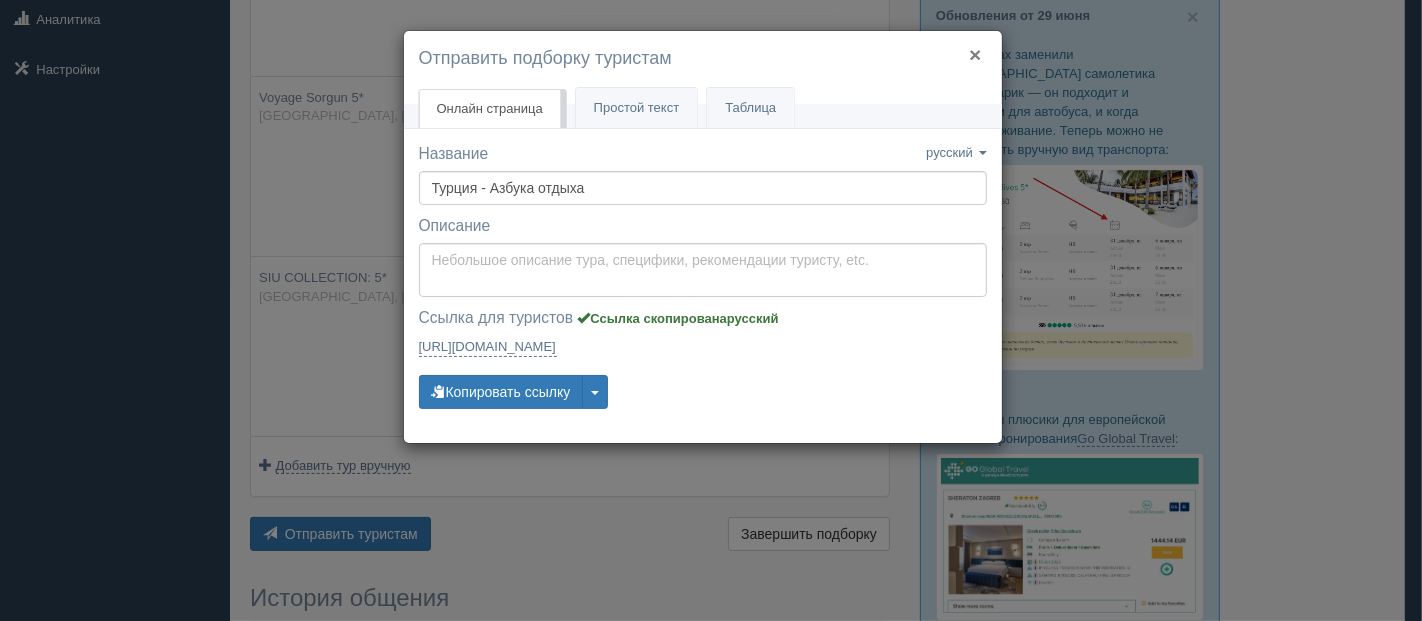 click on "×" at bounding box center [975, 54] 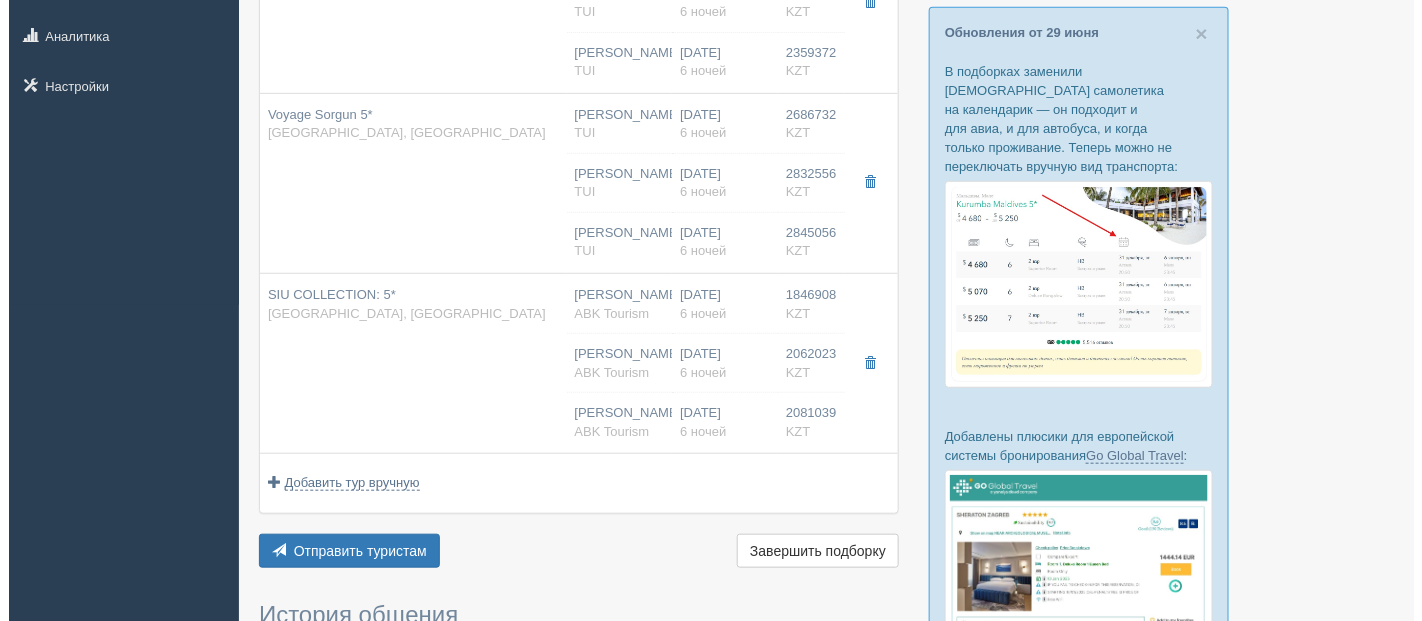 scroll, scrollTop: 333, scrollLeft: 0, axis: vertical 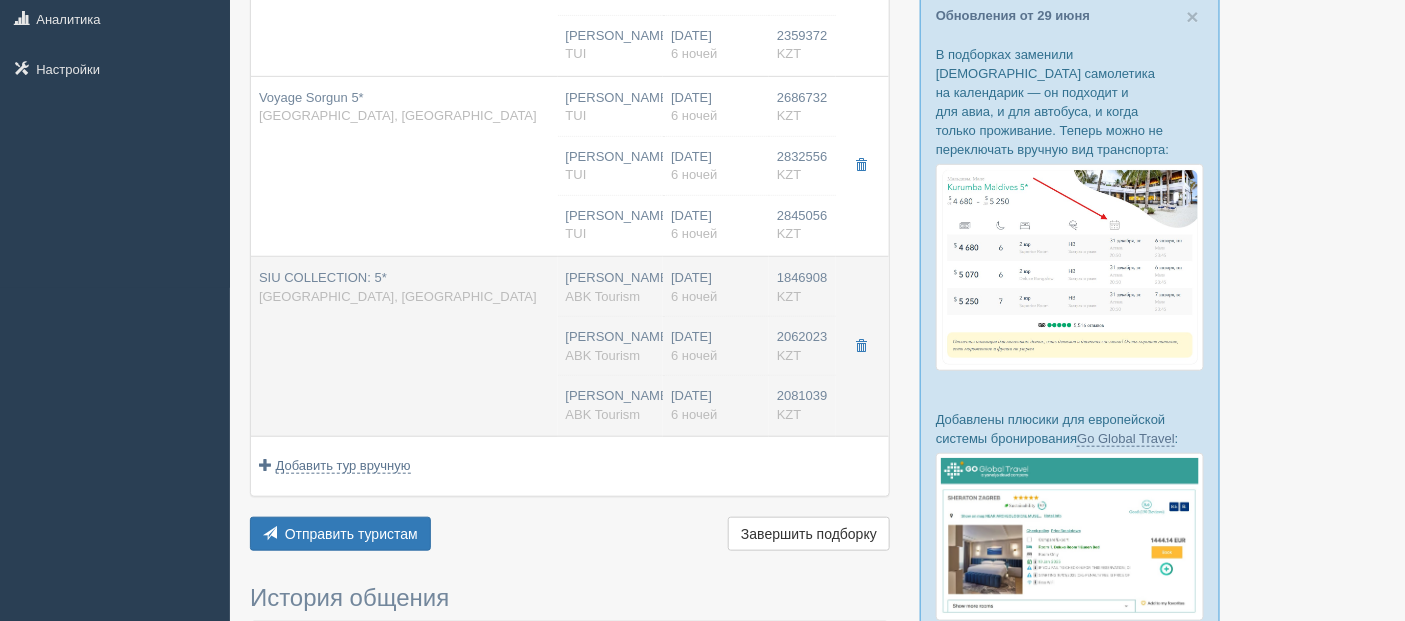click on "1846908
kzt
0" at bounding box center (802, 287) 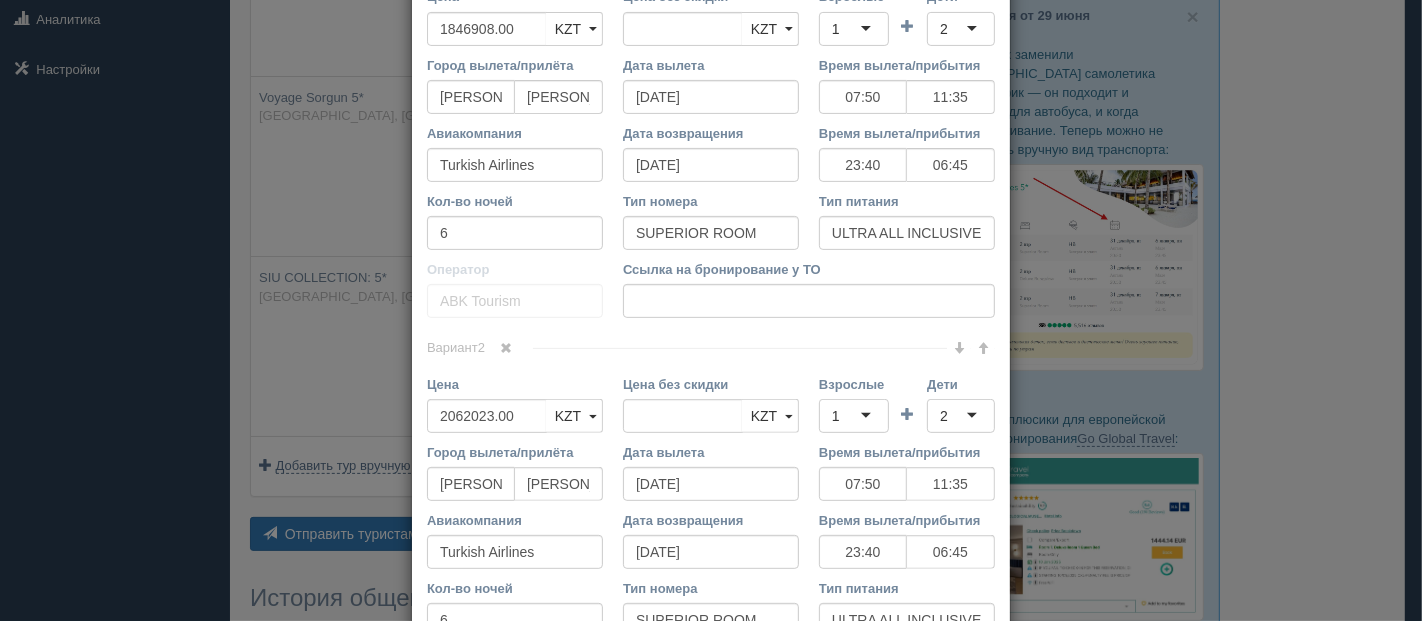 scroll, scrollTop: 555, scrollLeft: 0, axis: vertical 